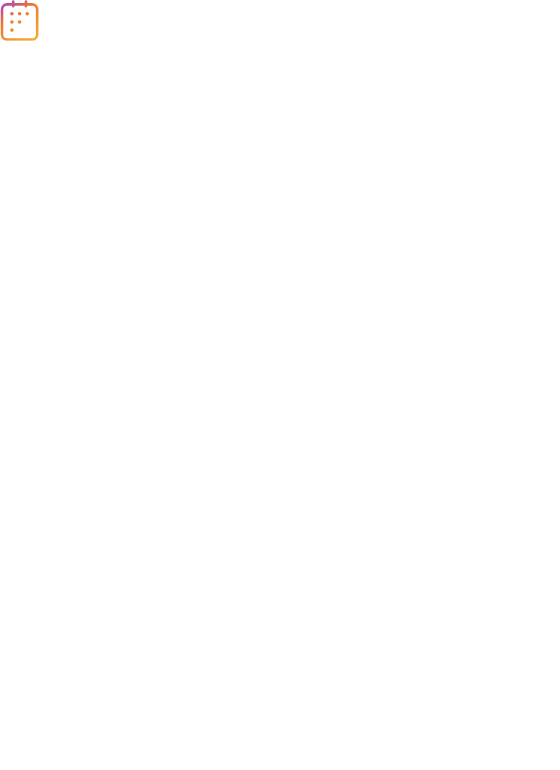 scroll, scrollTop: 0, scrollLeft: 0, axis: both 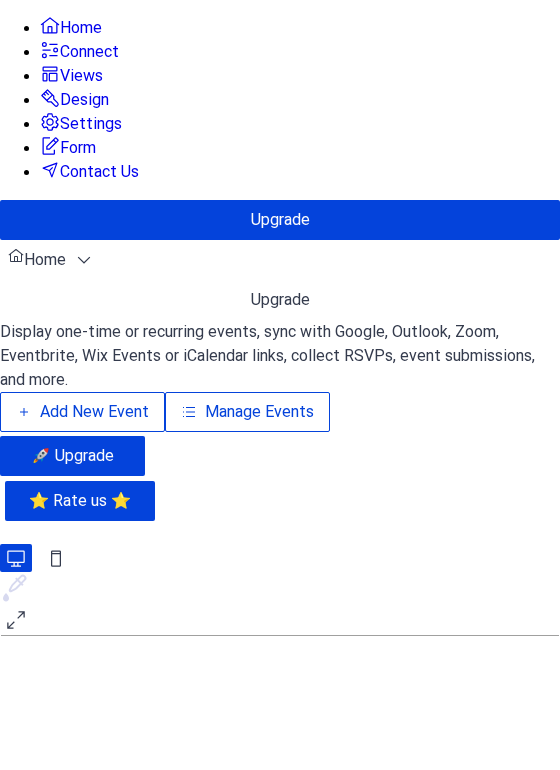 click on "Manage Events" at bounding box center (259, 412) 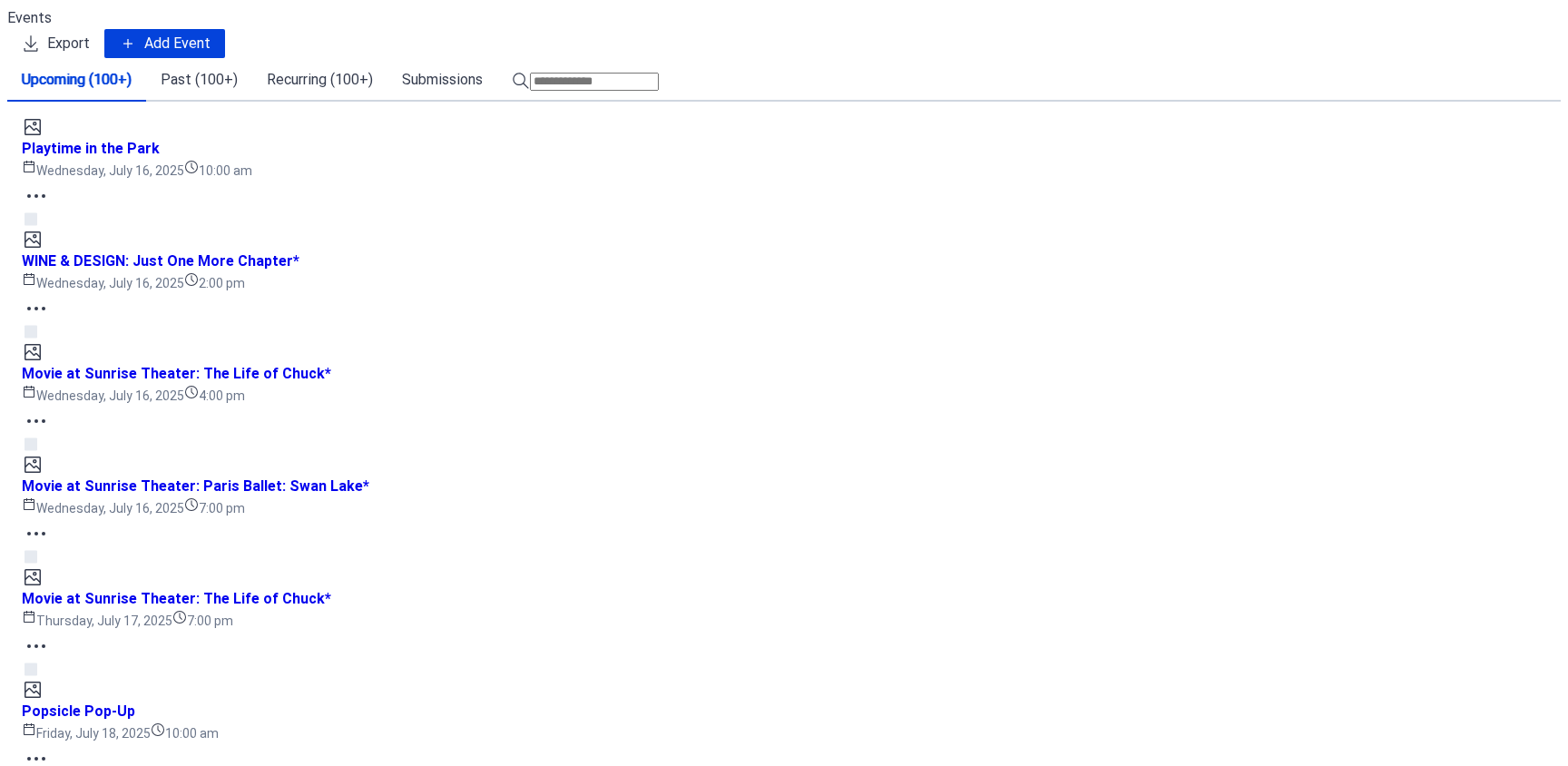 scroll, scrollTop: 0, scrollLeft: 0, axis: both 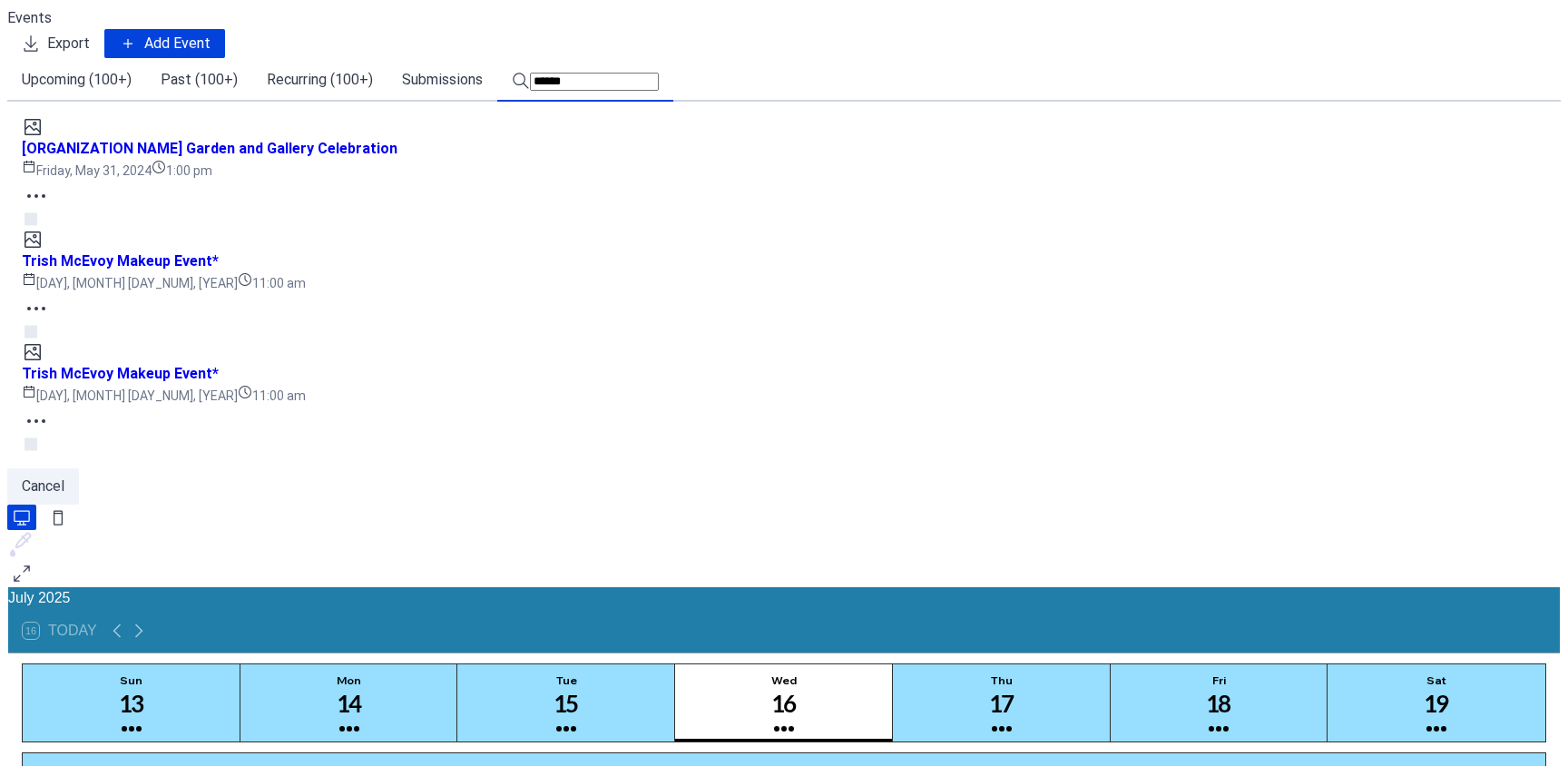 type on "******" 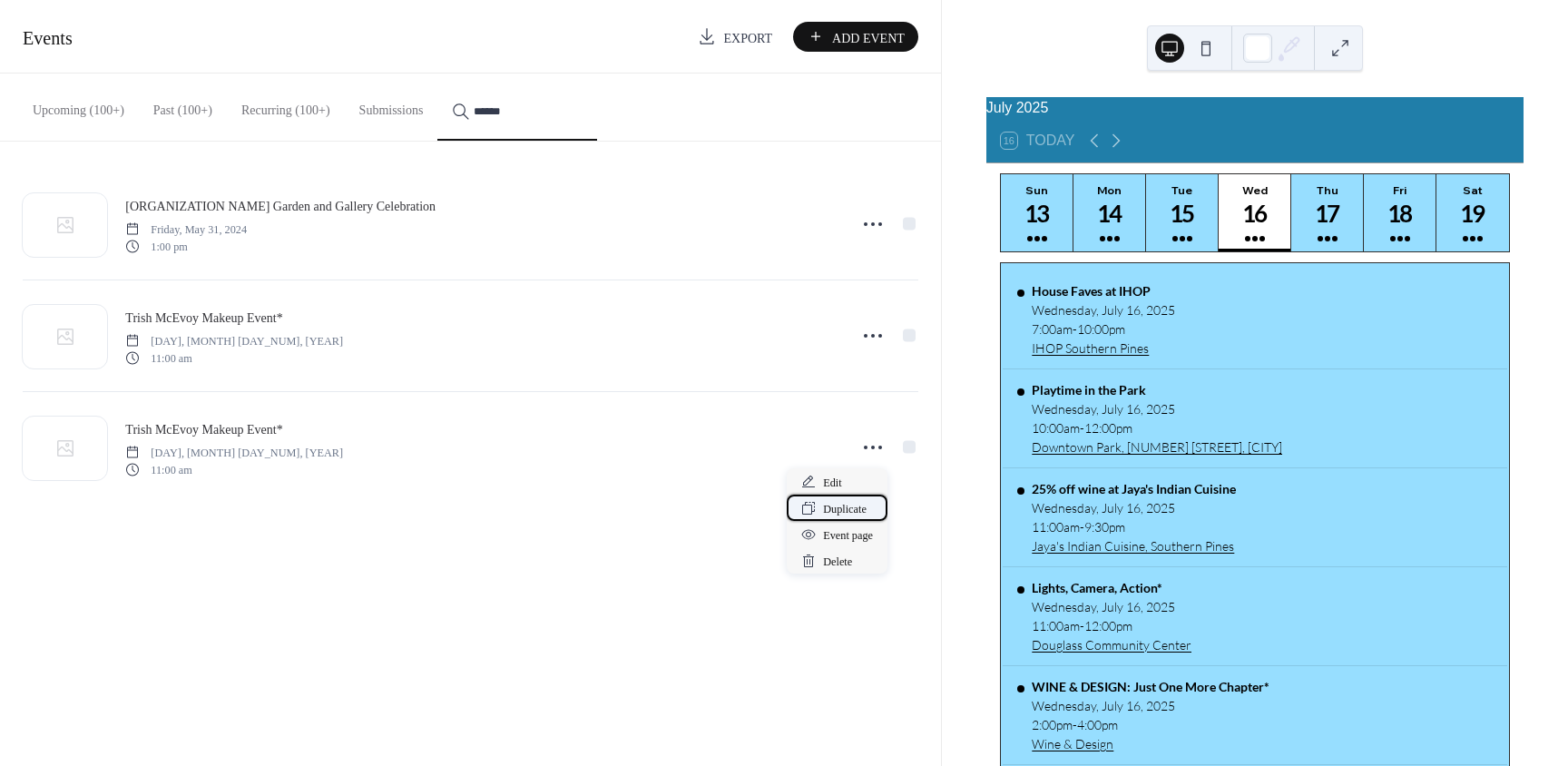 click on "Duplicate" at bounding box center (845, 509) 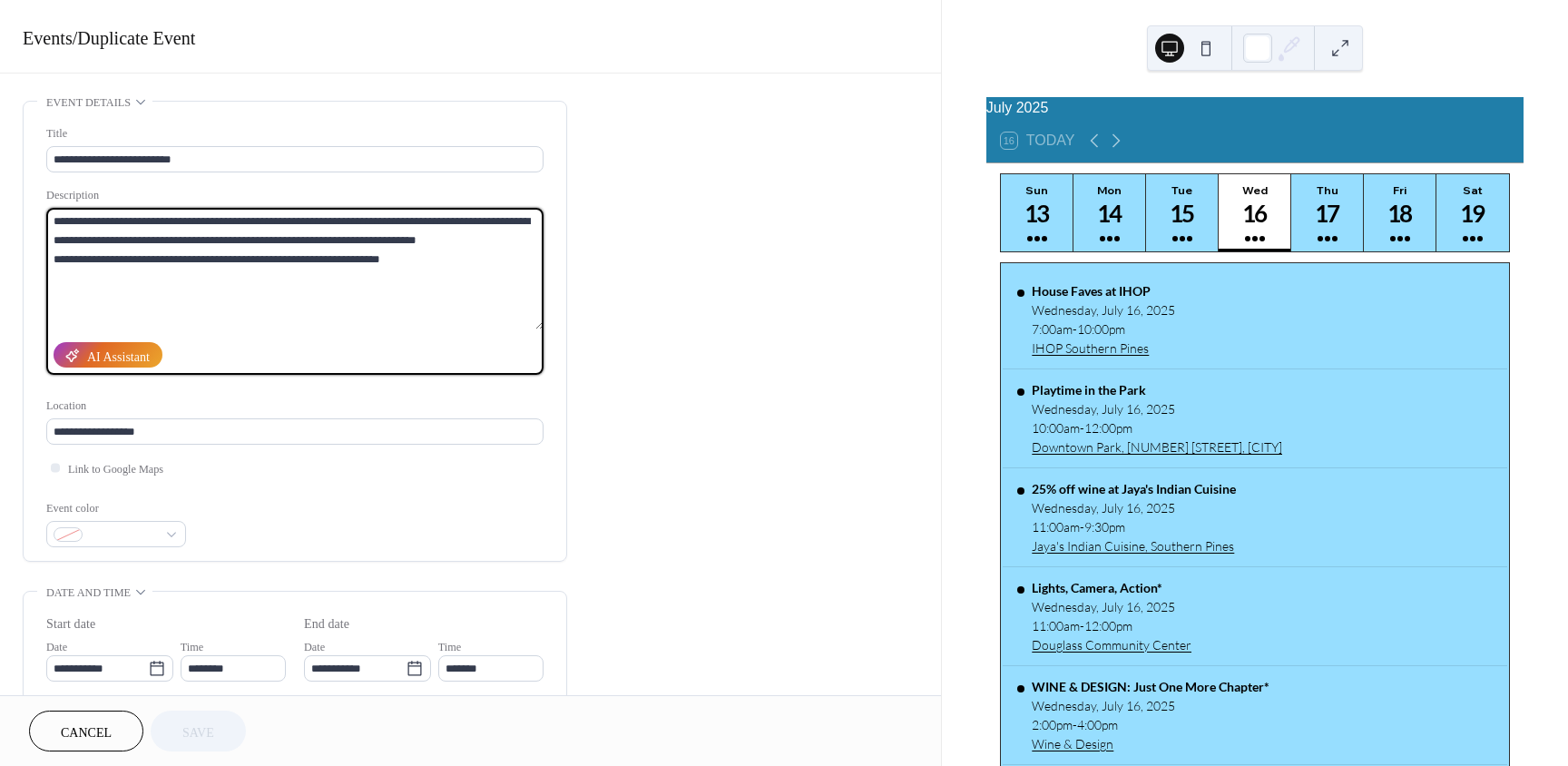 drag, startPoint x: 342, startPoint y: 220, endPoint x: 93, endPoint y: 241, distance: 249.88397 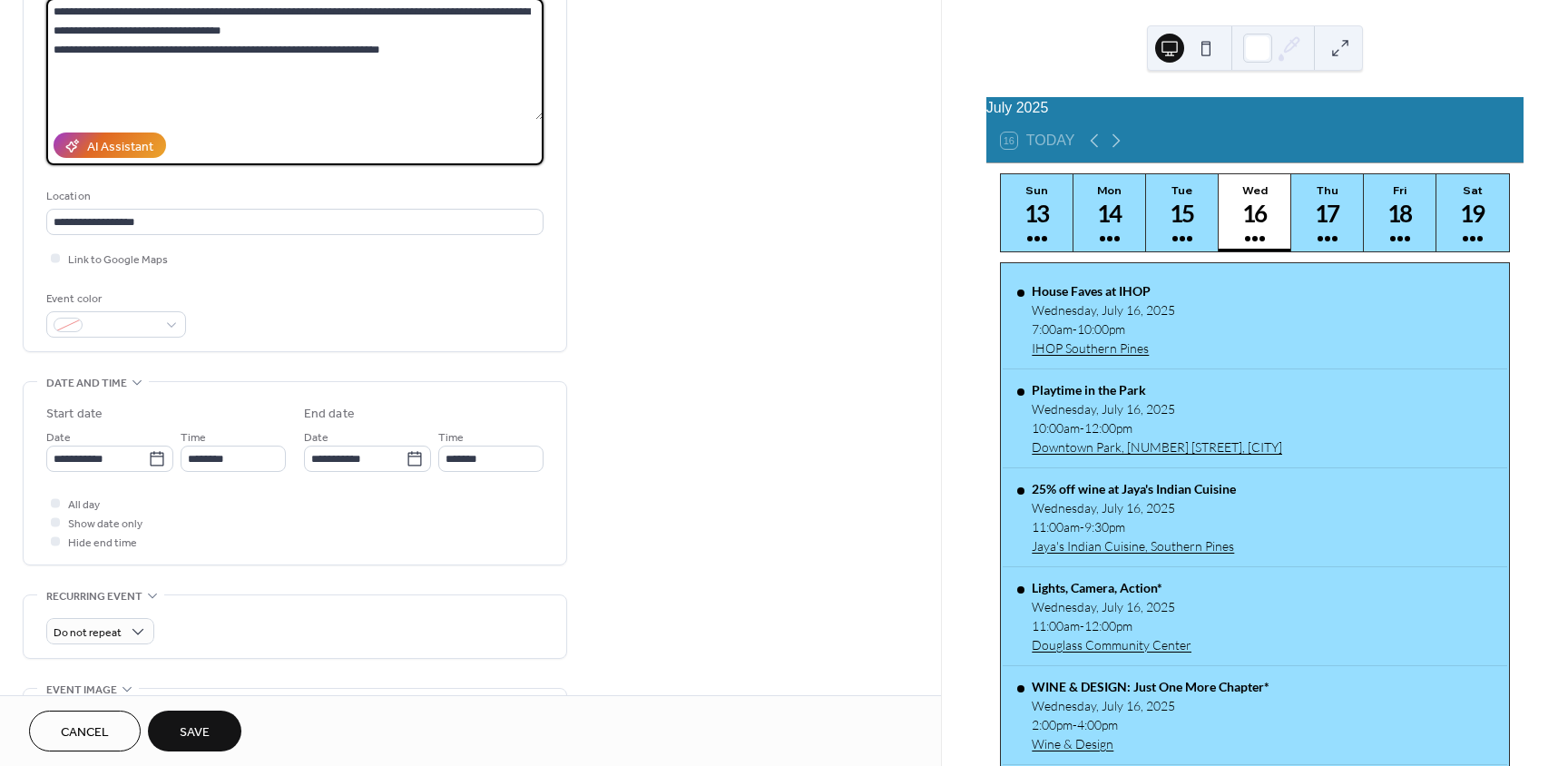 scroll, scrollTop: 272, scrollLeft: 0, axis: vertical 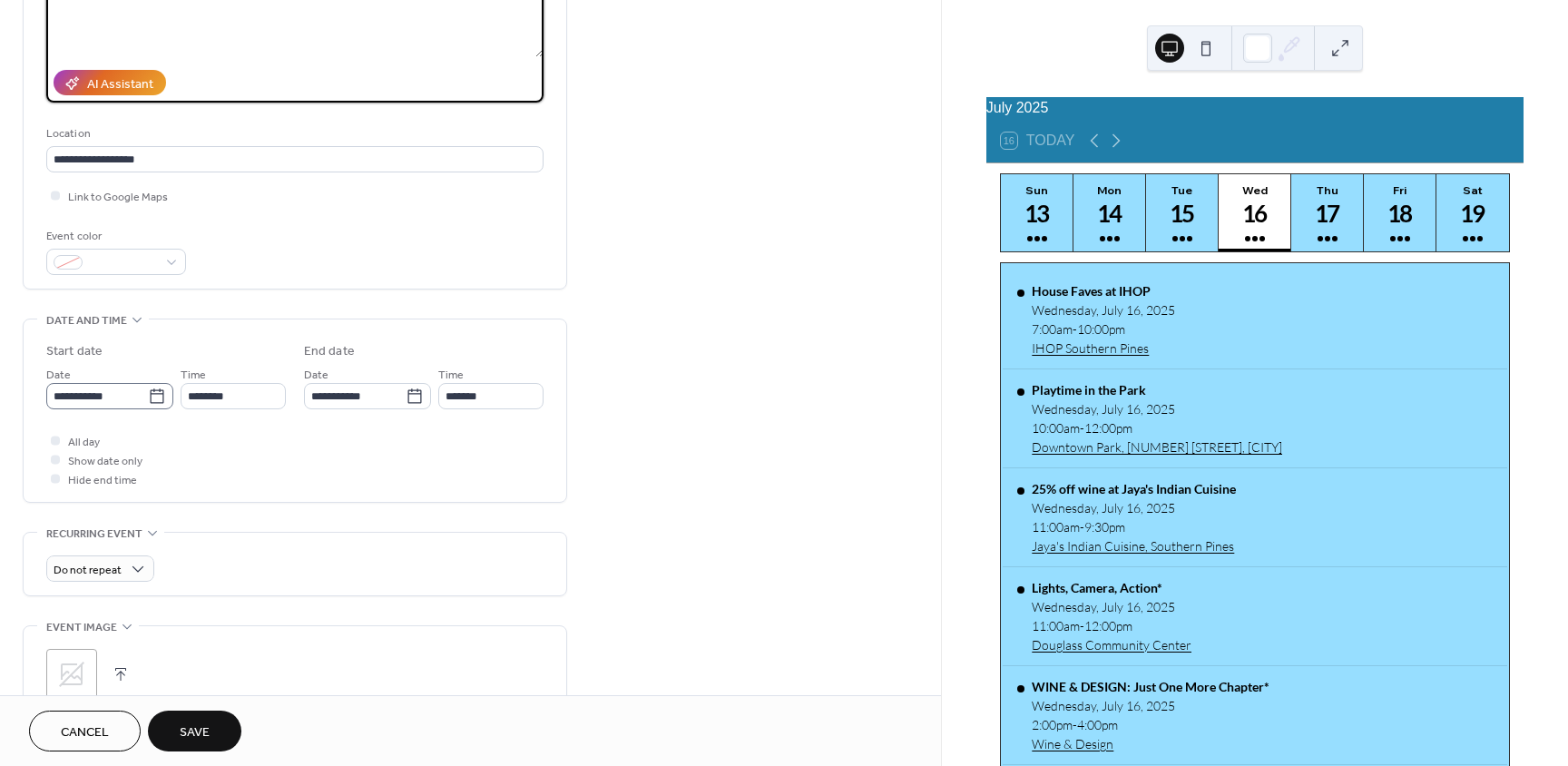 type on "**********" 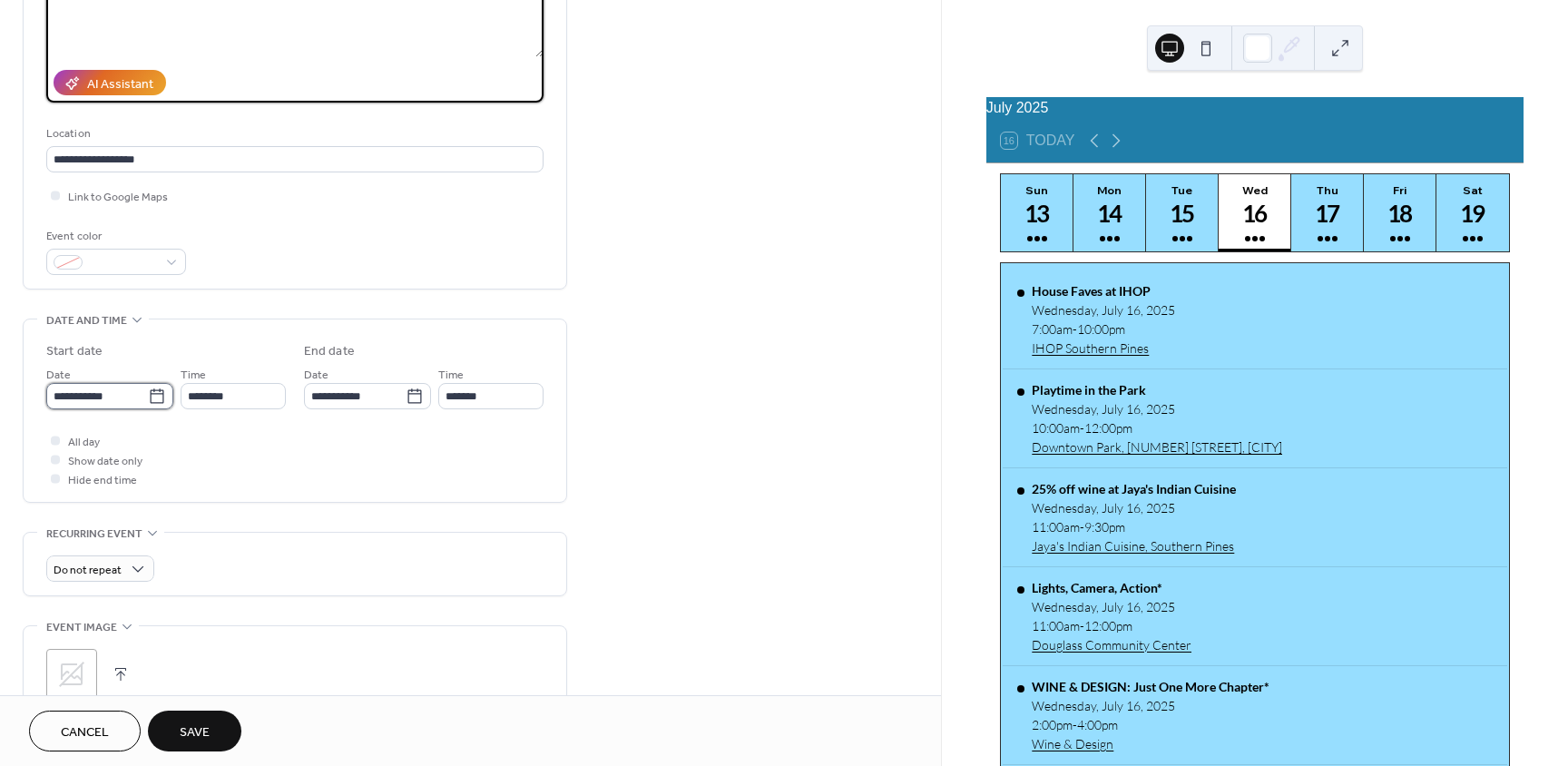 click on "**********" at bounding box center [97, 396] 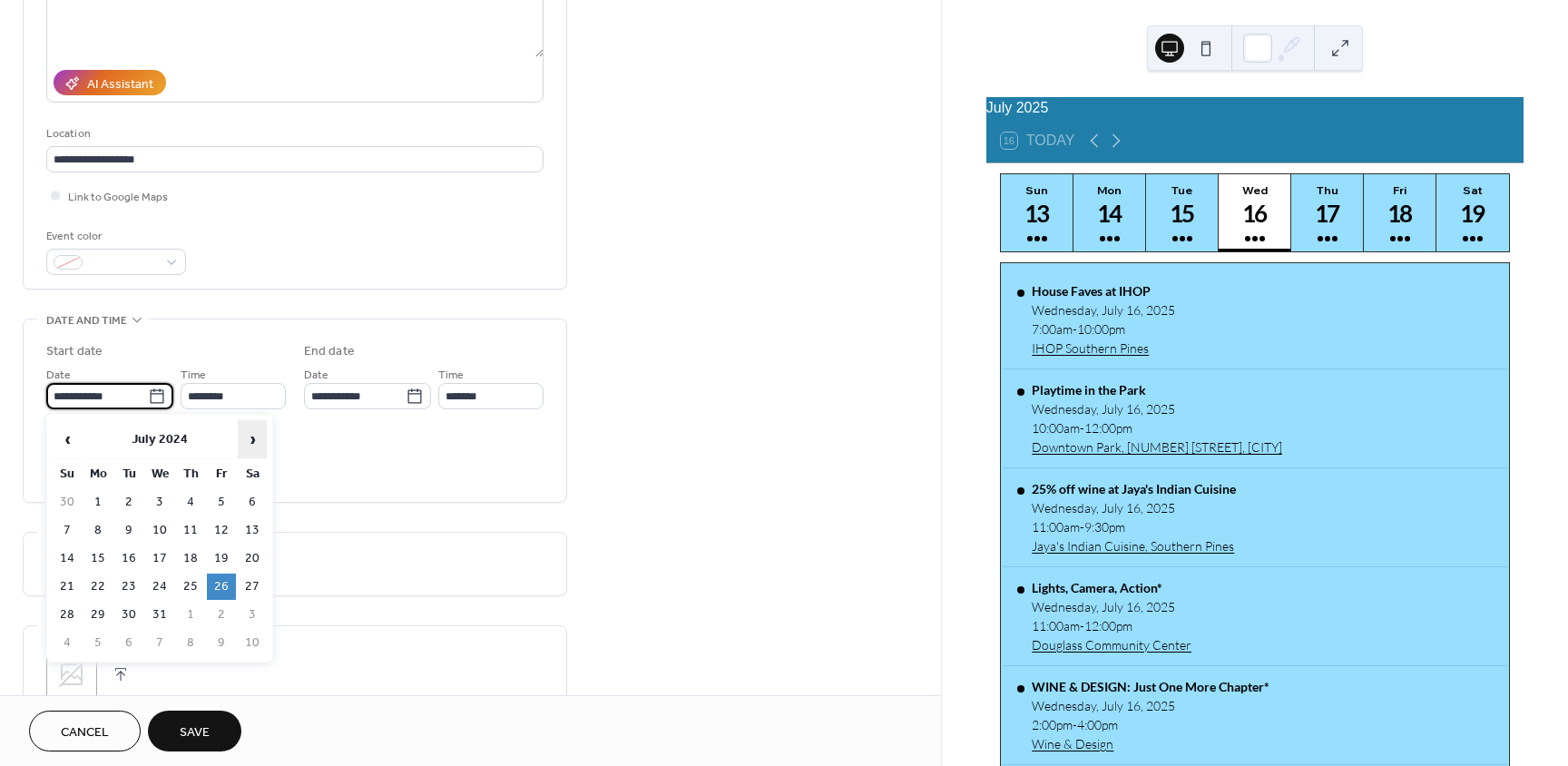 click on "›" at bounding box center (252, 439) 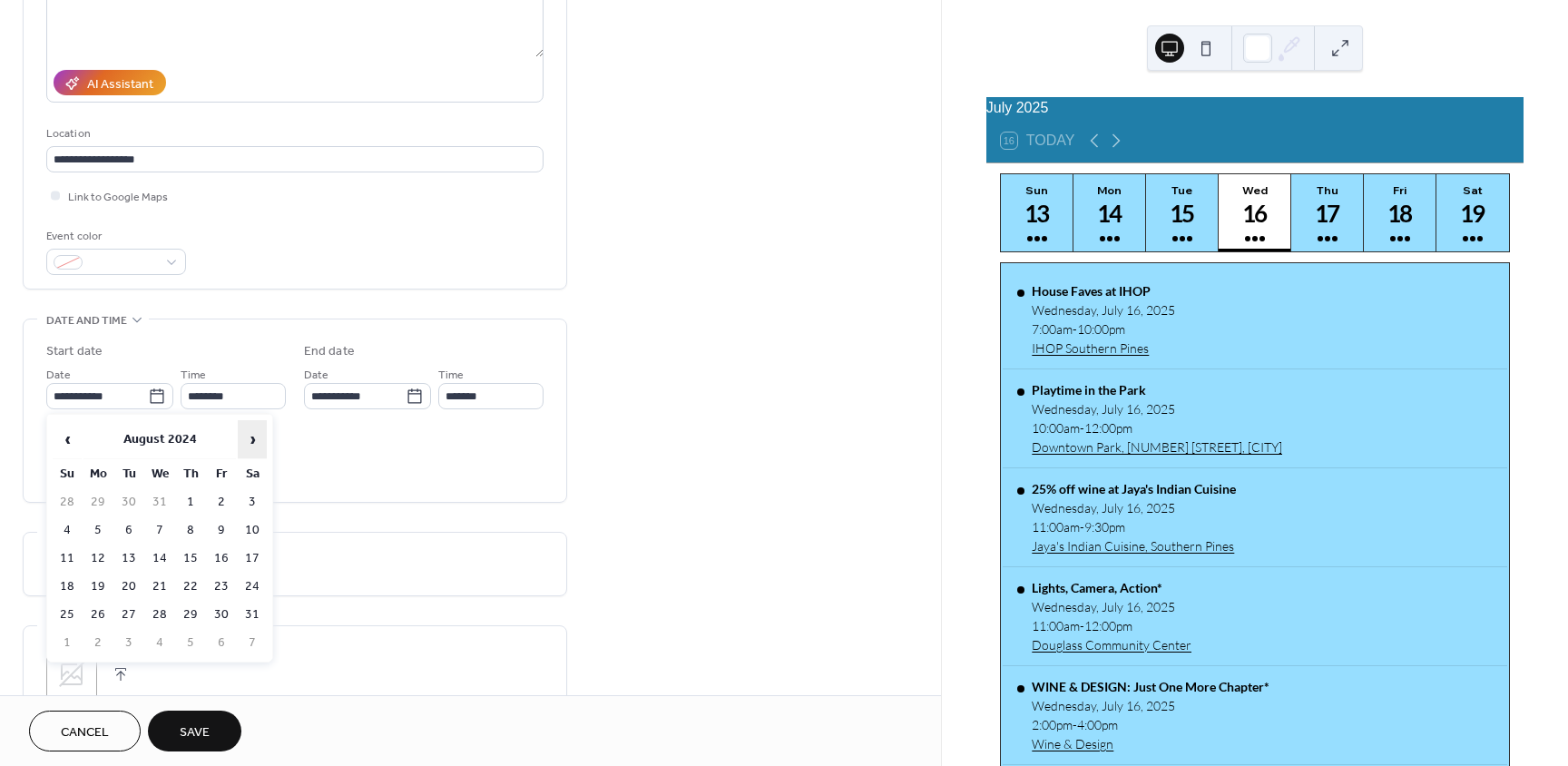 click on "›" at bounding box center (252, 439) 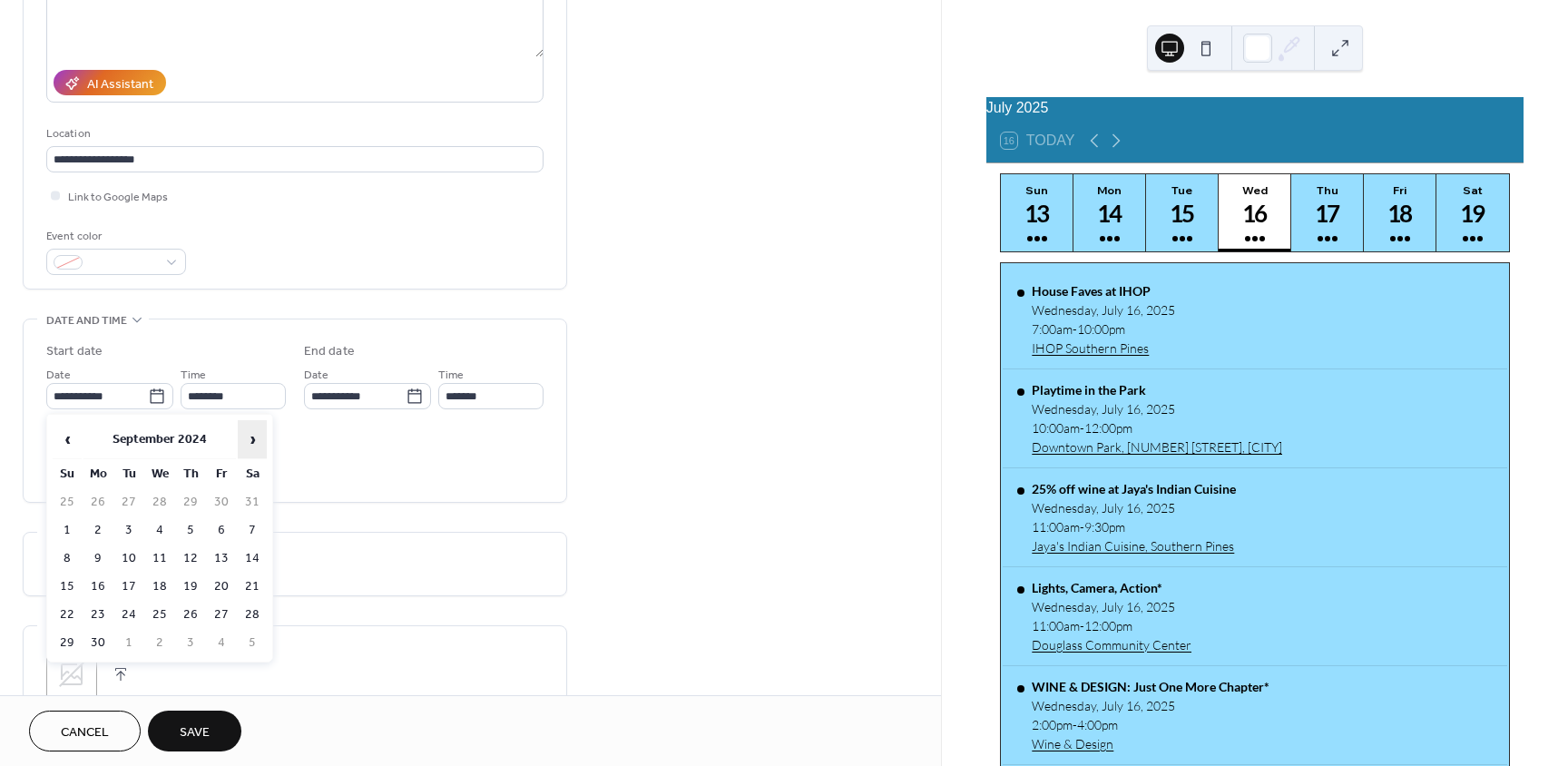 click on "›" at bounding box center (252, 439) 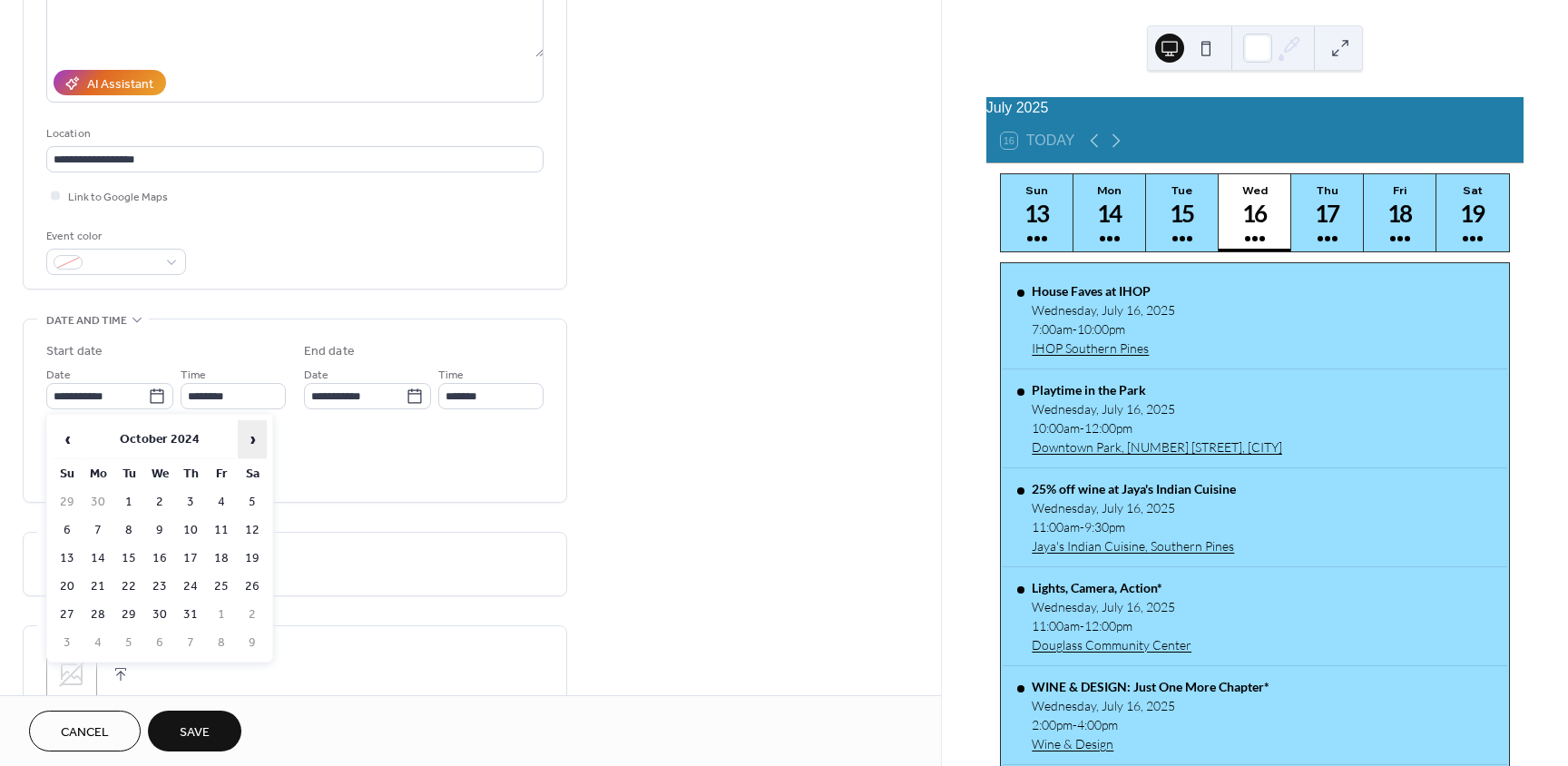 click on "›" at bounding box center [252, 439] 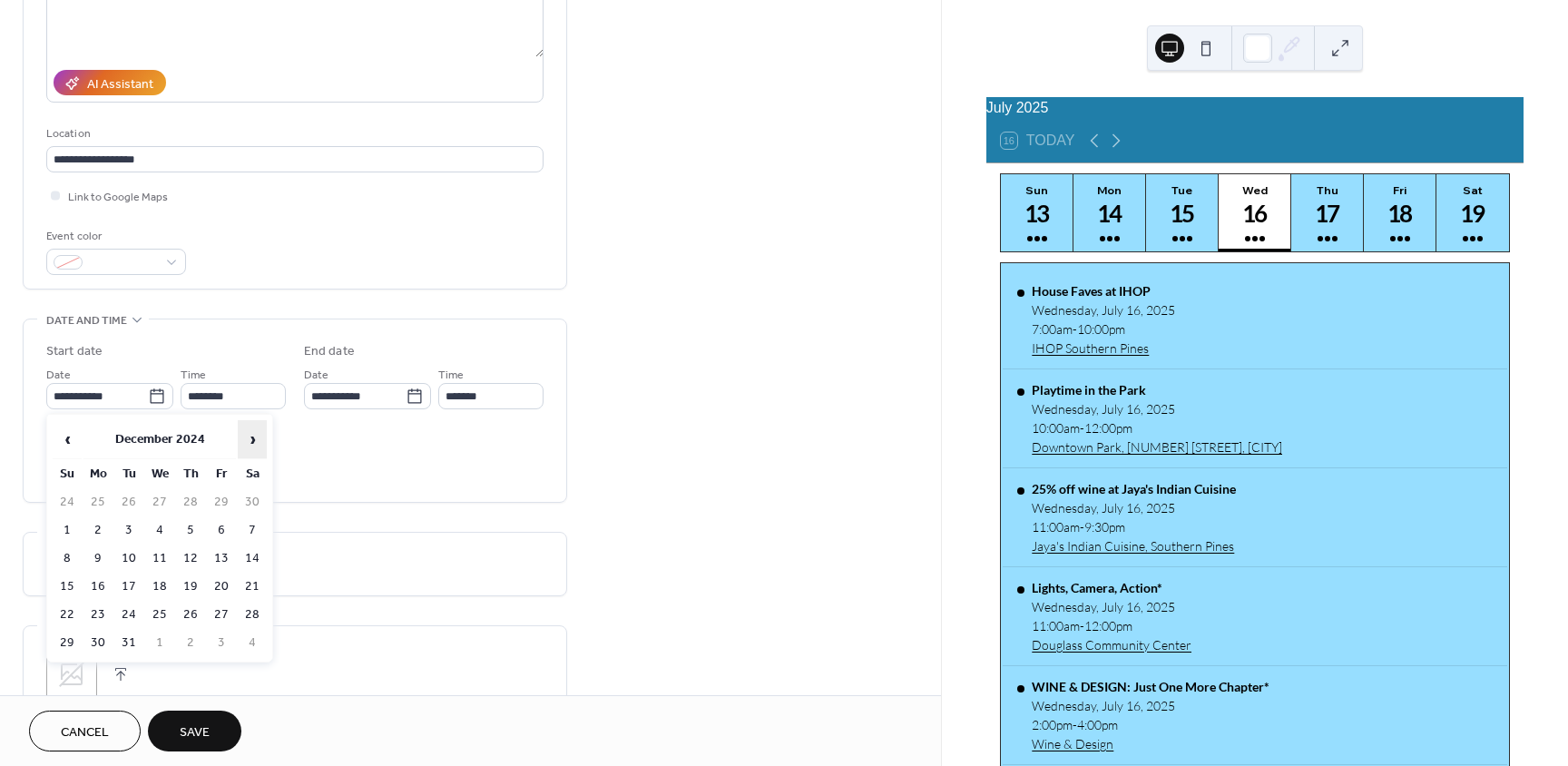 click on "›" at bounding box center [252, 439] 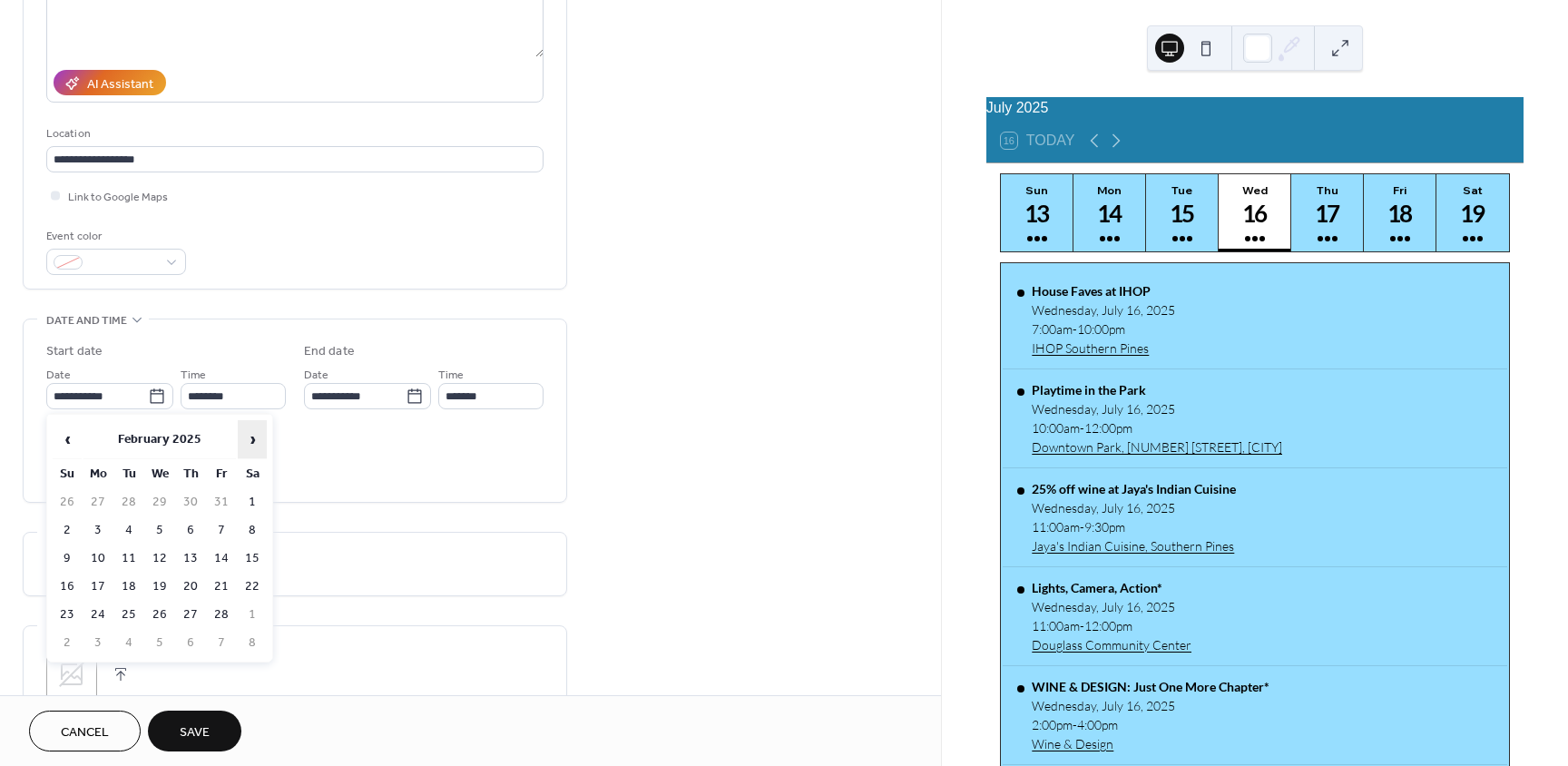 click on "›" at bounding box center [252, 439] 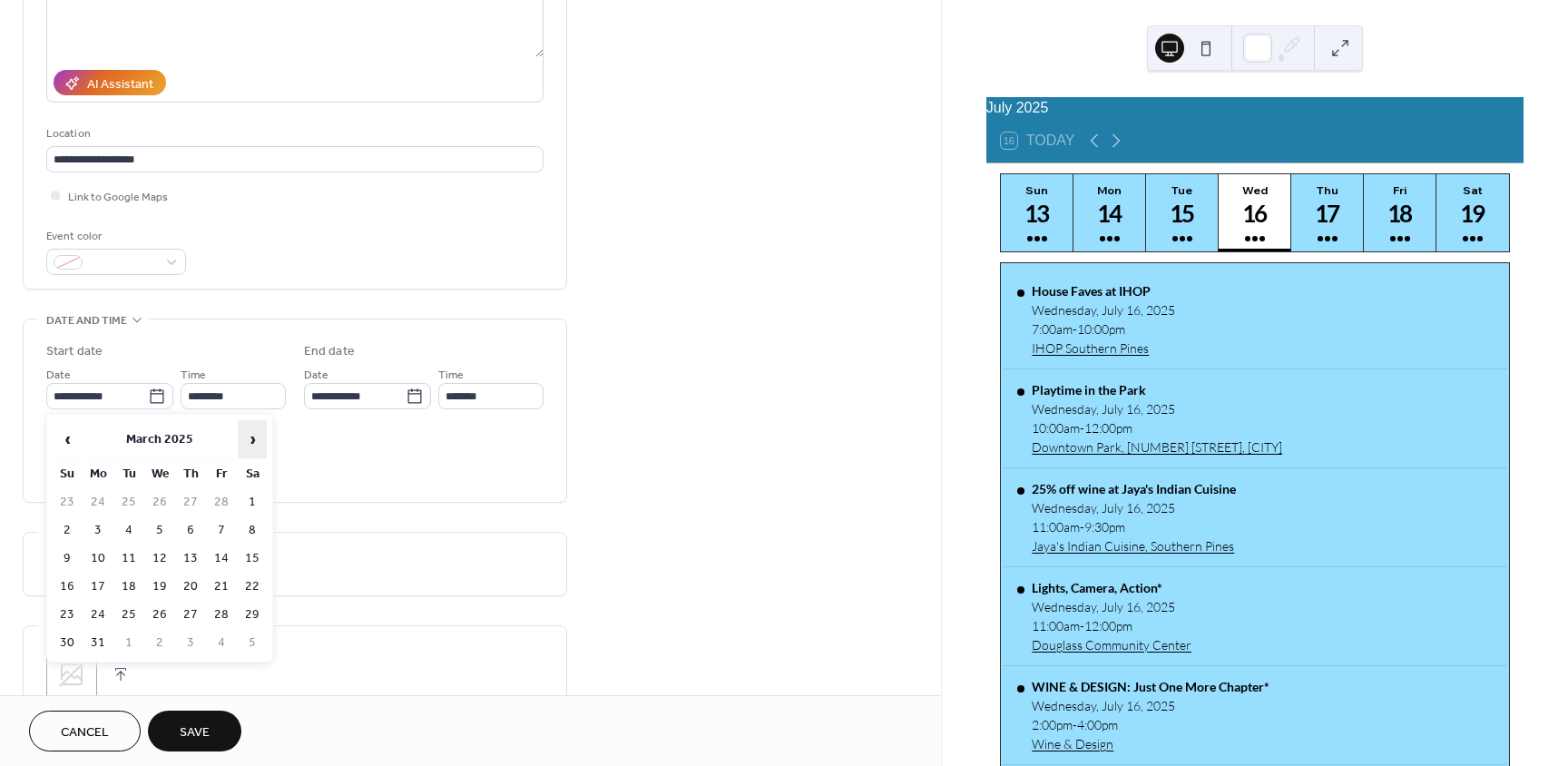 click on "›" at bounding box center [252, 439] 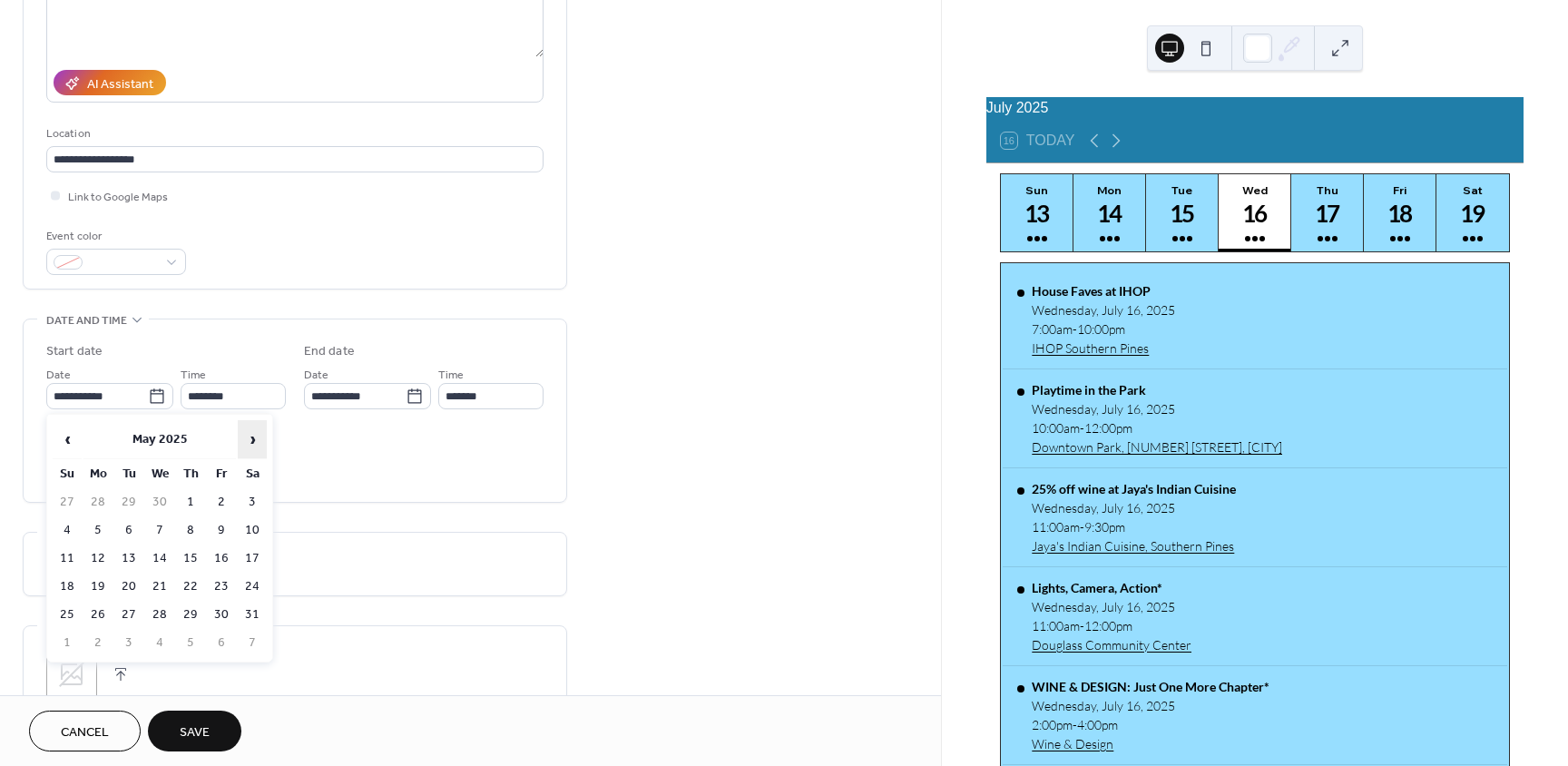 click on "›" at bounding box center [252, 439] 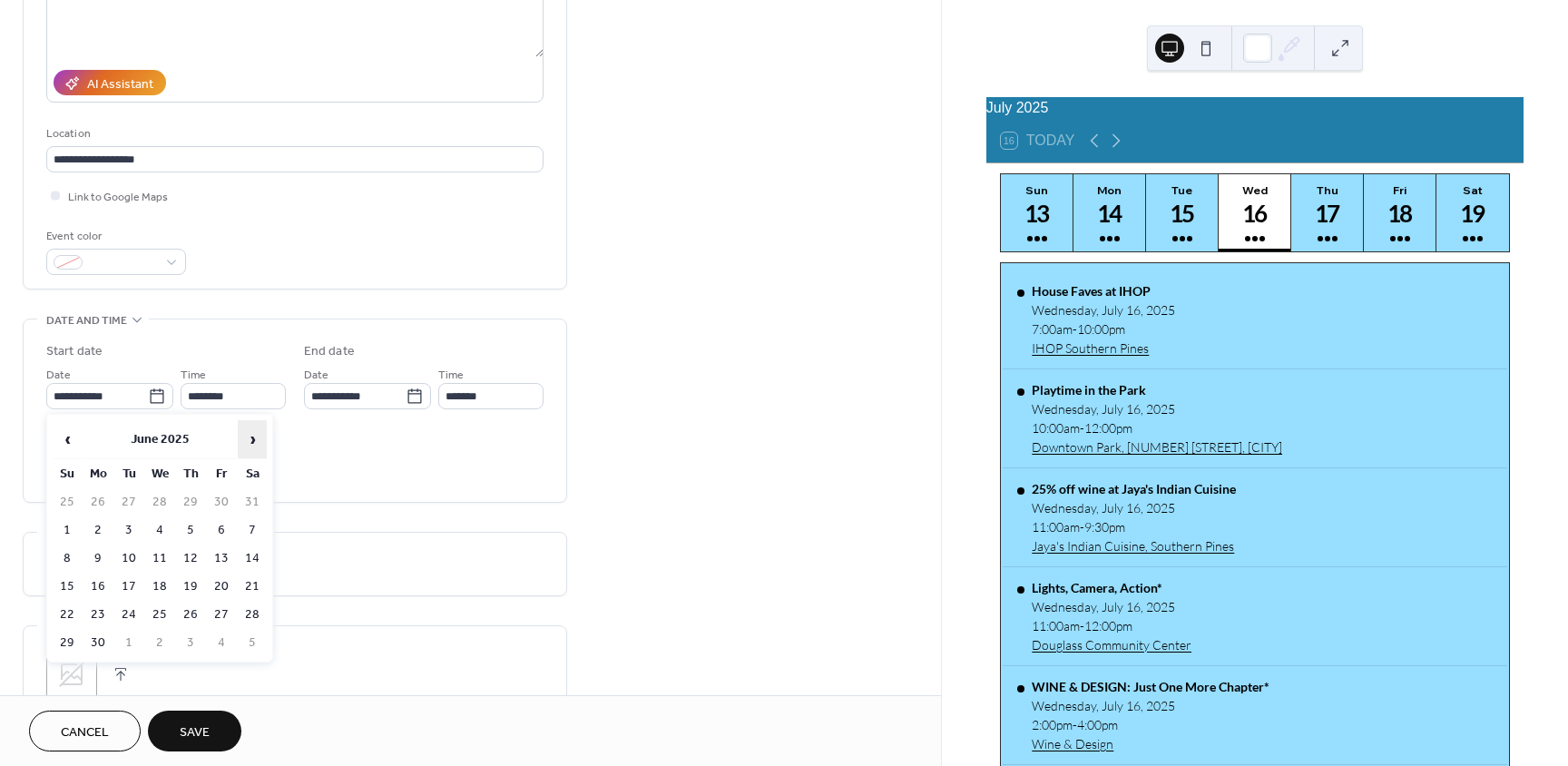 click on "›" at bounding box center [252, 439] 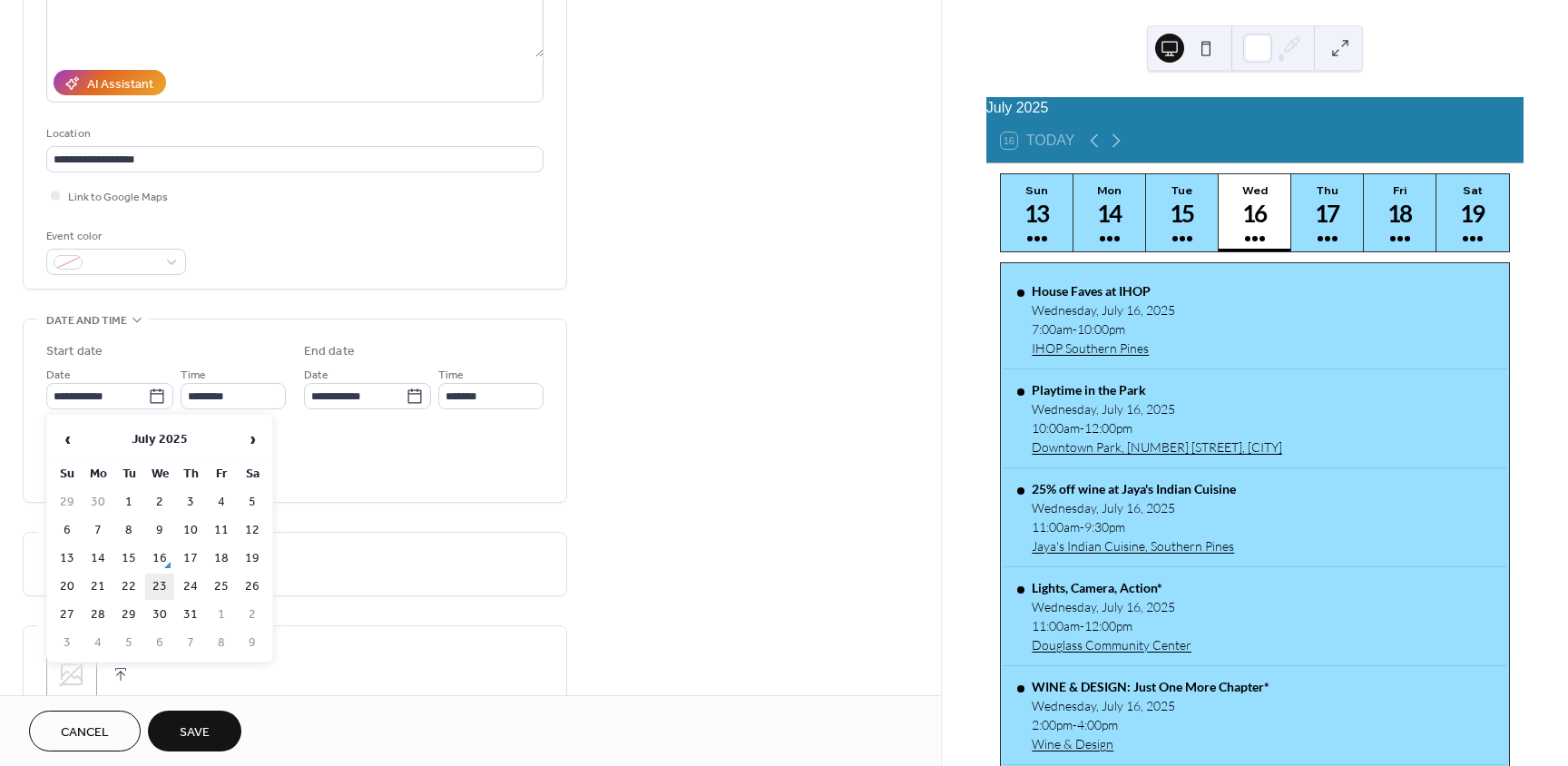 click on "23" at bounding box center [160, 586] 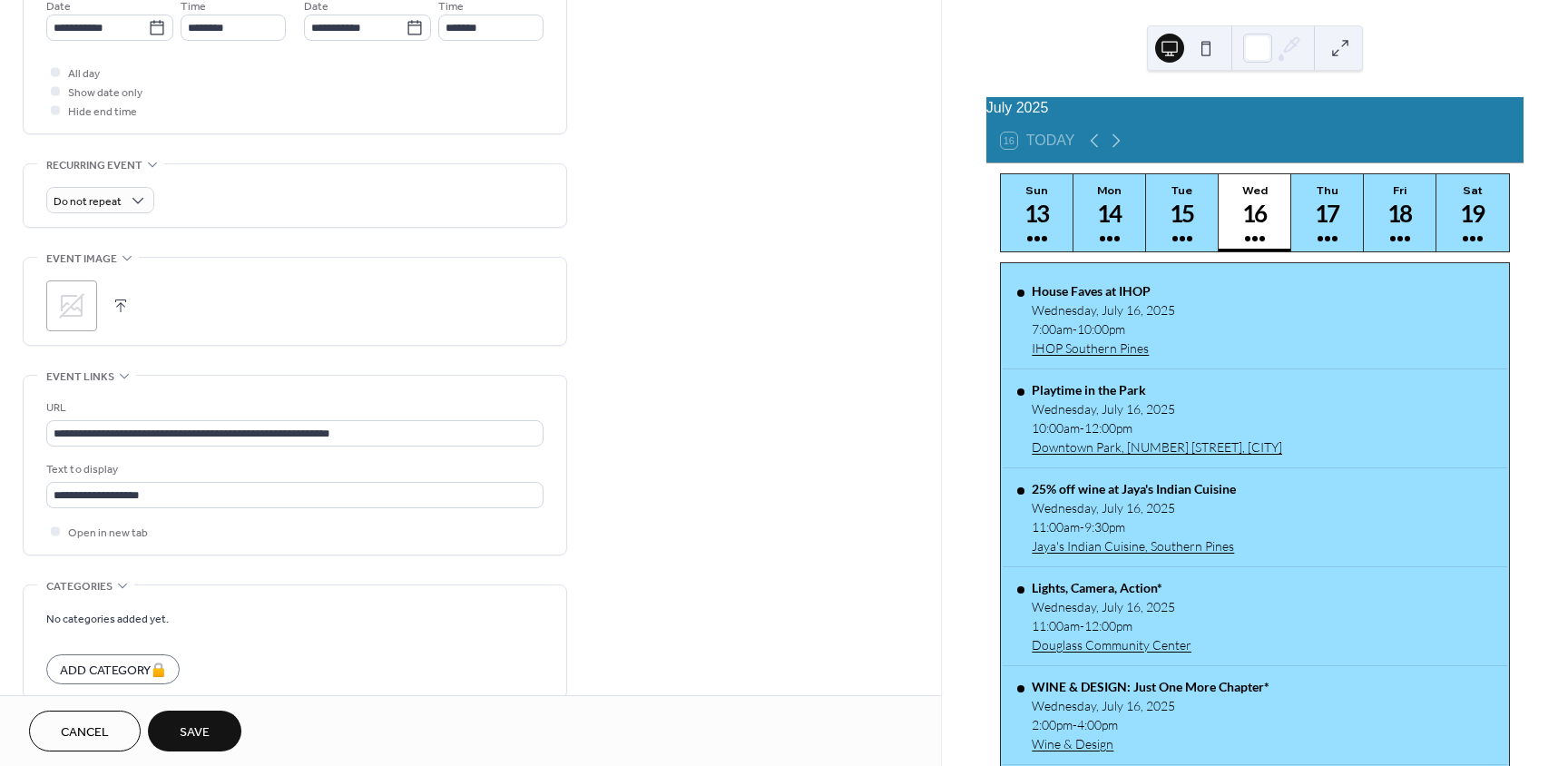 scroll, scrollTop: 730, scrollLeft: 0, axis: vertical 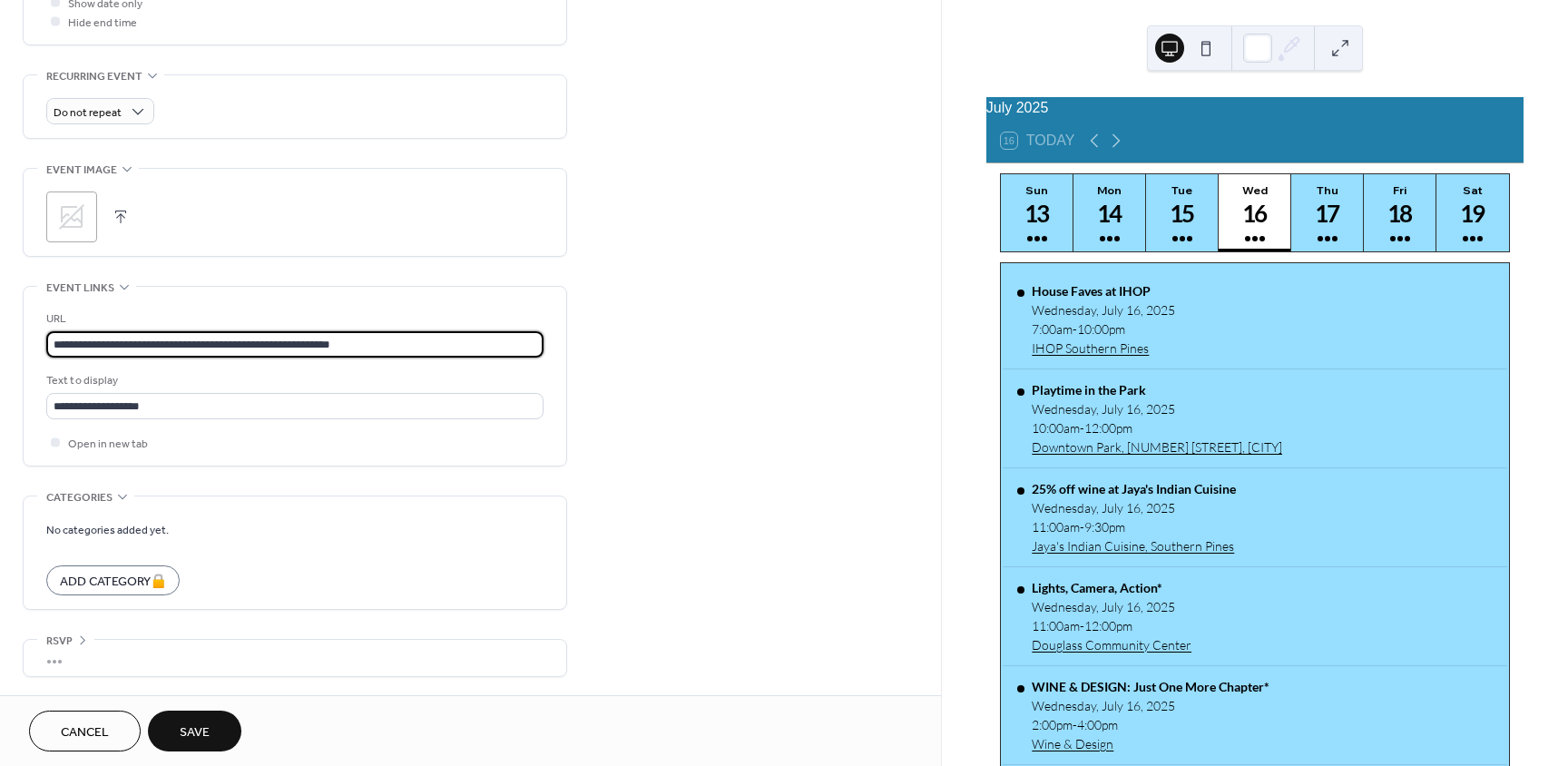 drag, startPoint x: 311, startPoint y: 343, endPoint x: -87, endPoint y: 346, distance: 398.01131 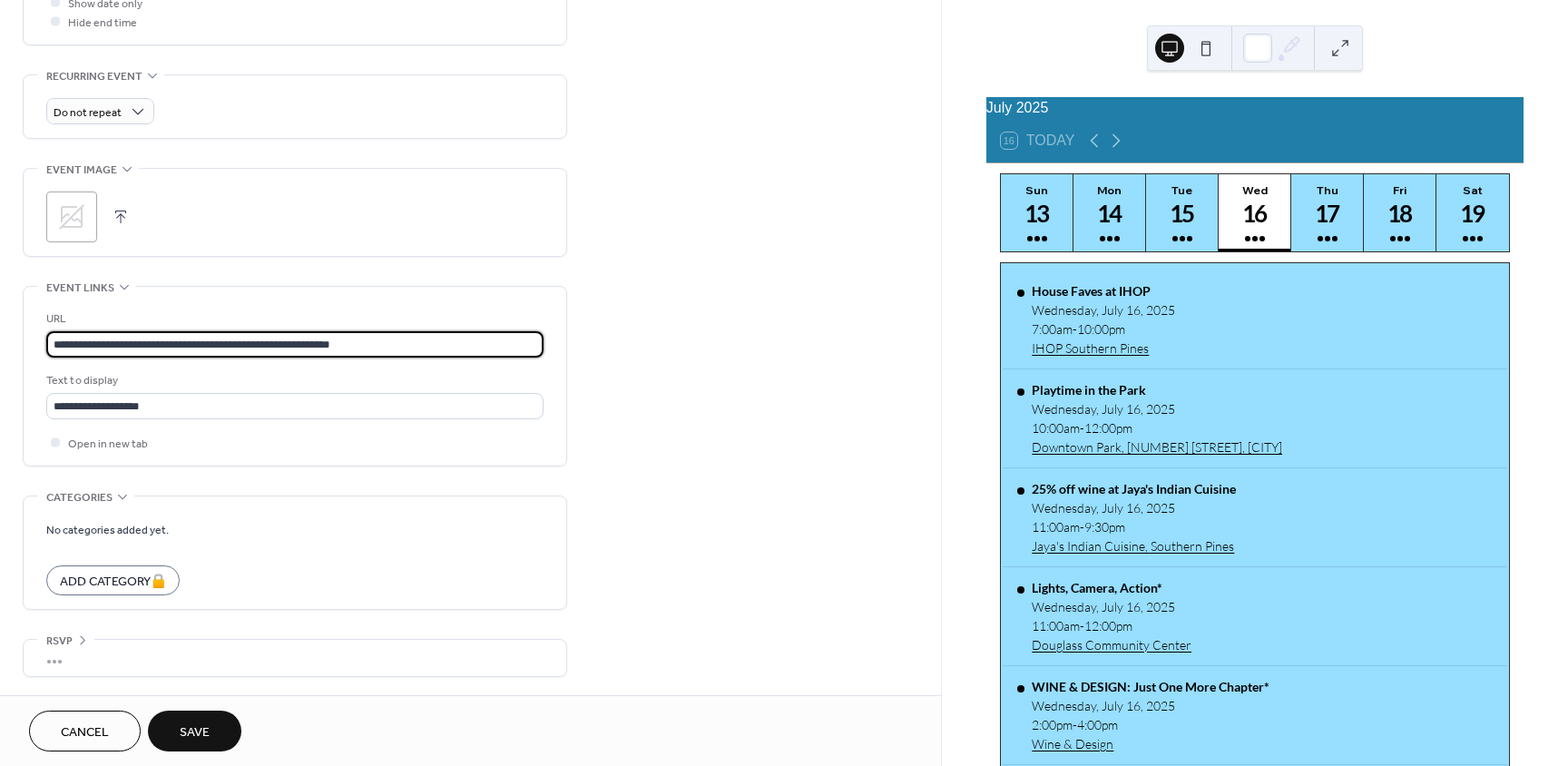 click on "**********" at bounding box center (784, 383) 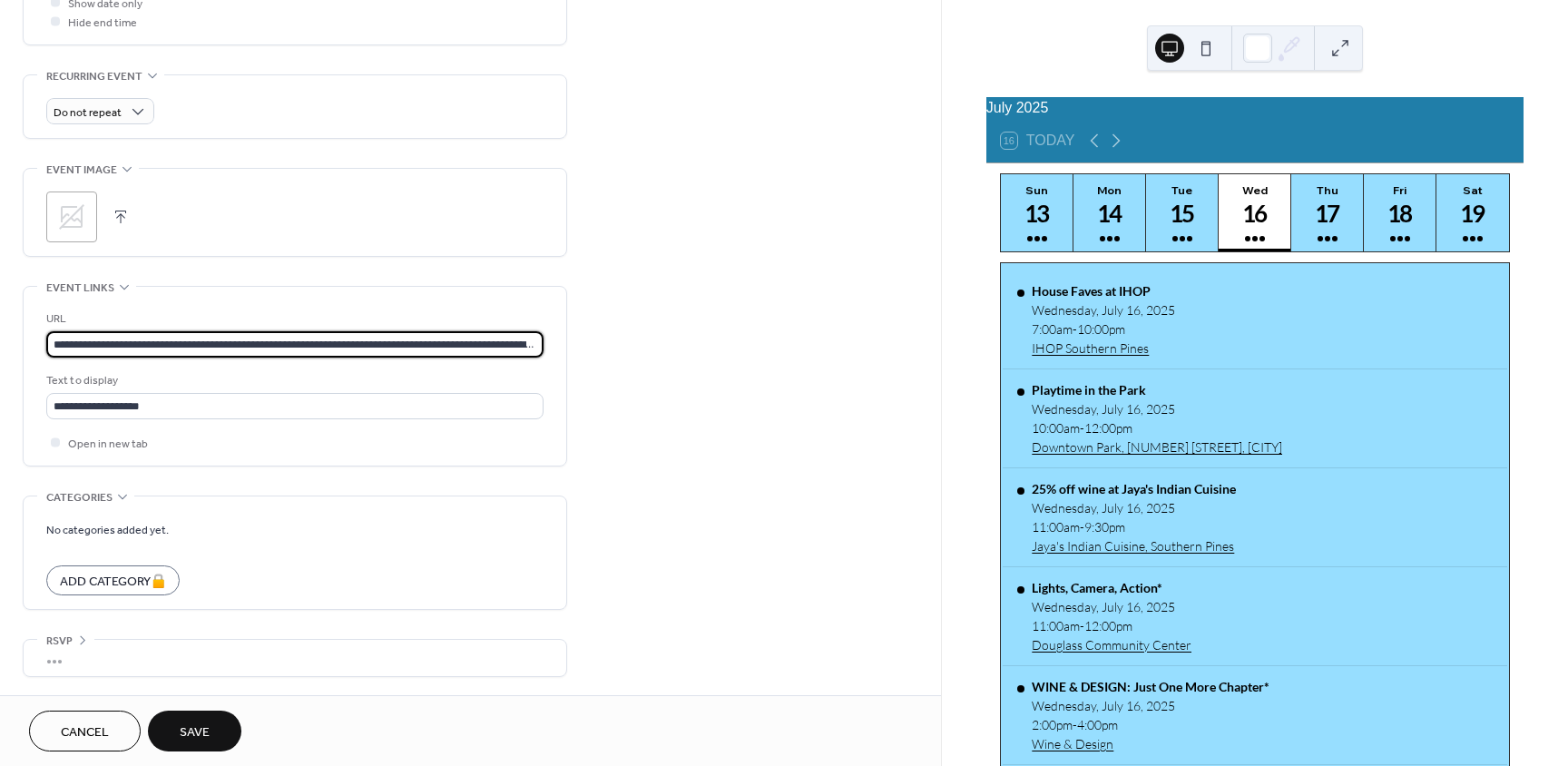 scroll, scrollTop: 0, scrollLeft: 973, axis: horizontal 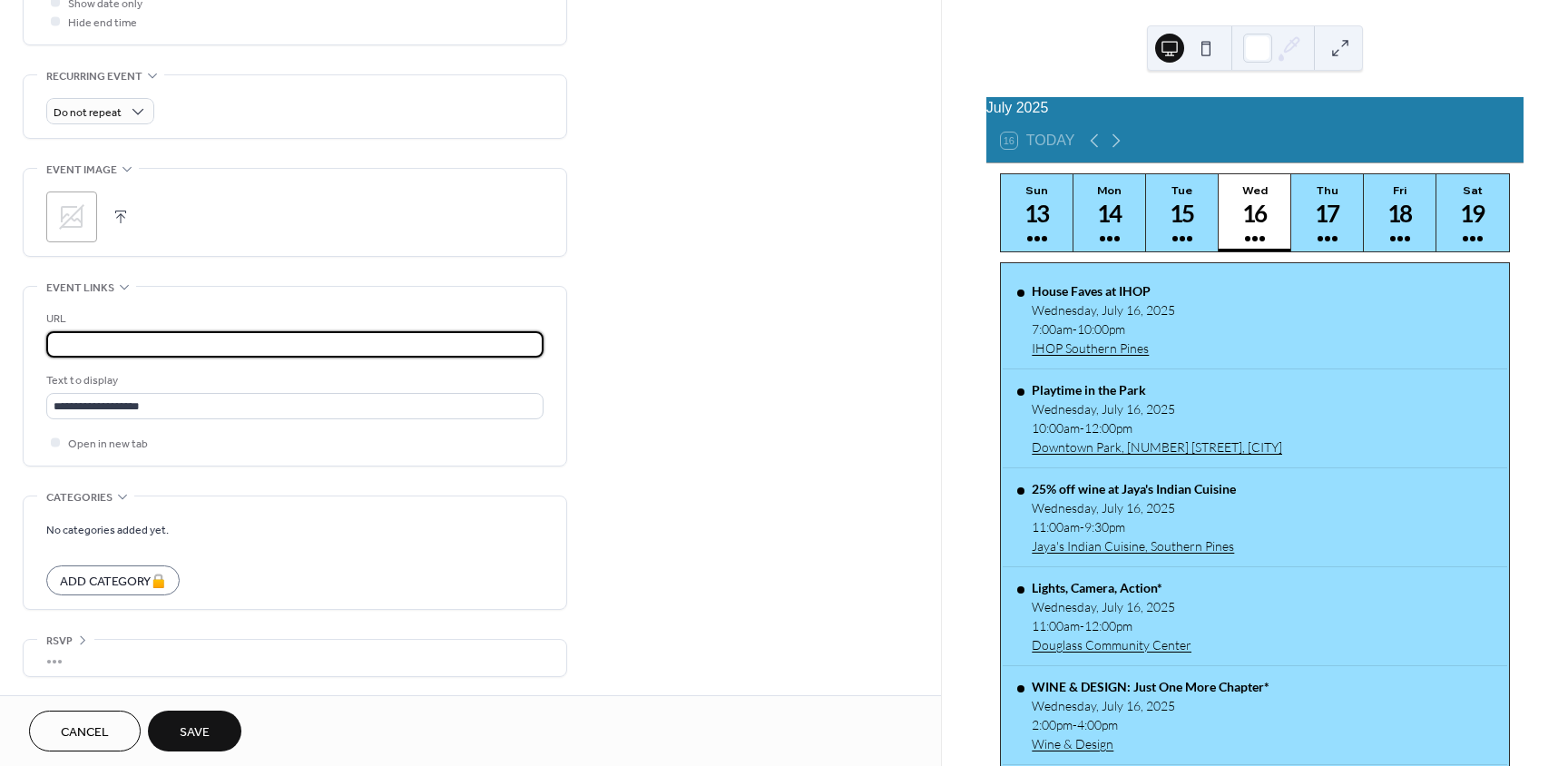 type on "**********" 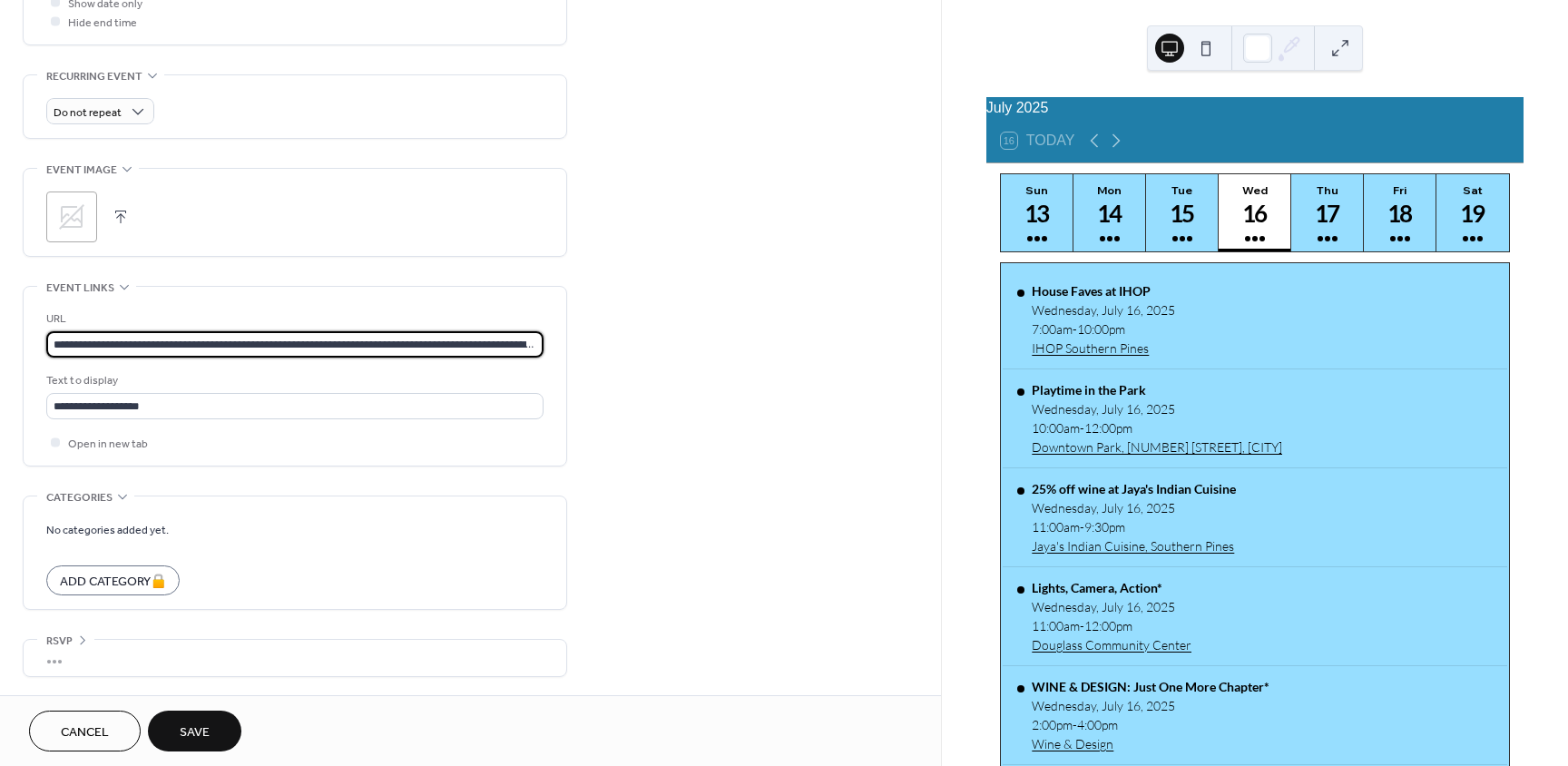click on "Save" at bounding box center [194, 732] 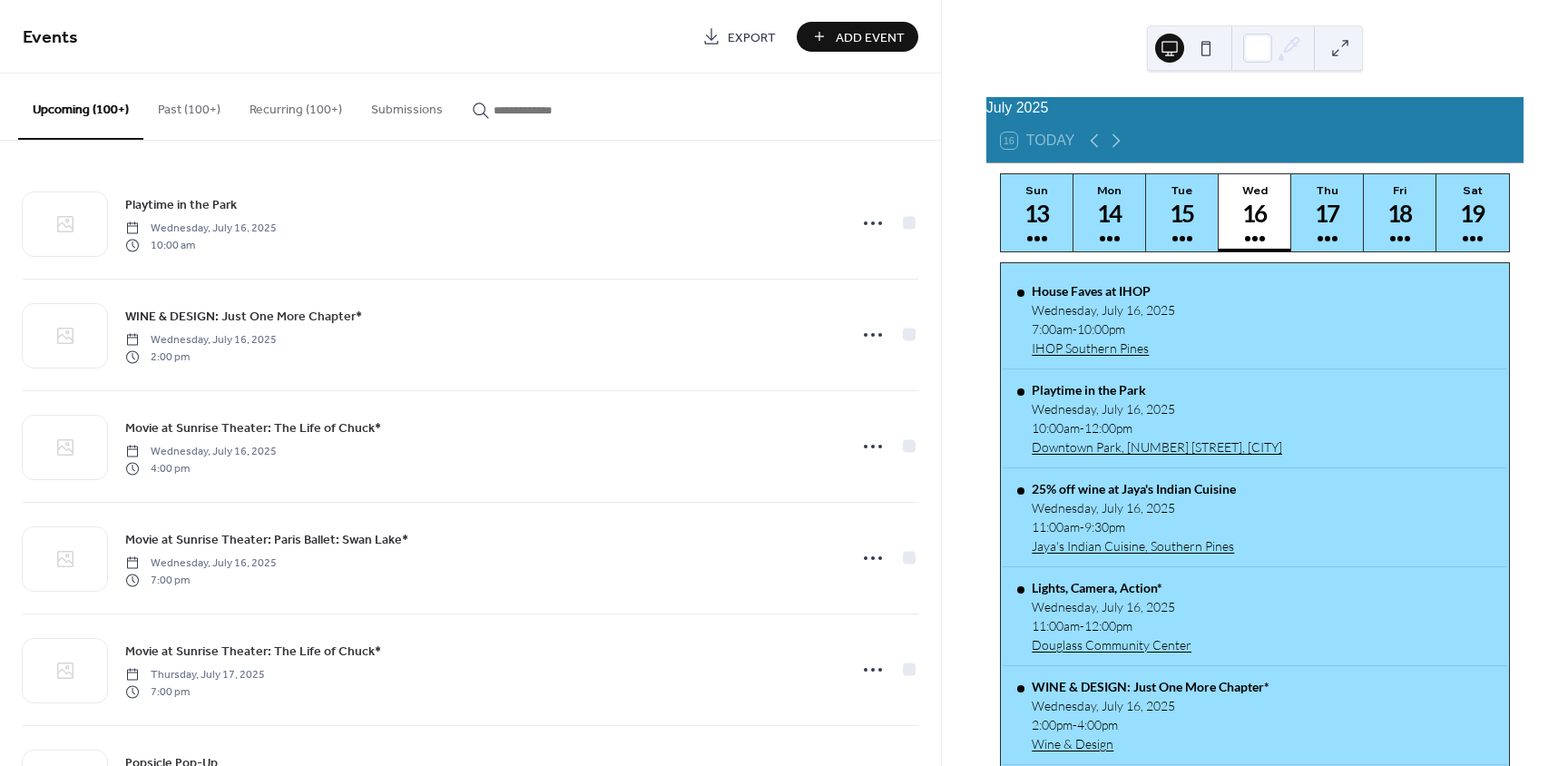 click on "Add Event" at bounding box center (870, 37) 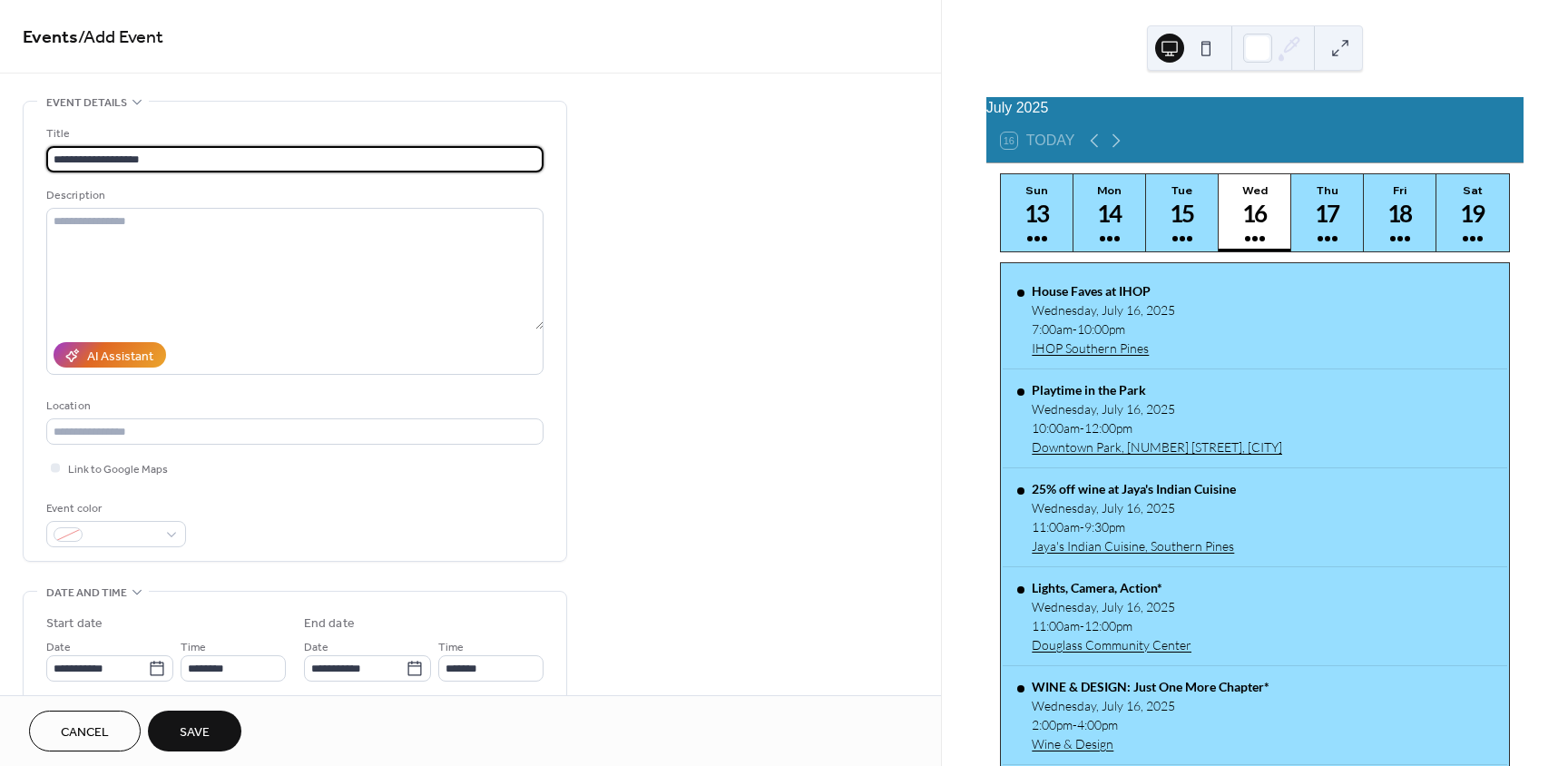 type on "**********" 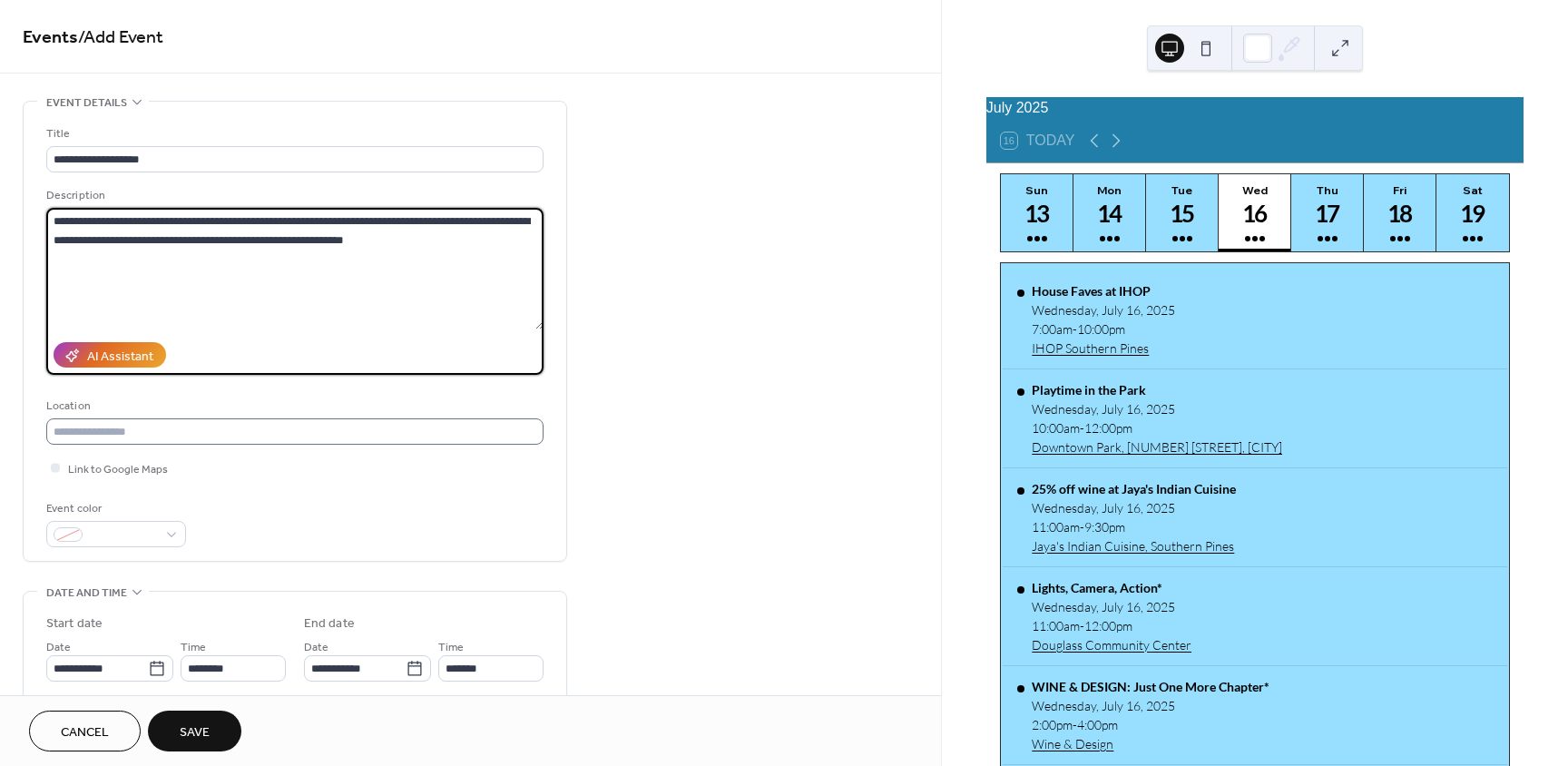 type on "**********" 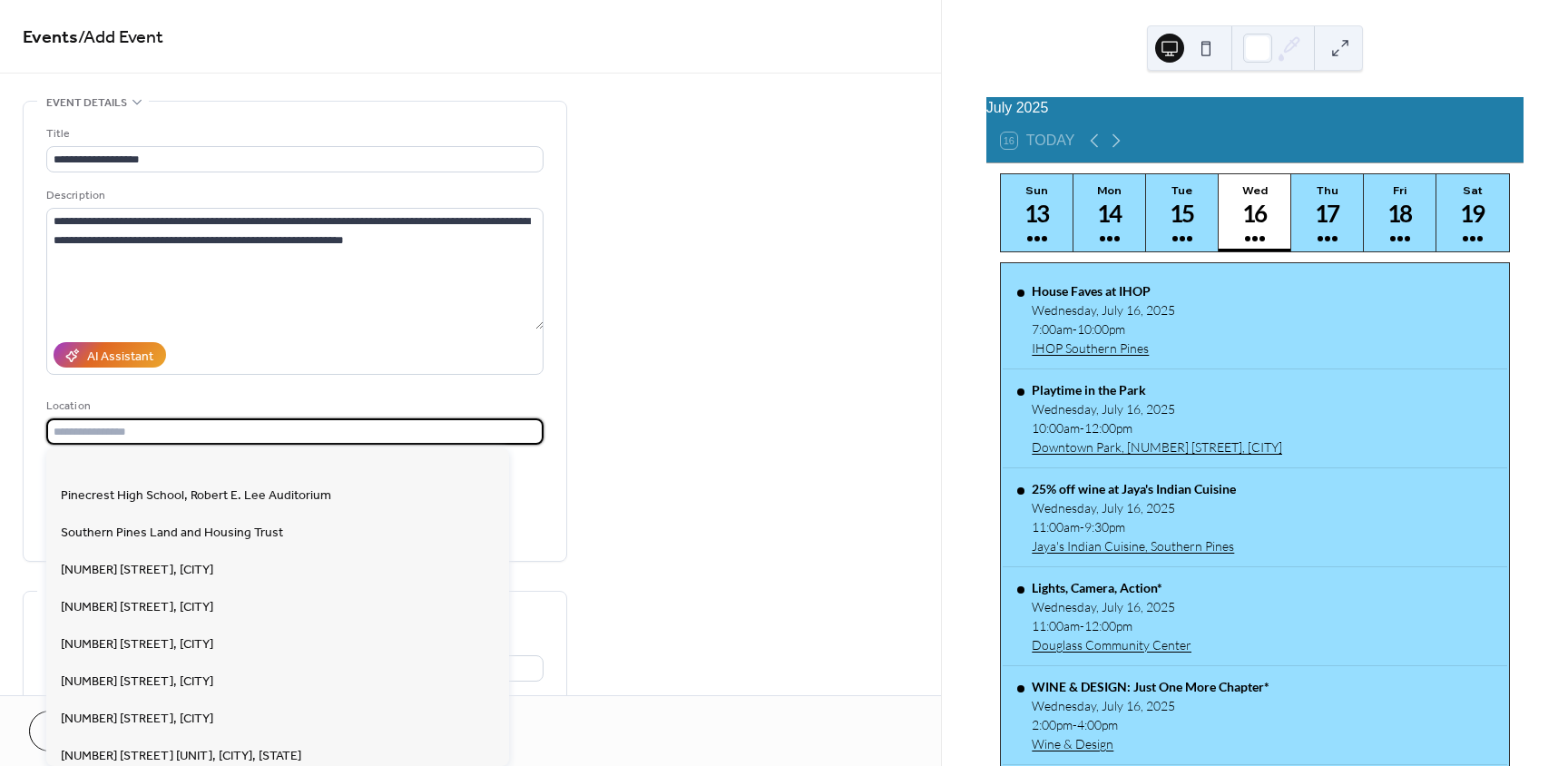 click at bounding box center (295, 431) 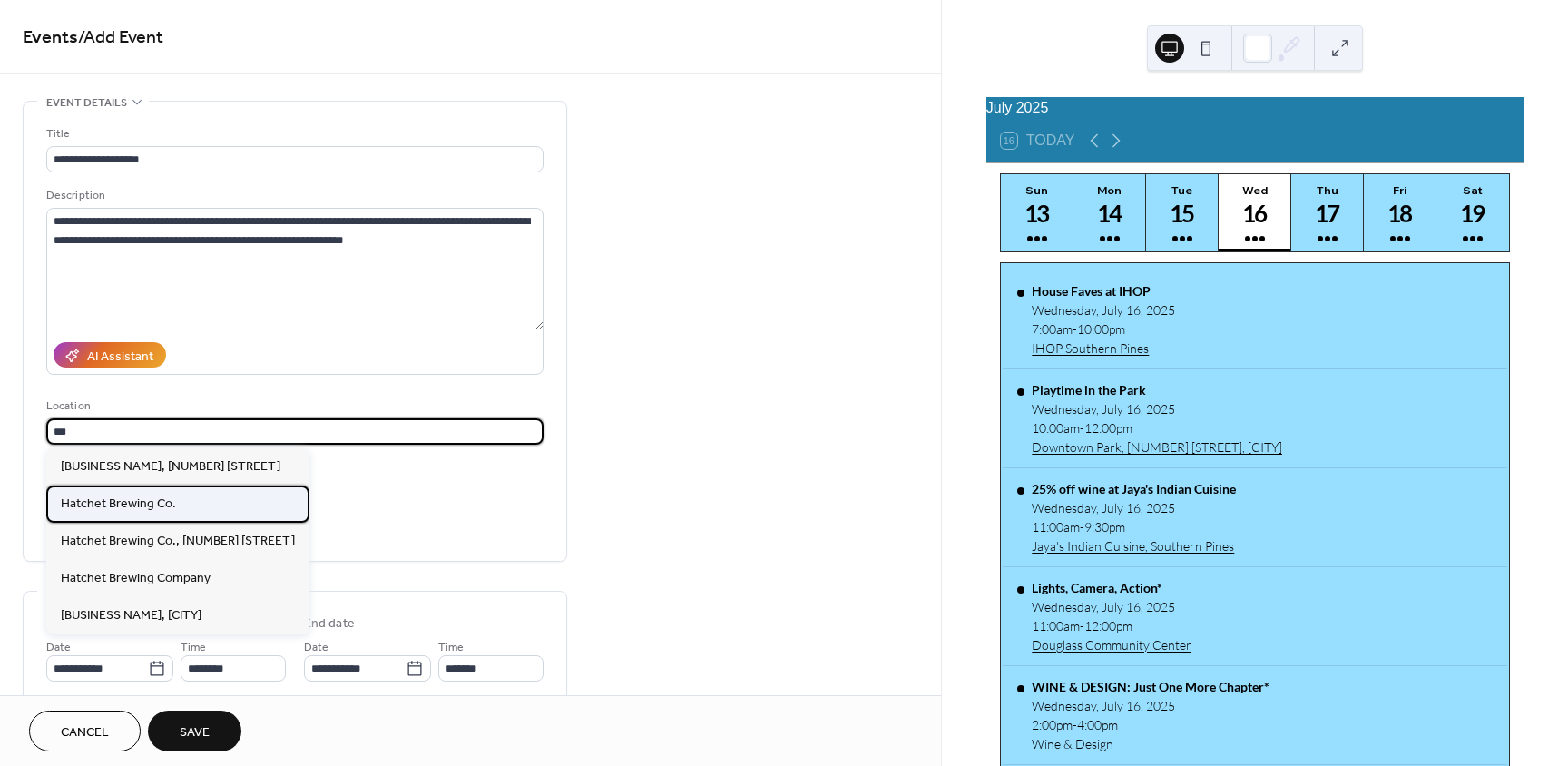 click on "Hatchet Brewing Co." at bounding box center [118, 504] 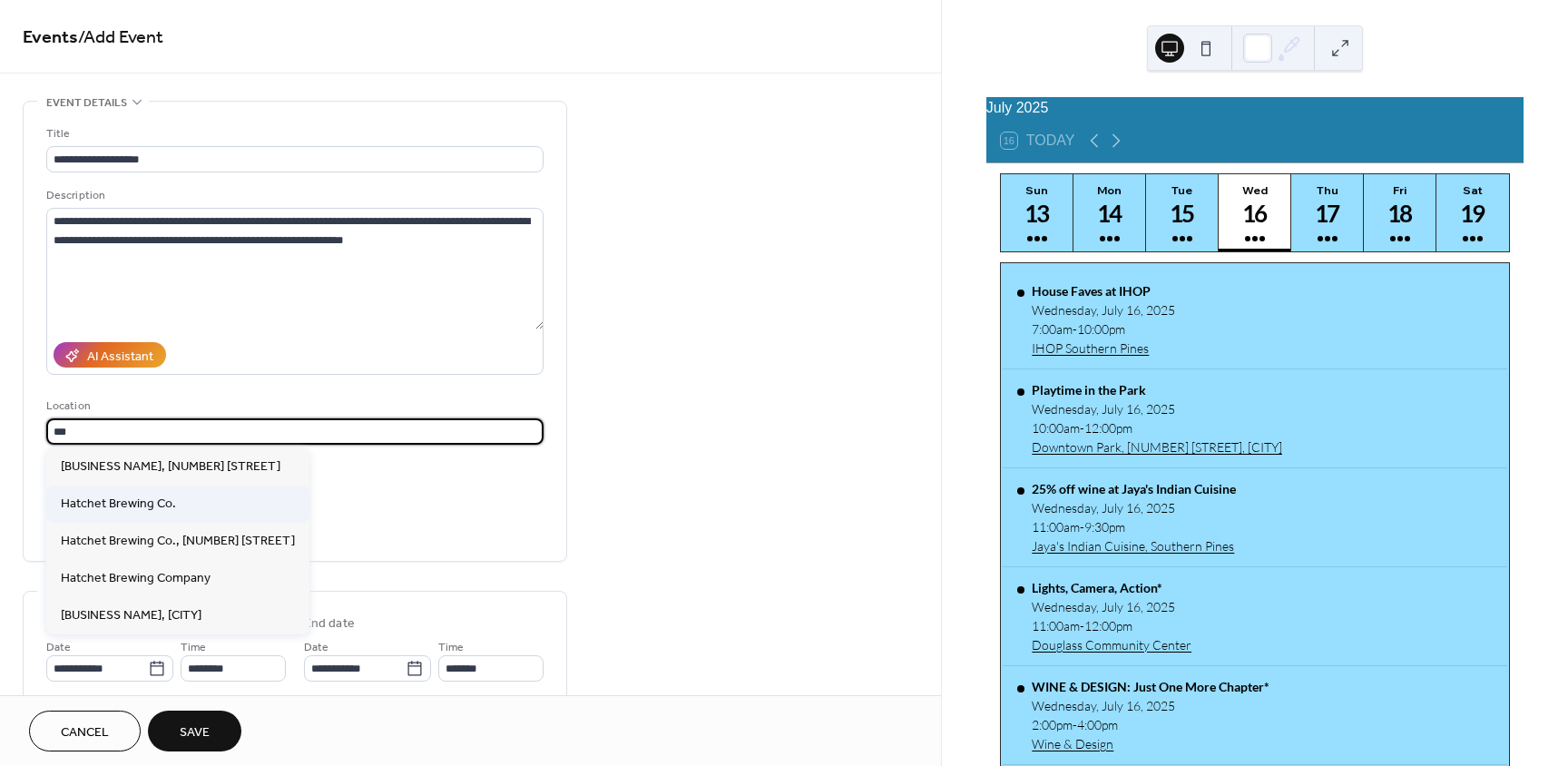 type on "**********" 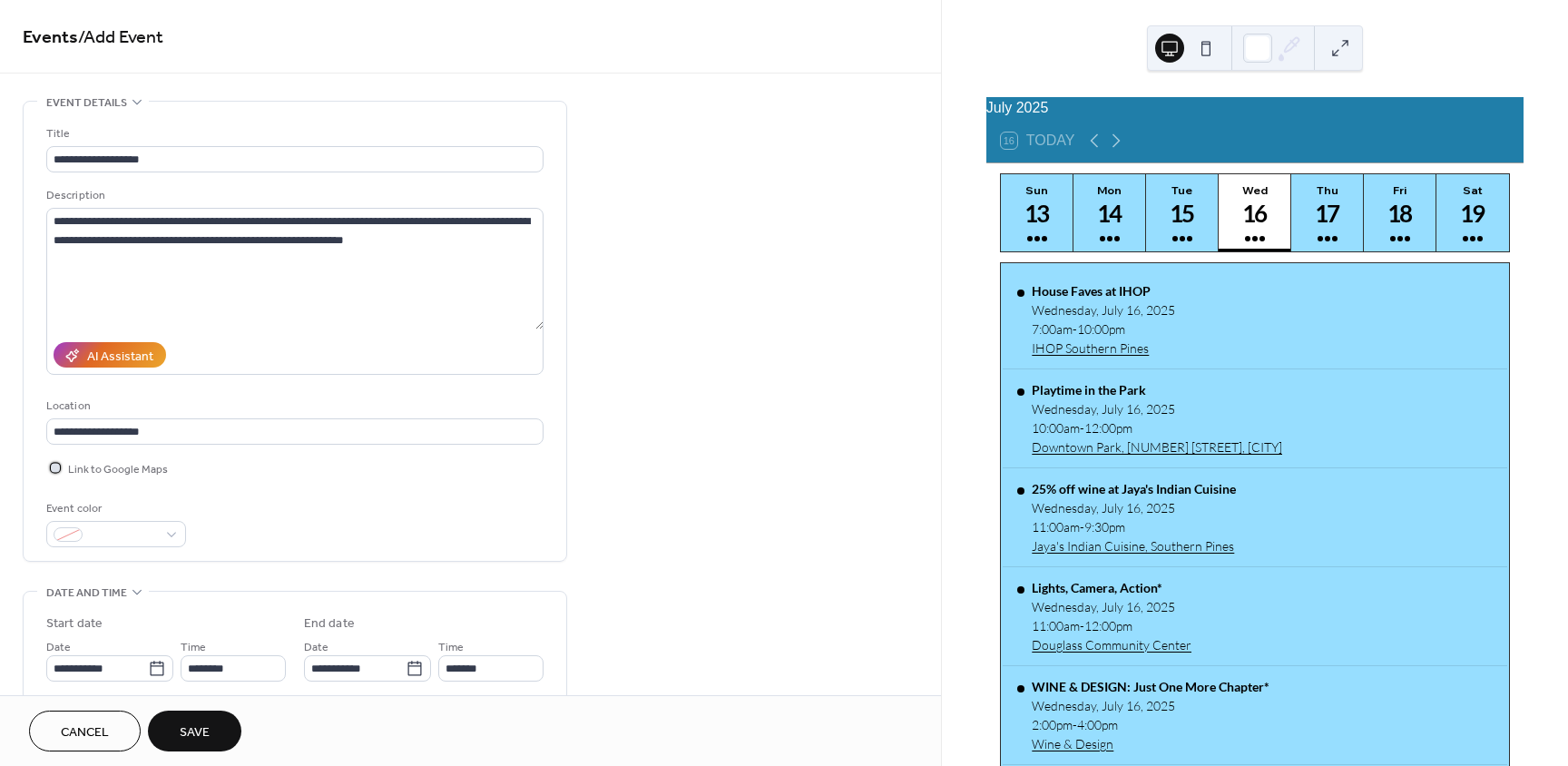 click at bounding box center [55, 467] 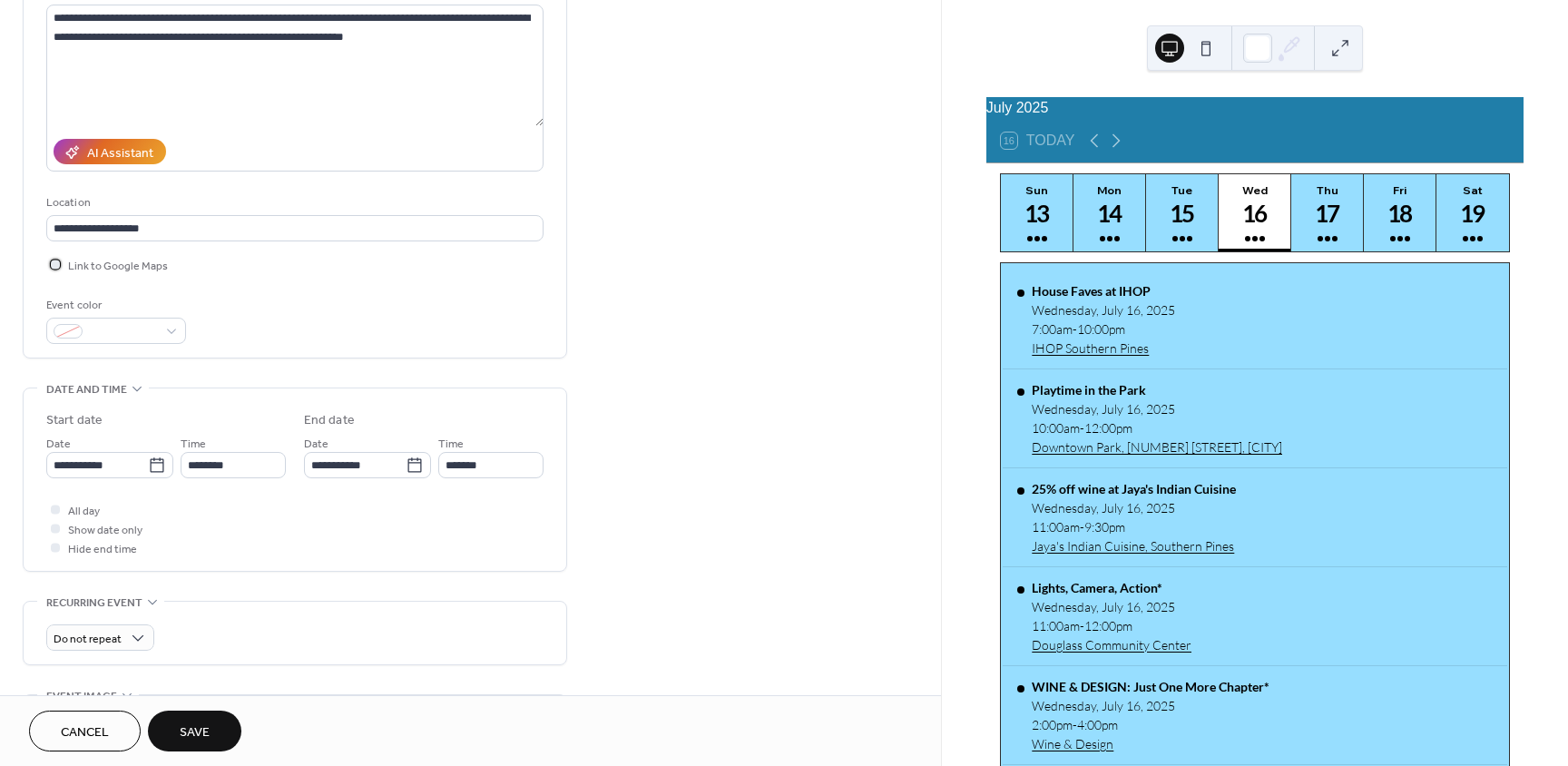 scroll, scrollTop: 363, scrollLeft: 0, axis: vertical 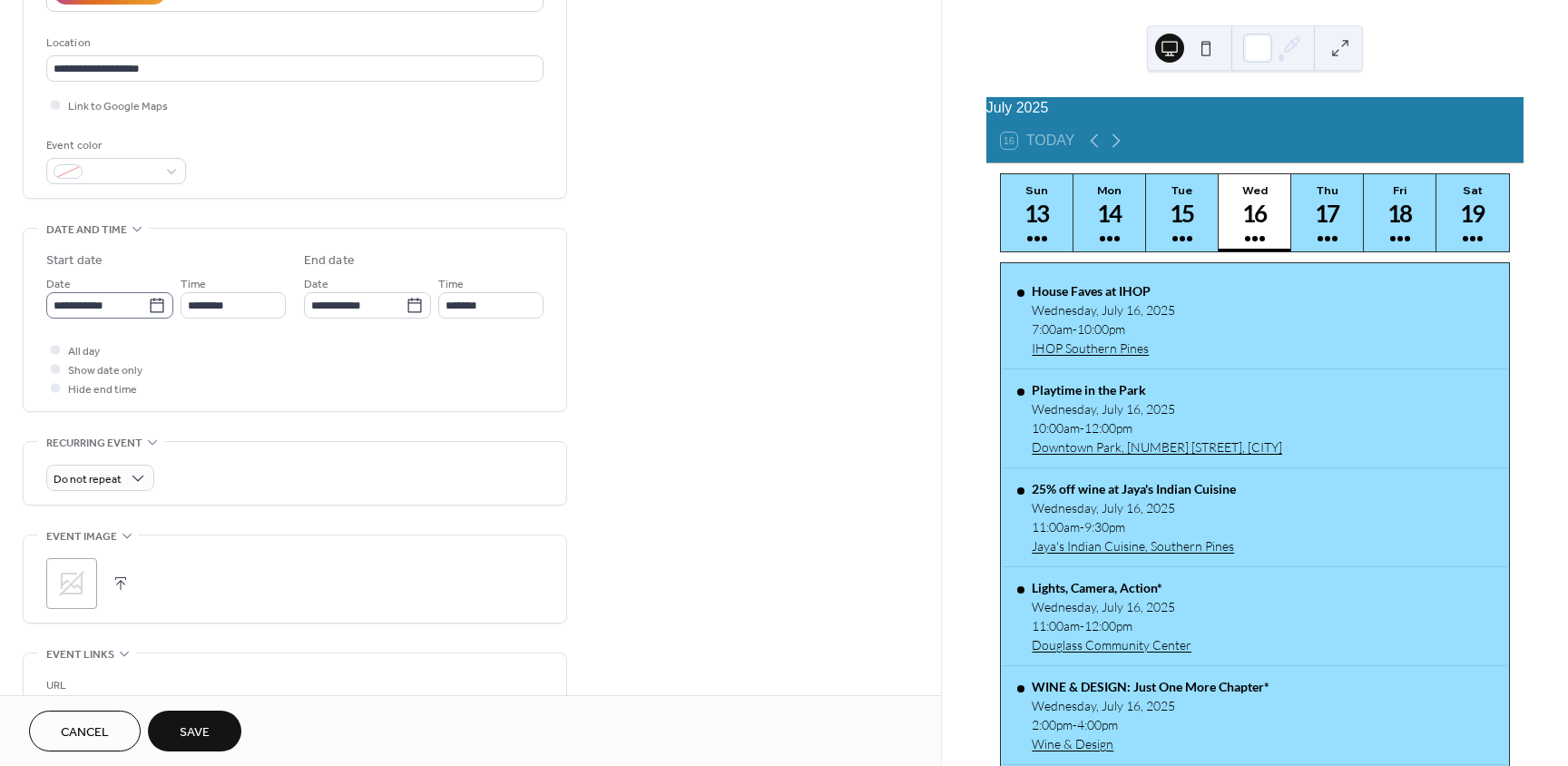 click 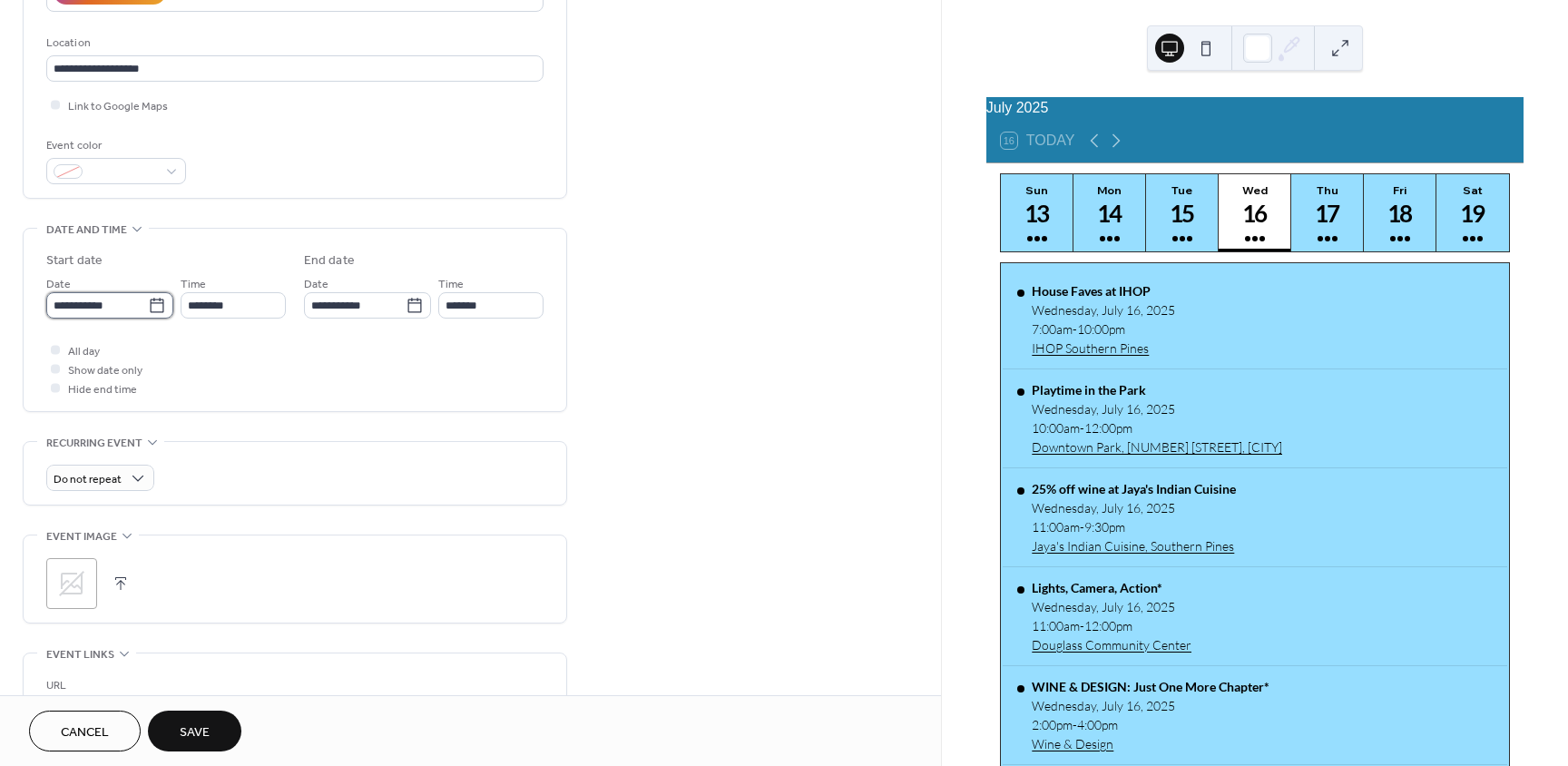 click on "**********" at bounding box center (97, 305) 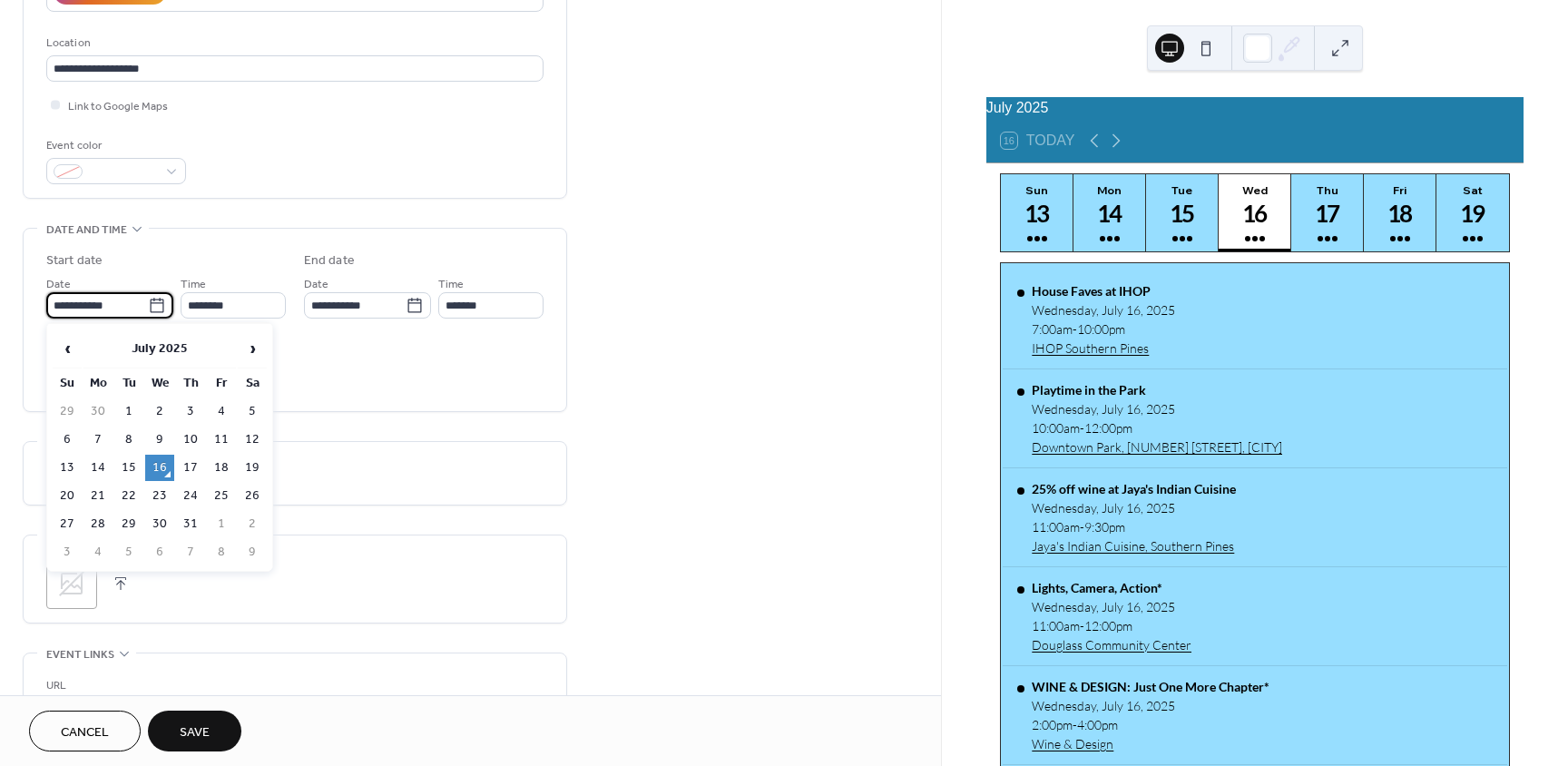 click on "16" at bounding box center (160, 467) 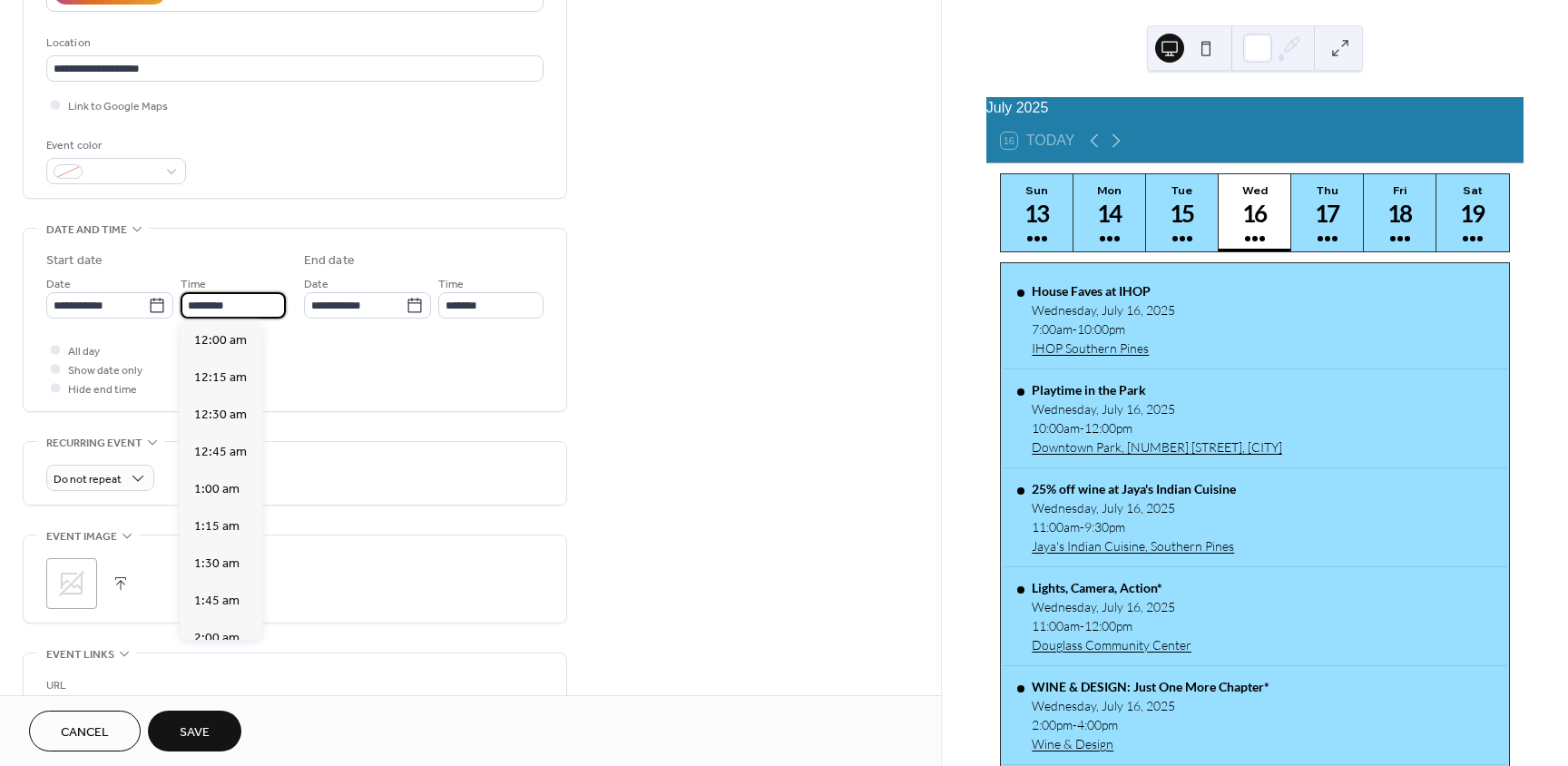 click on "********" at bounding box center (233, 305) 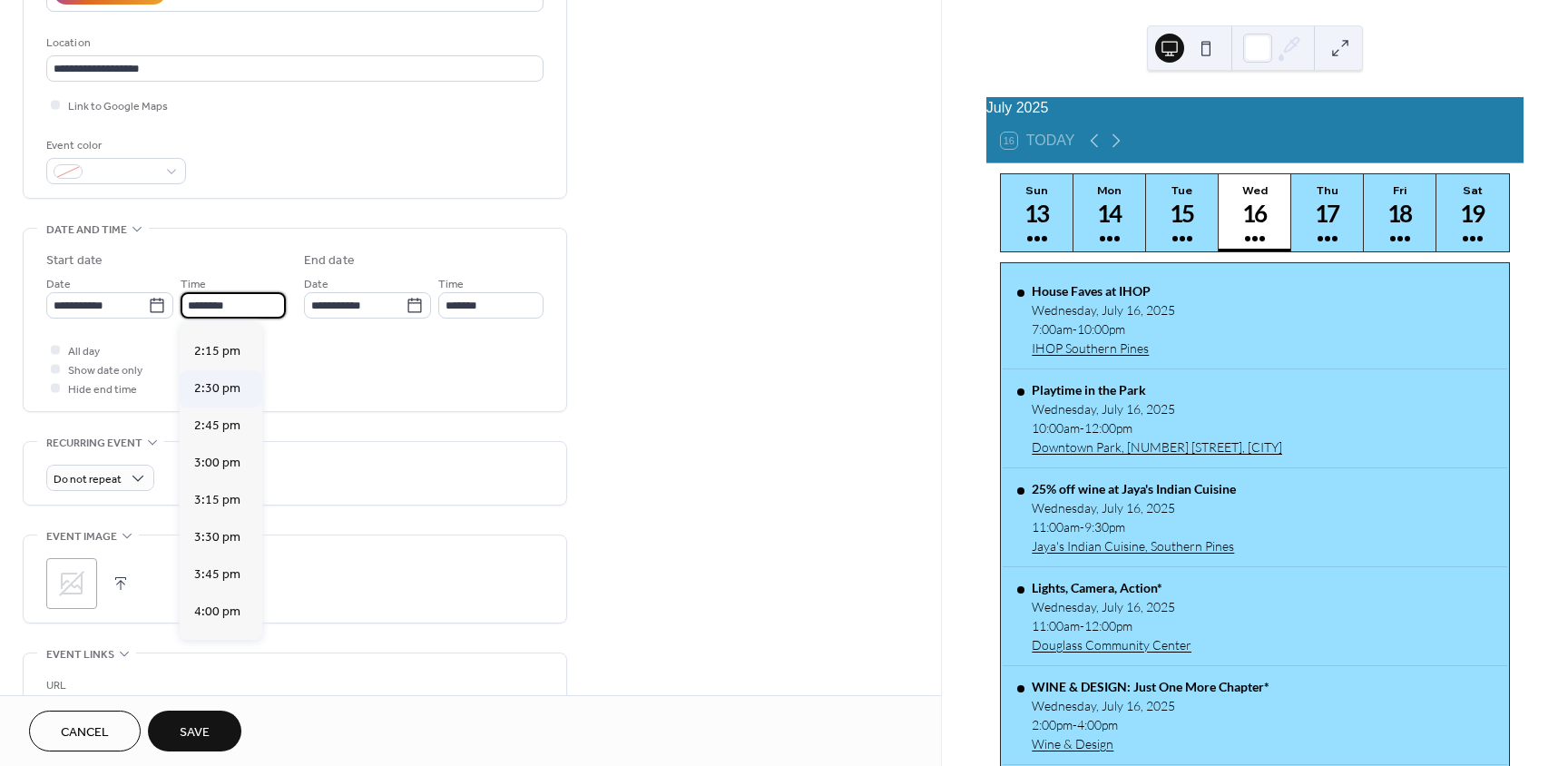 scroll, scrollTop: 2149, scrollLeft: 0, axis: vertical 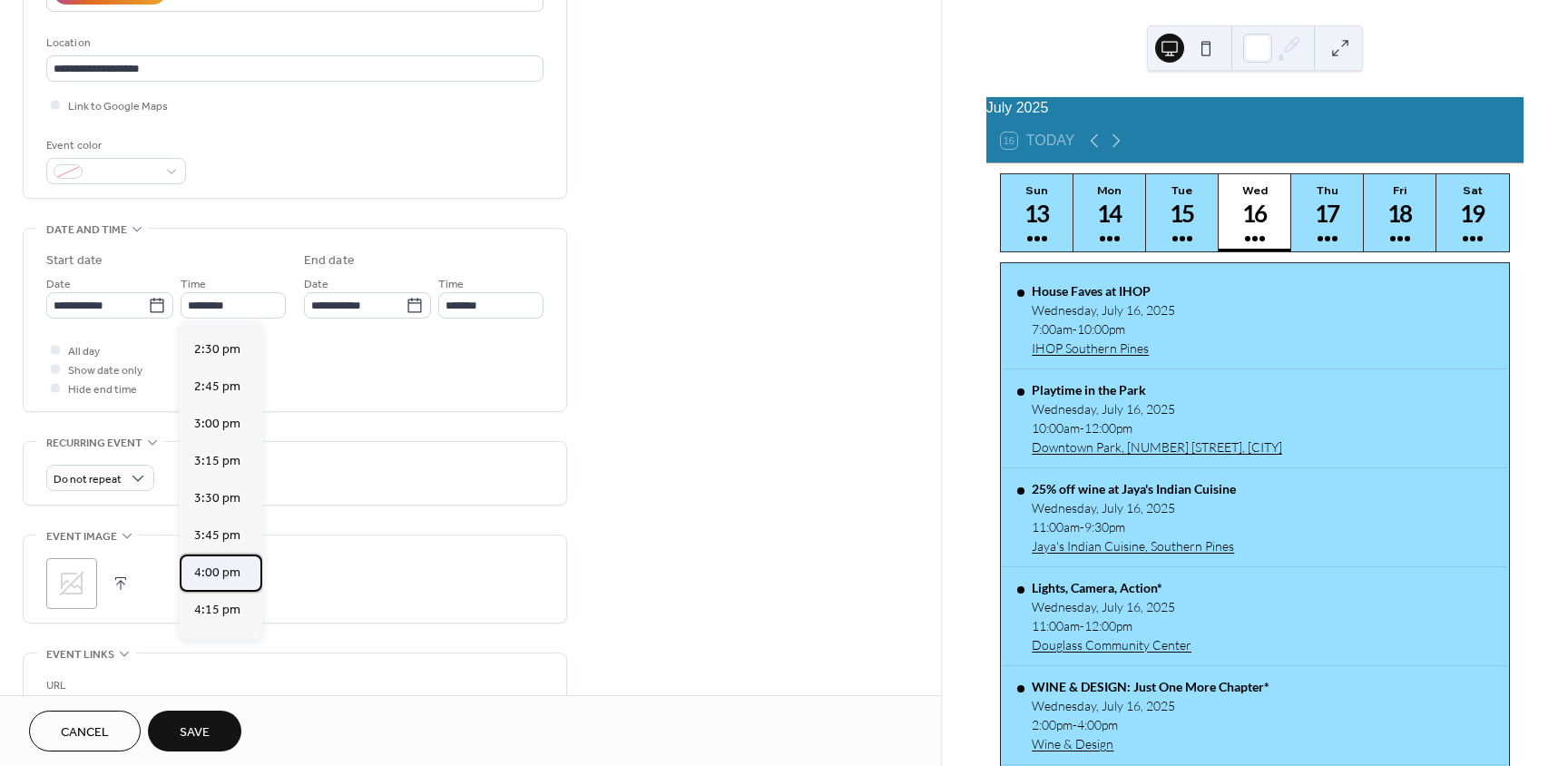 click on "4:00 pm" at bounding box center (217, 573) 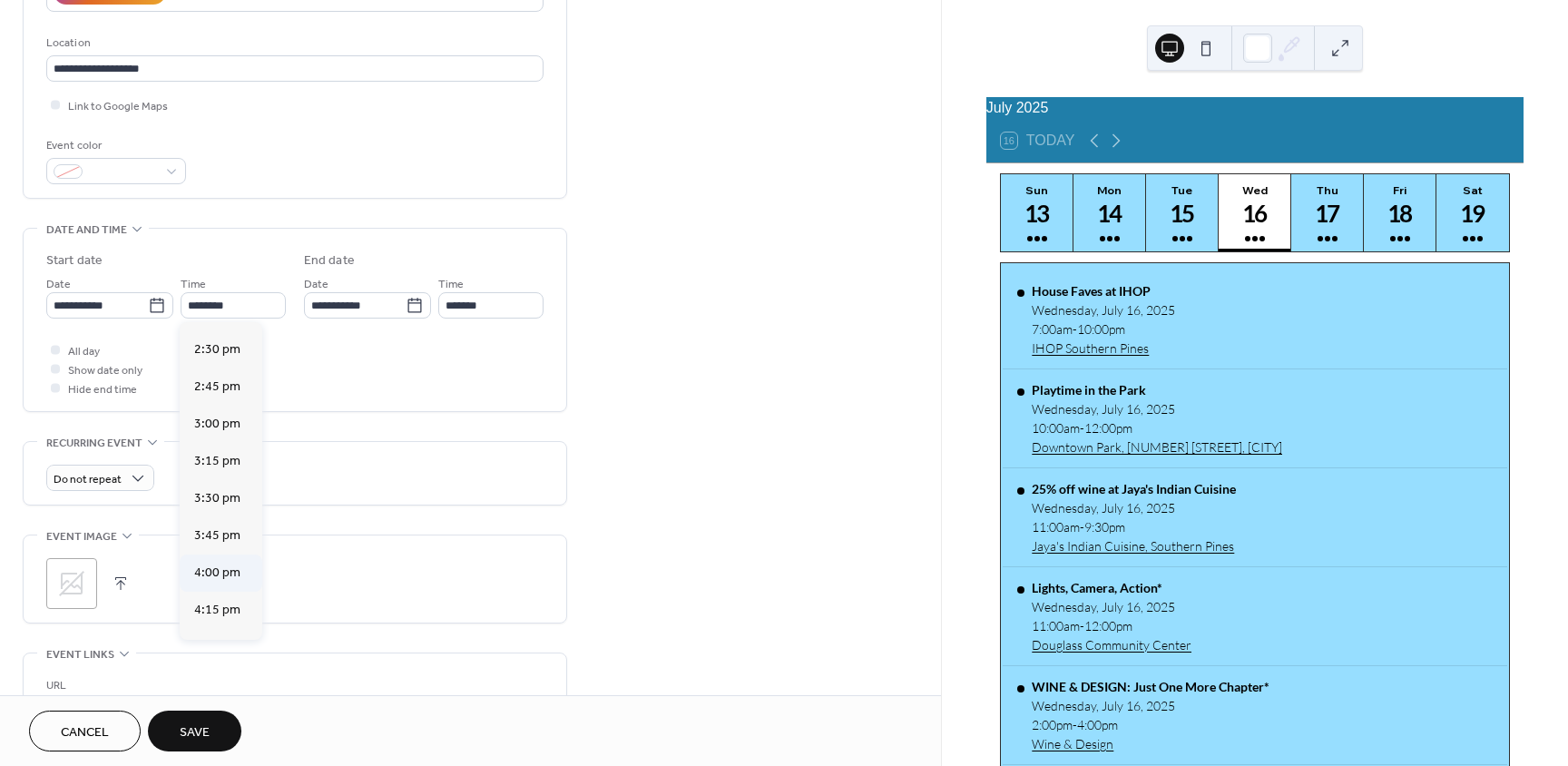 type on "*******" 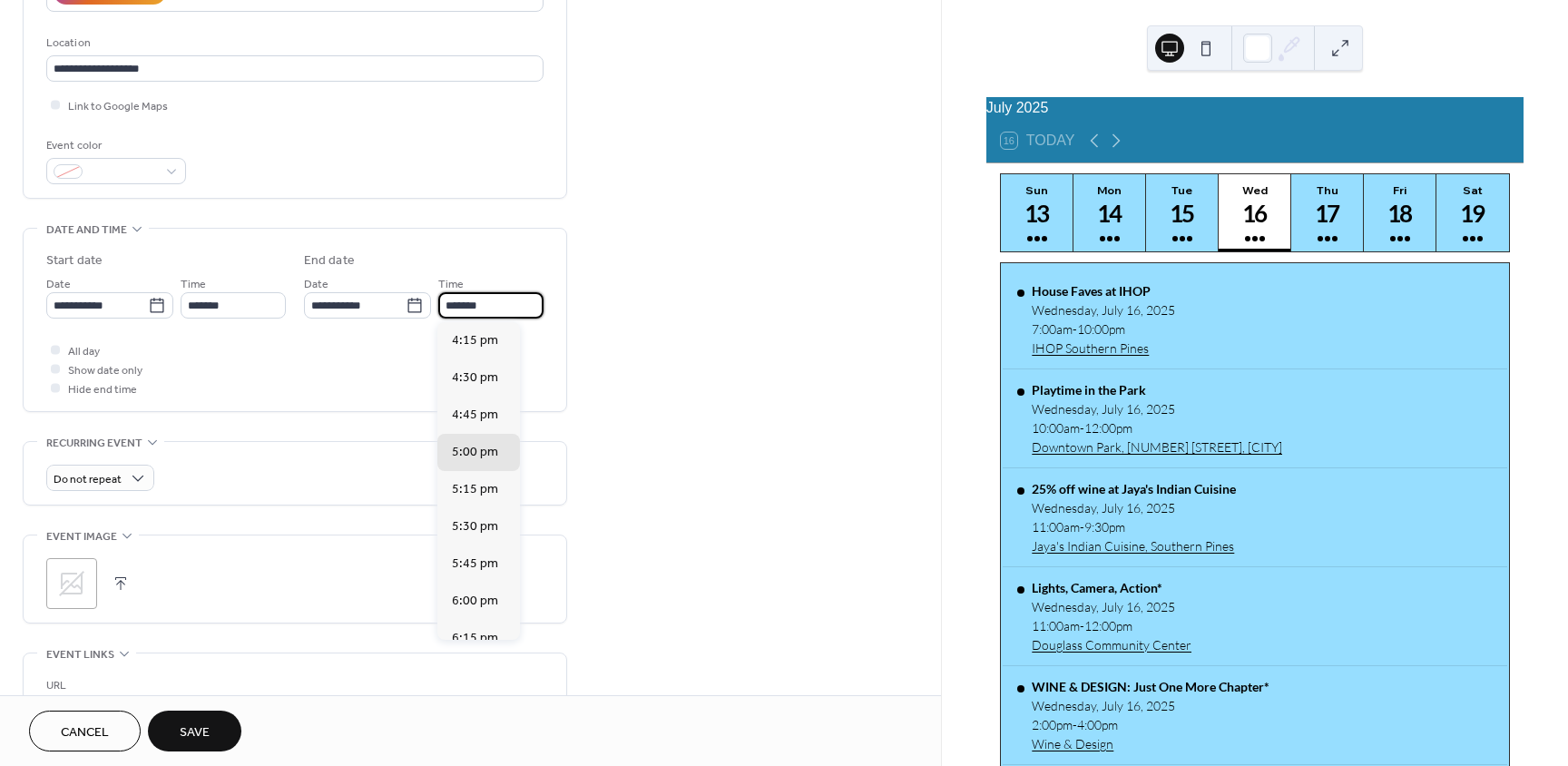 click on "*******" at bounding box center [491, 305] 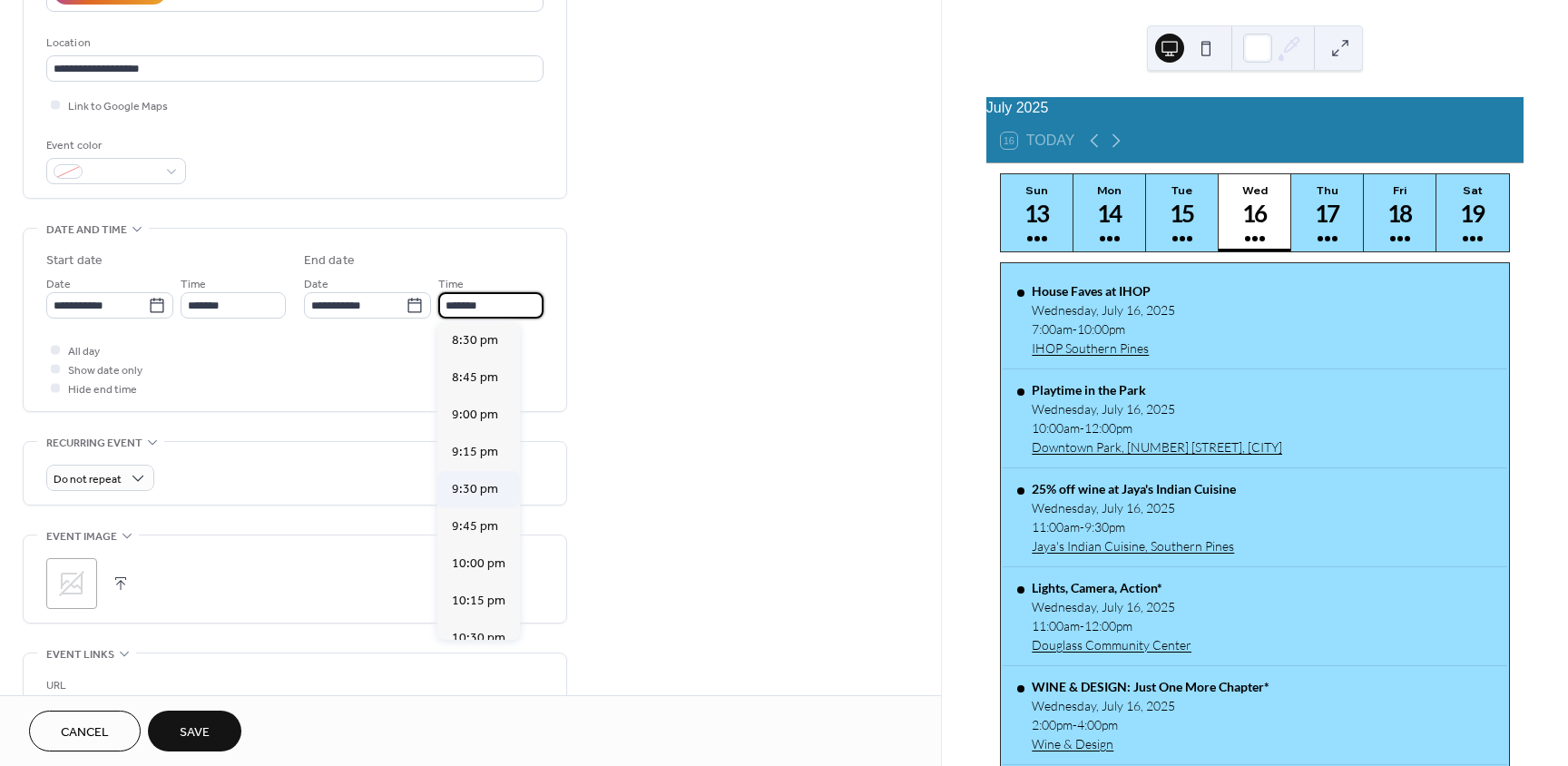 scroll, scrollTop: 635, scrollLeft: 0, axis: vertical 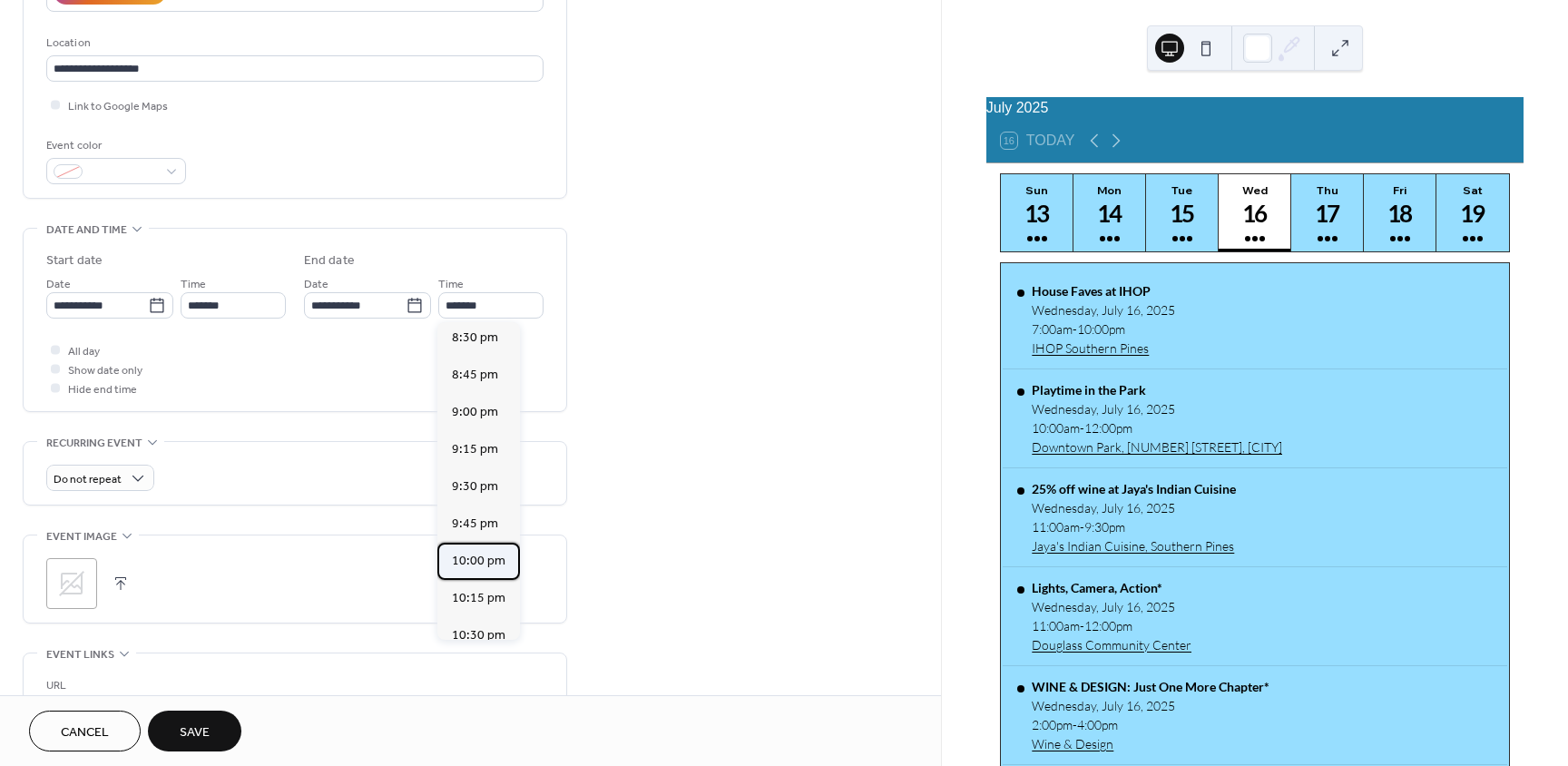 click on "10:00 pm" at bounding box center [478, 561] 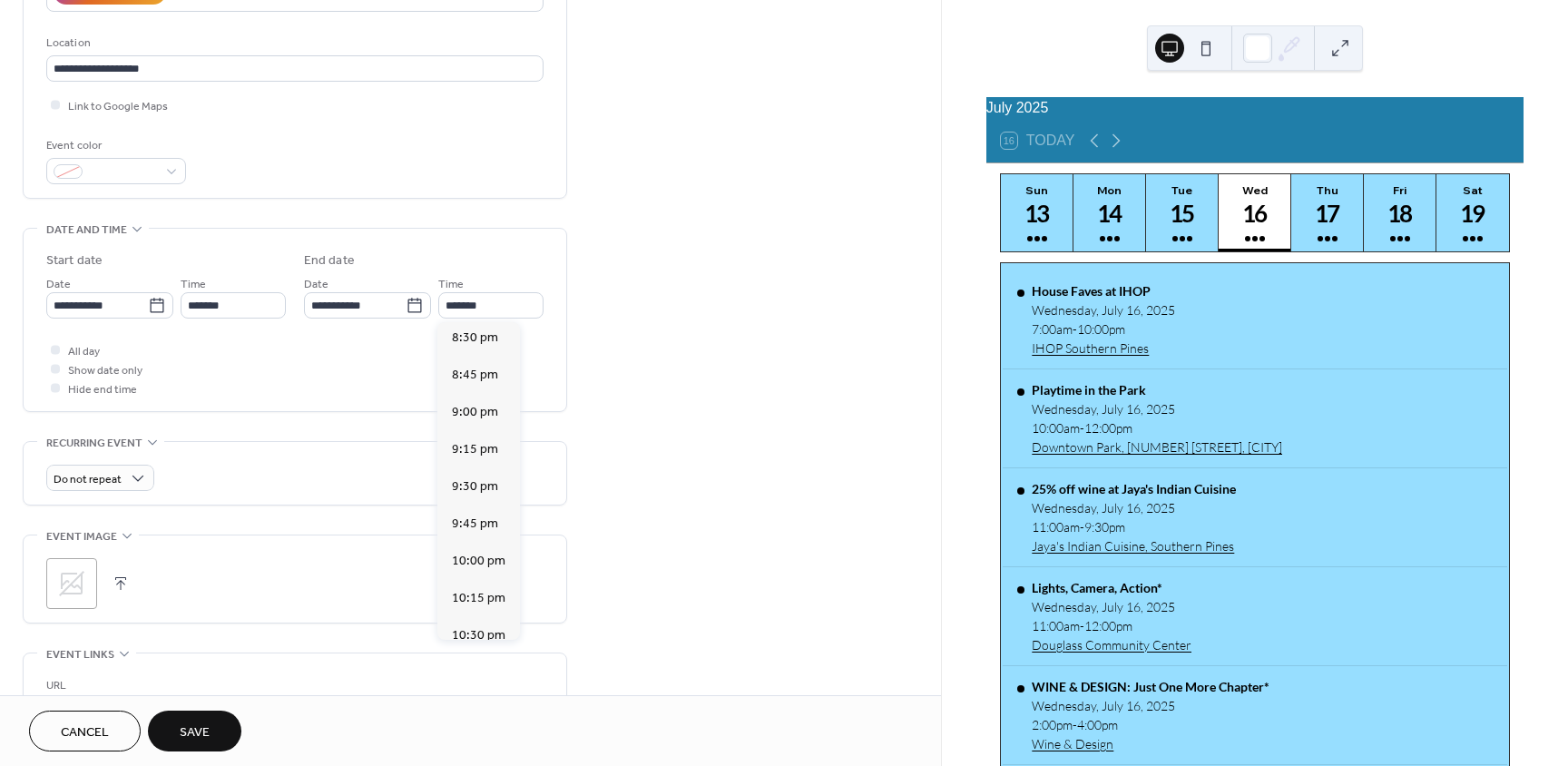 type on "********" 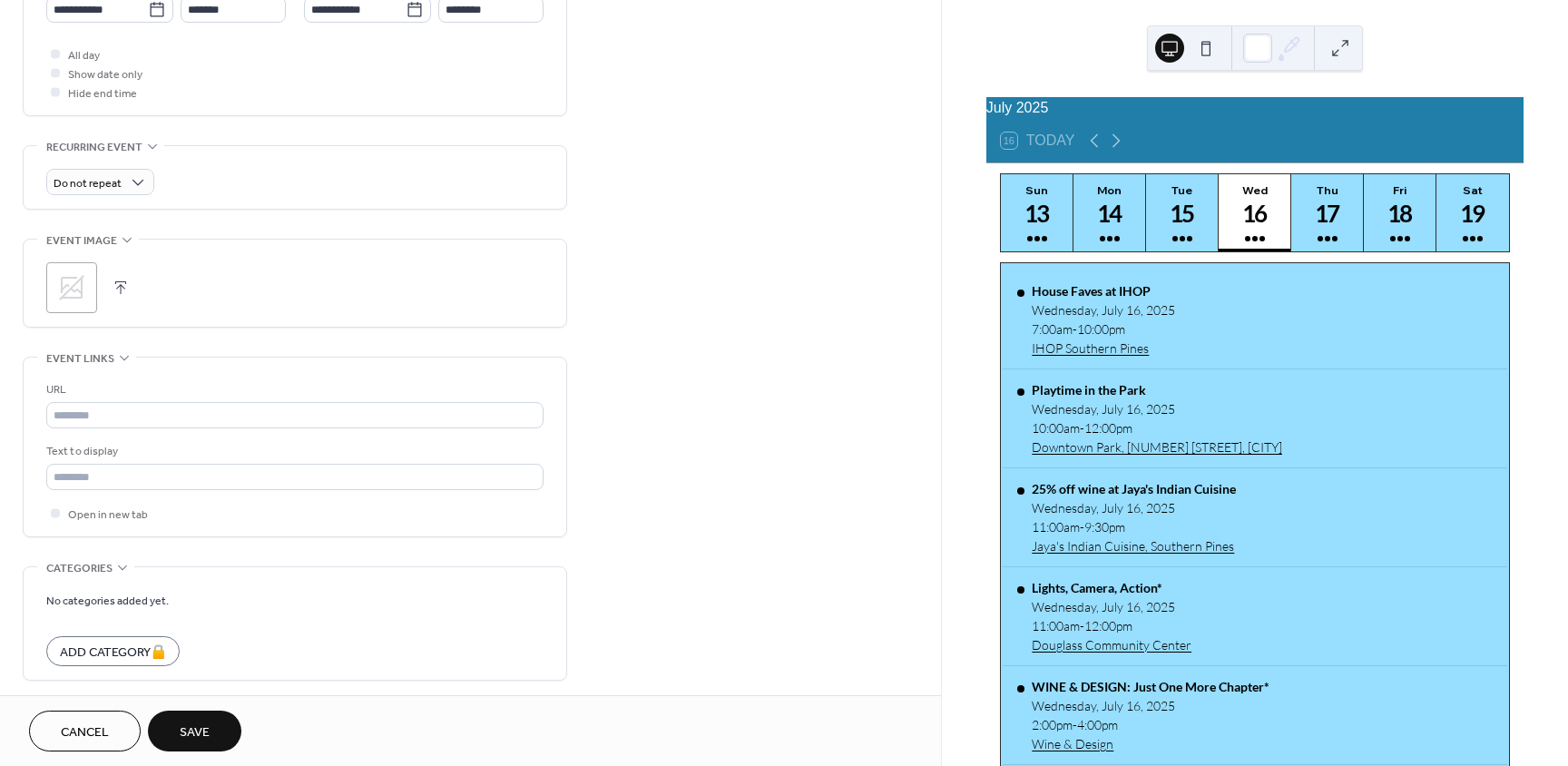 scroll, scrollTop: 726, scrollLeft: 0, axis: vertical 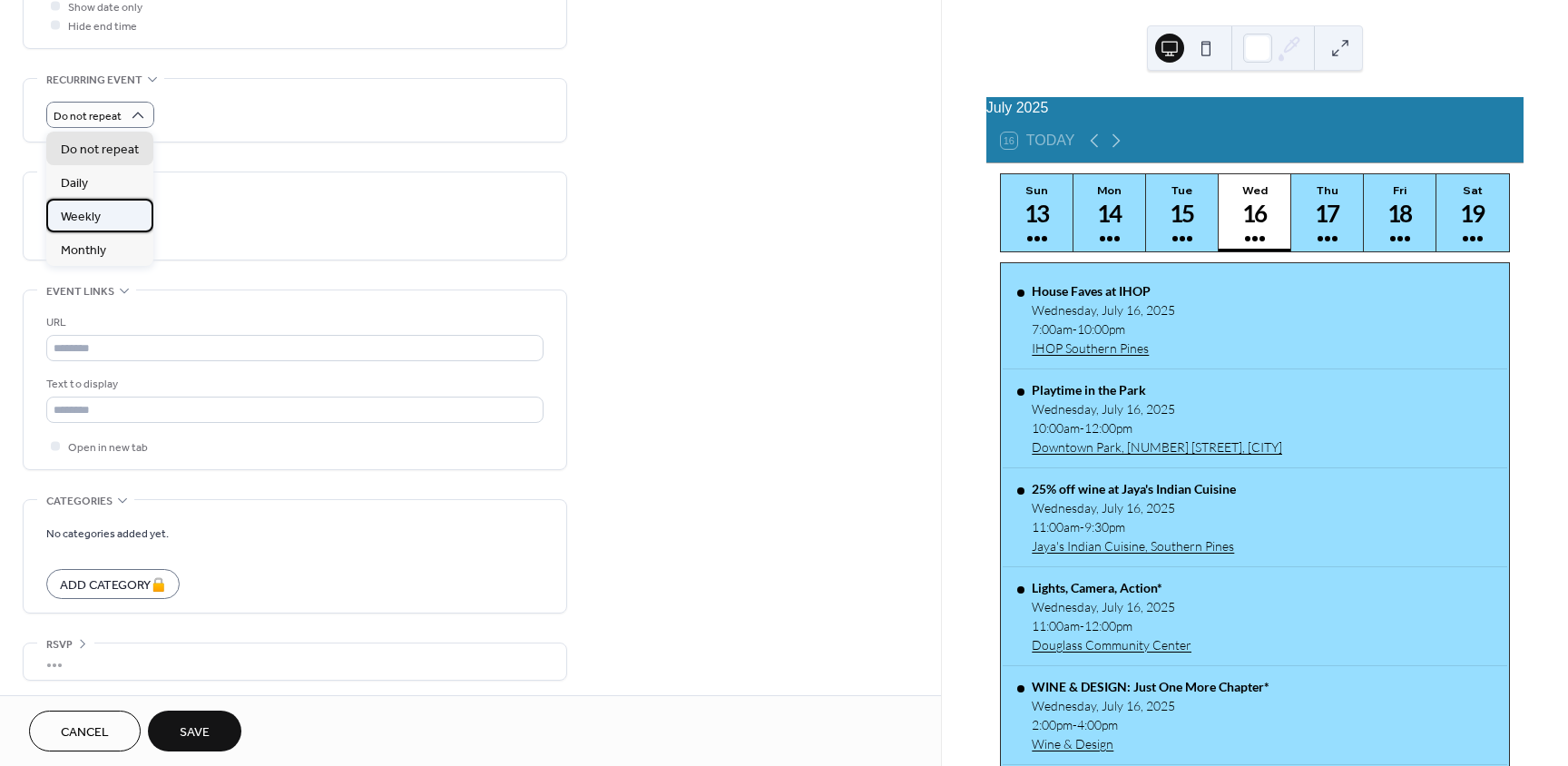 click on "Weekly" at bounding box center [81, 217] 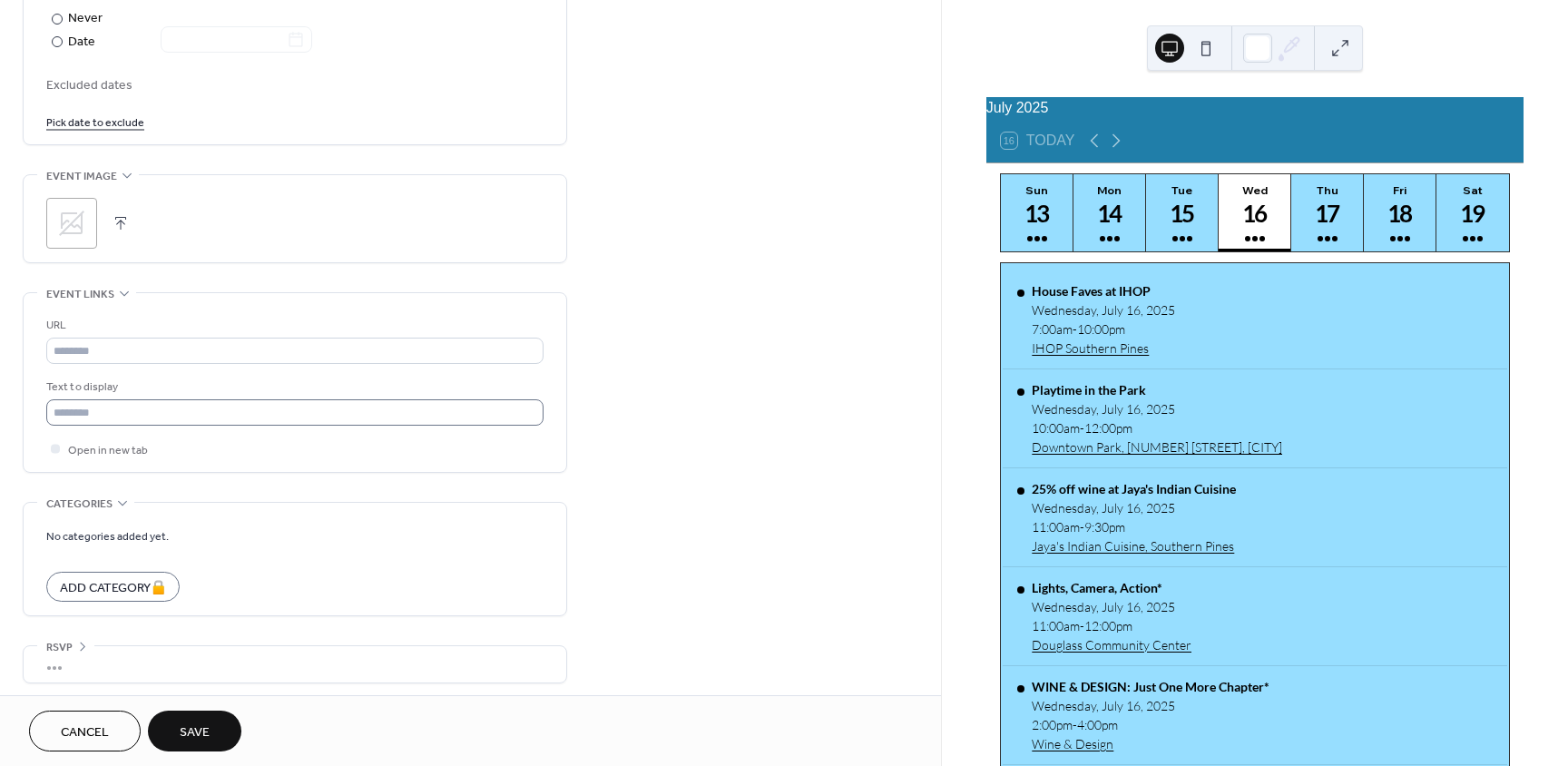 scroll, scrollTop: 1046, scrollLeft: 0, axis: vertical 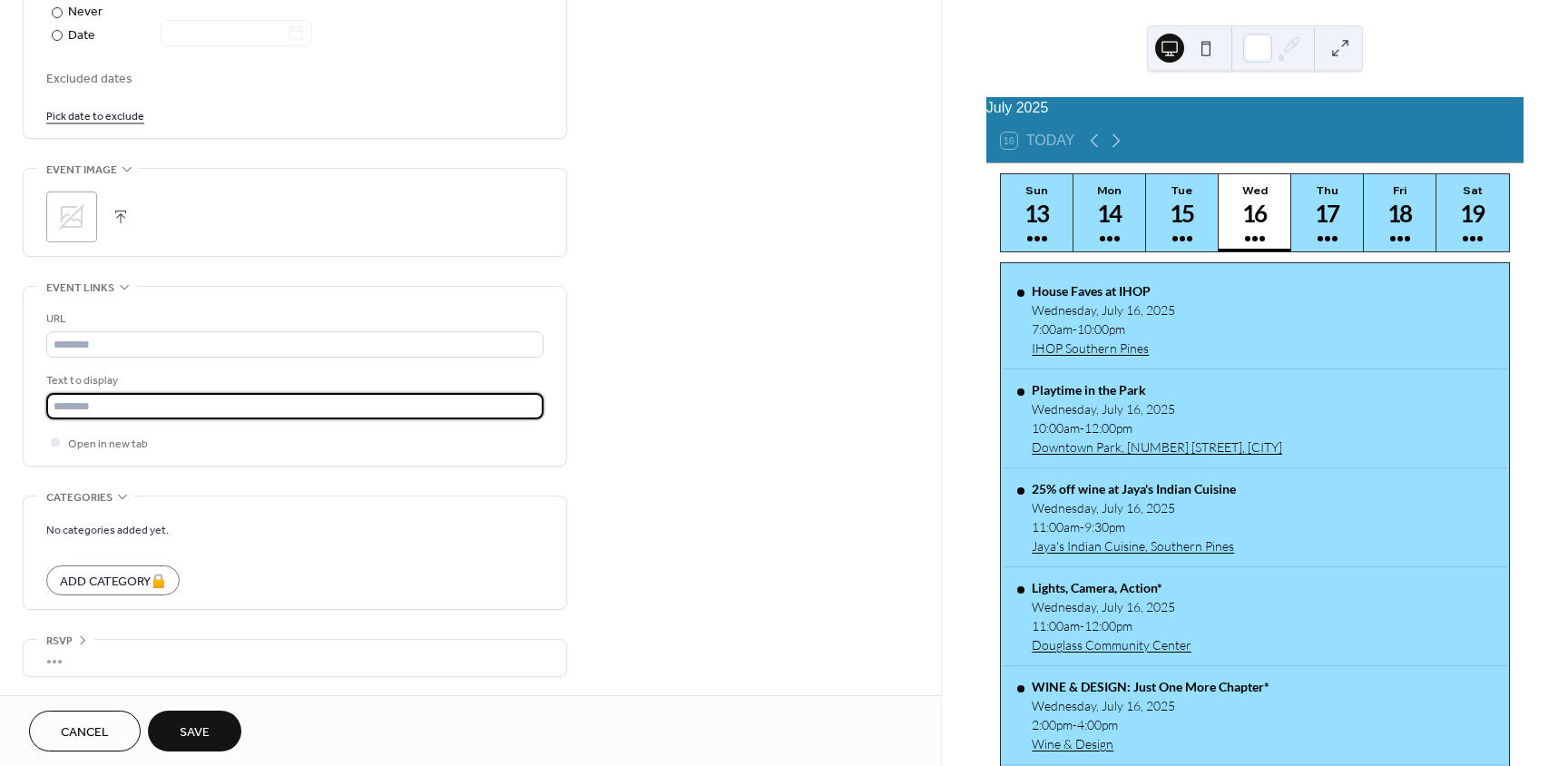 click at bounding box center (295, 406) 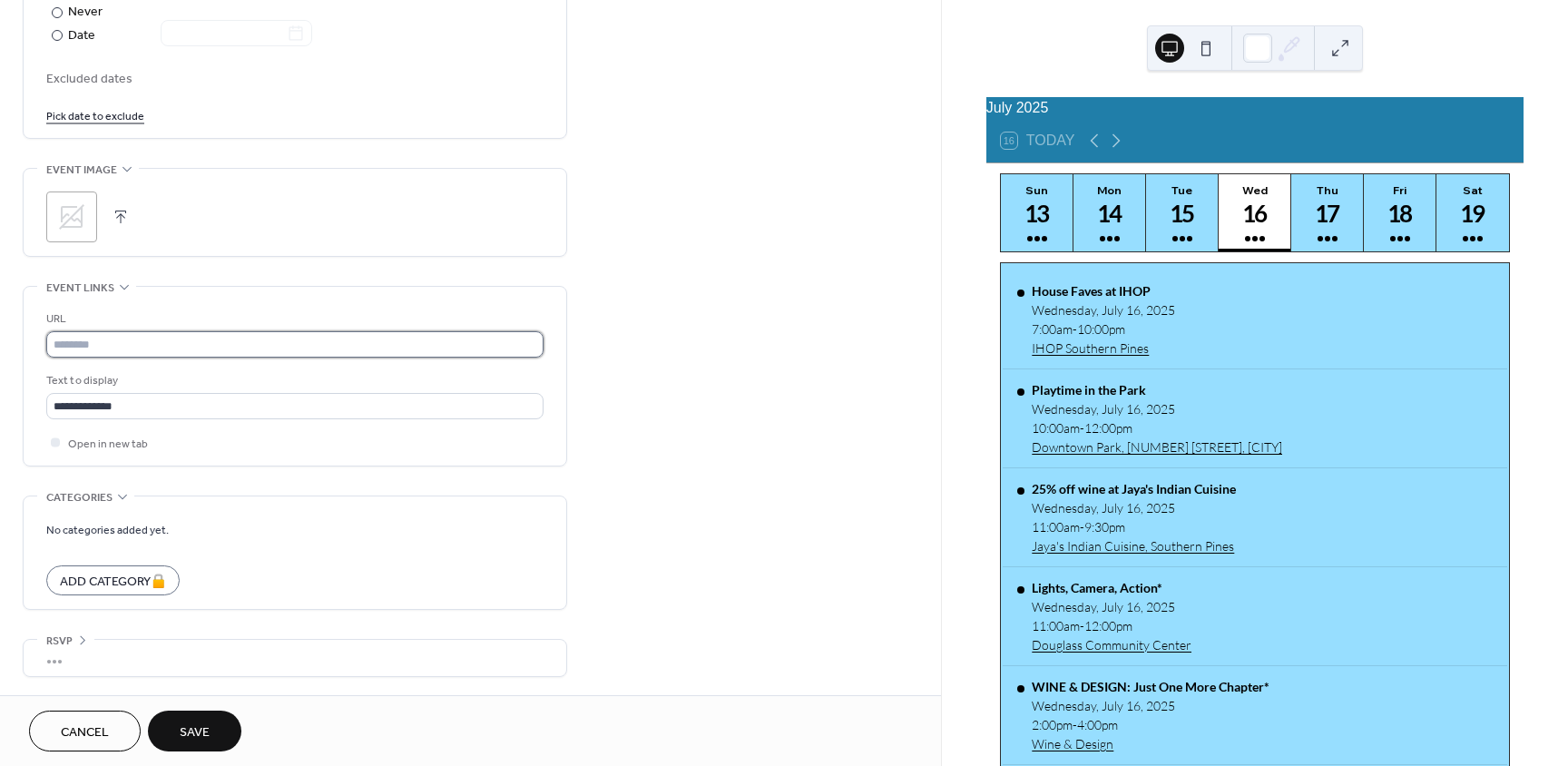 click at bounding box center [295, 344] 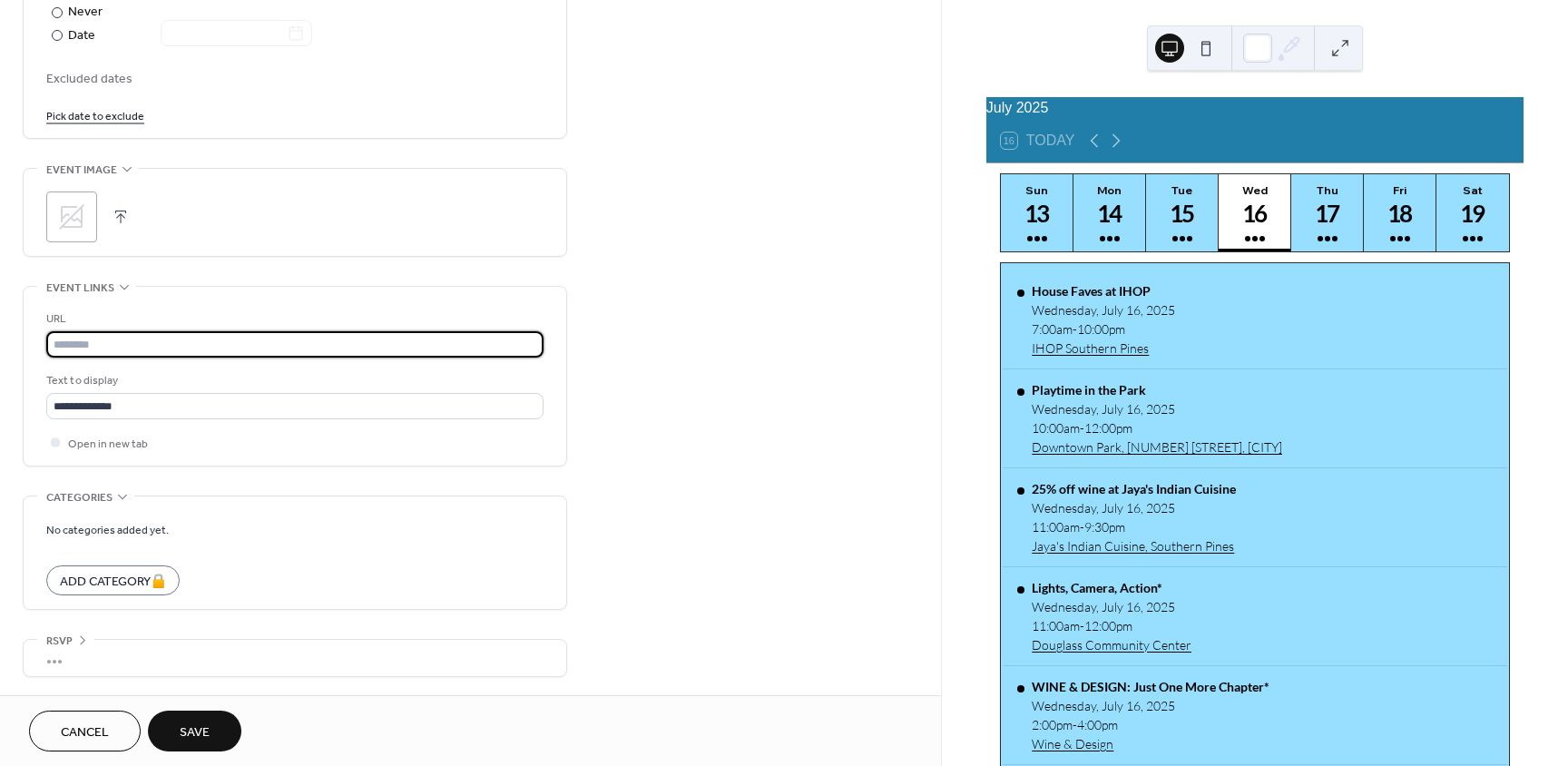 paste on "**********" 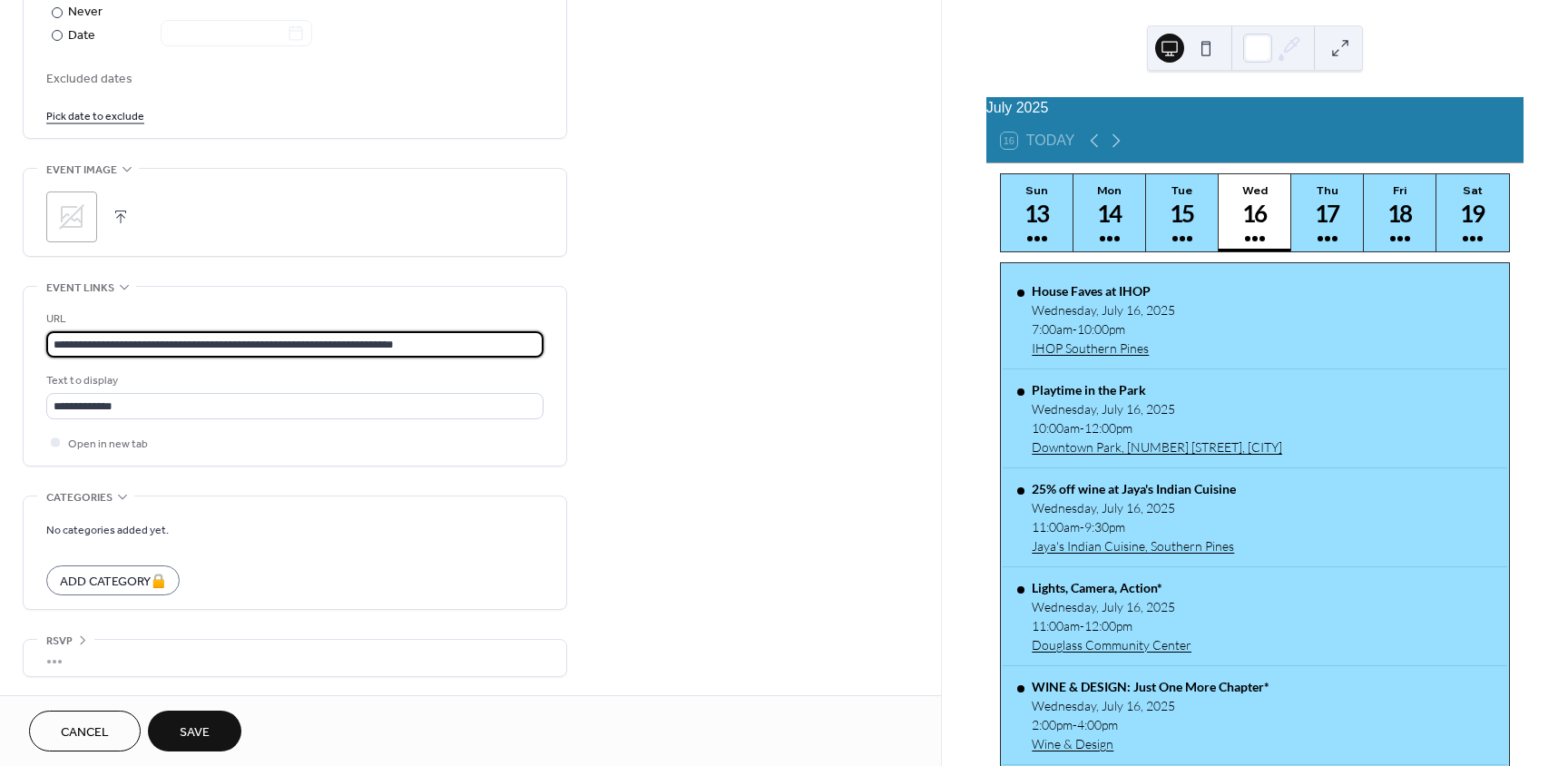type on "**********" 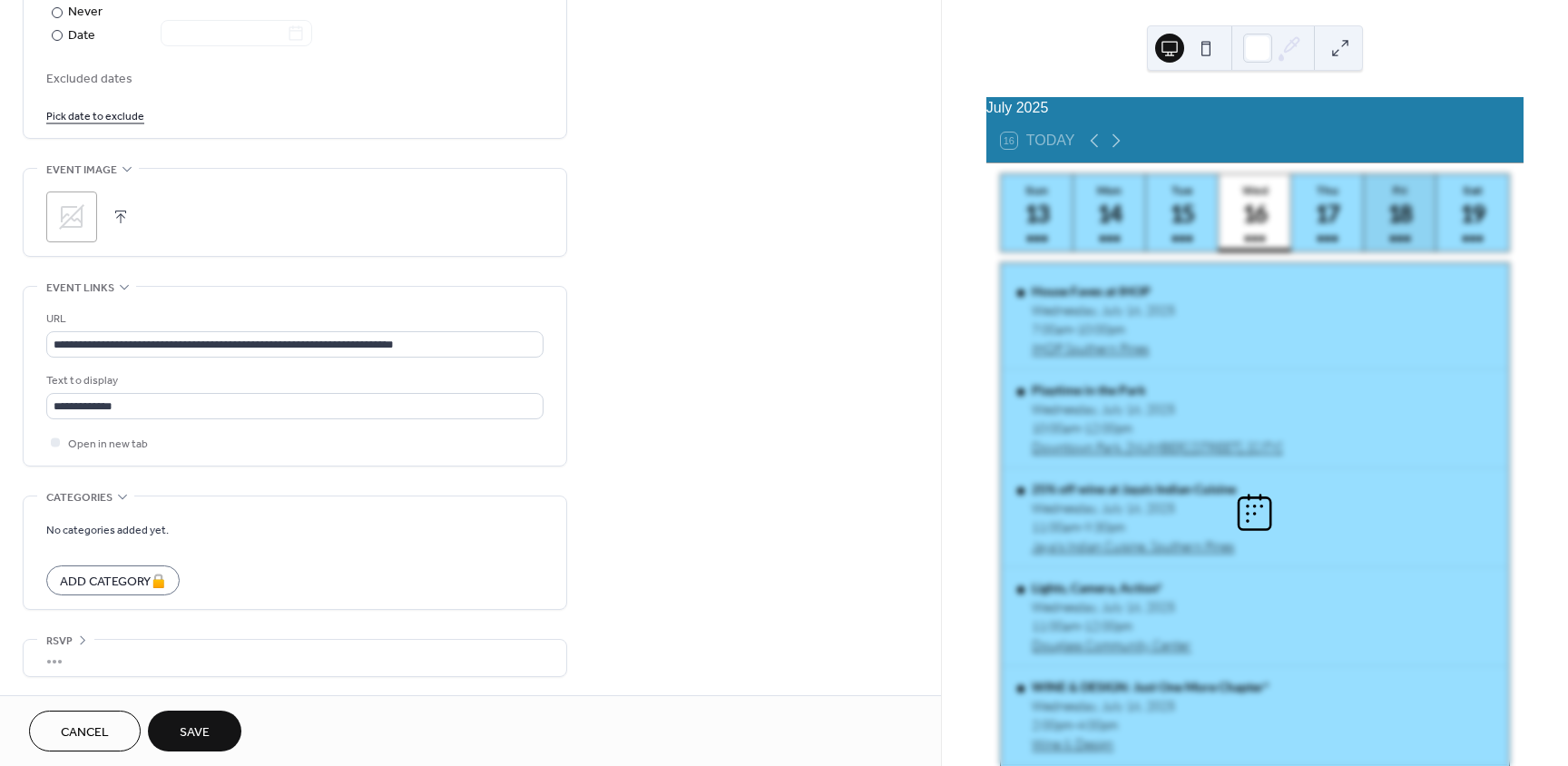 click on "Fri 18" at bounding box center (1400, 212) 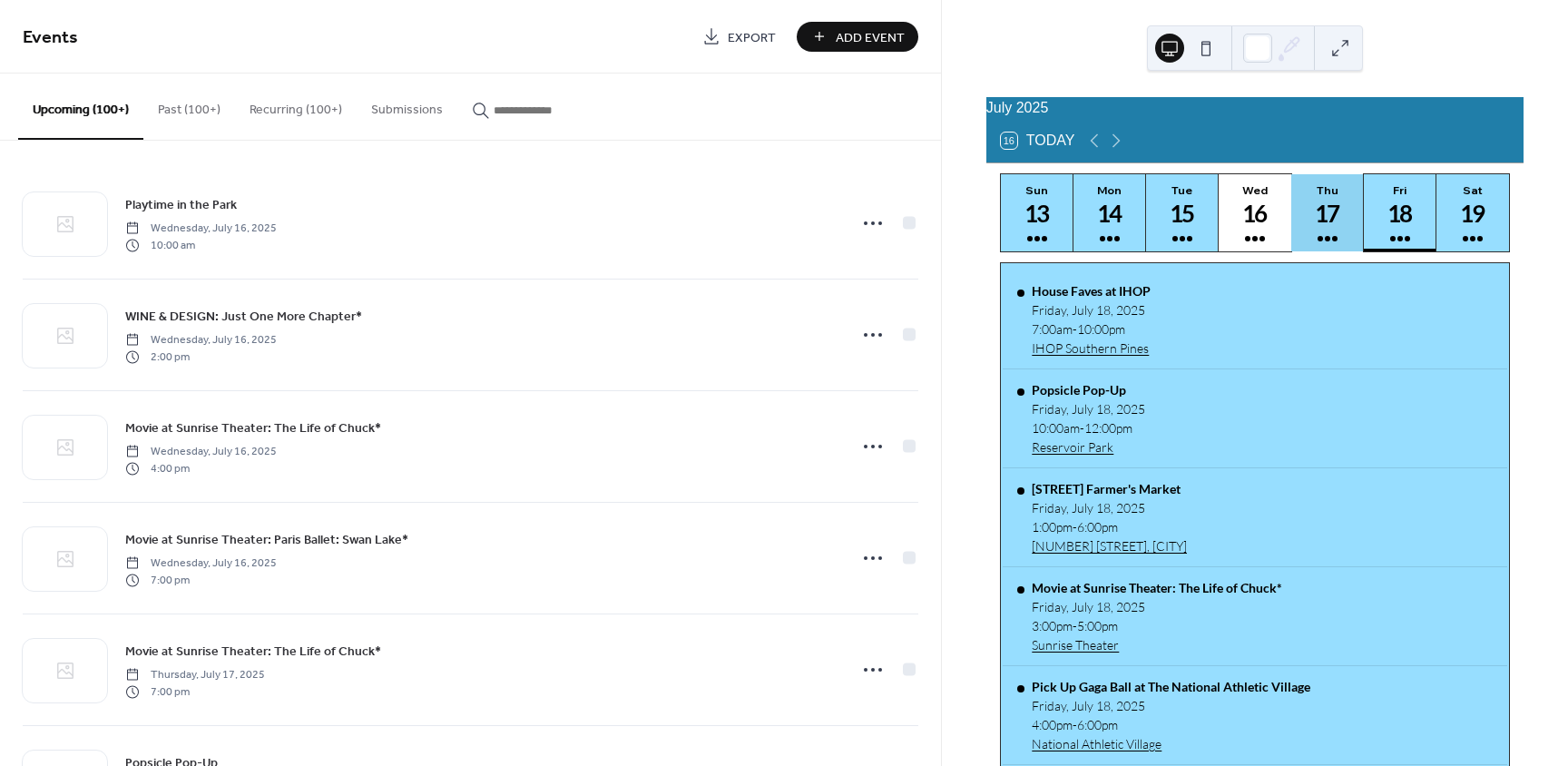click on "17" at bounding box center (1327, 213) 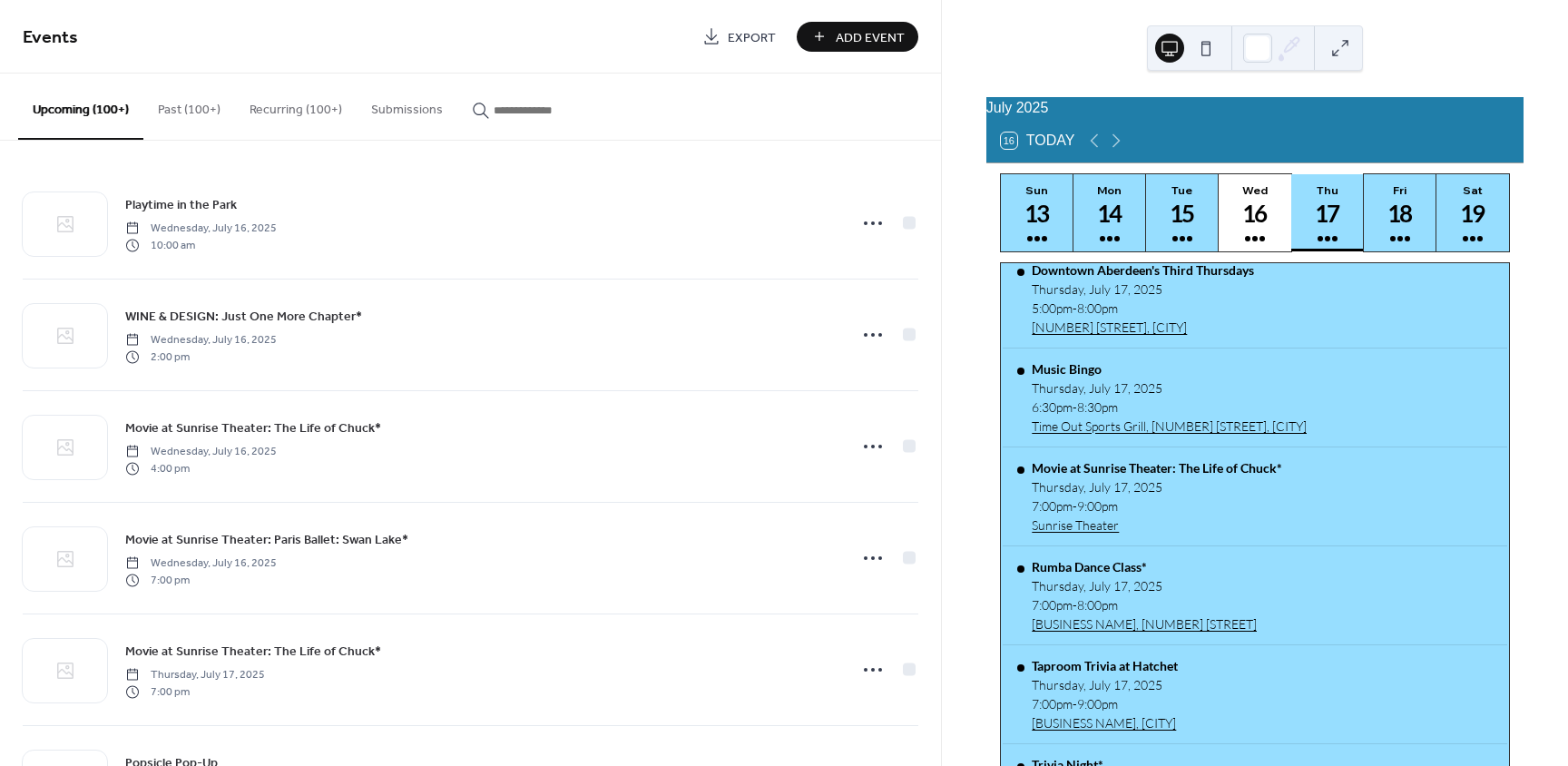 scroll, scrollTop: 526, scrollLeft: 0, axis: vertical 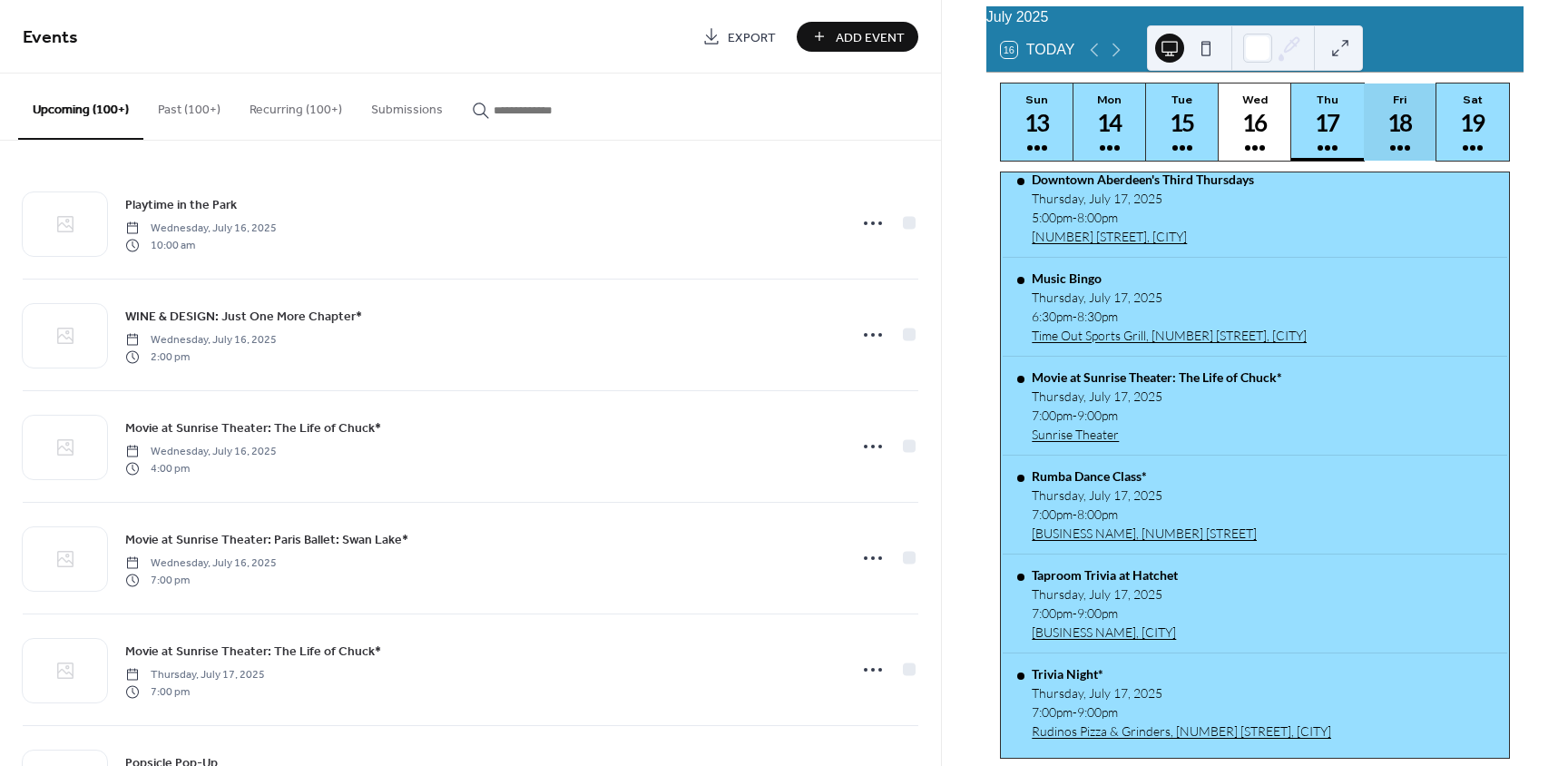 click on "18" at bounding box center (1399, 123) 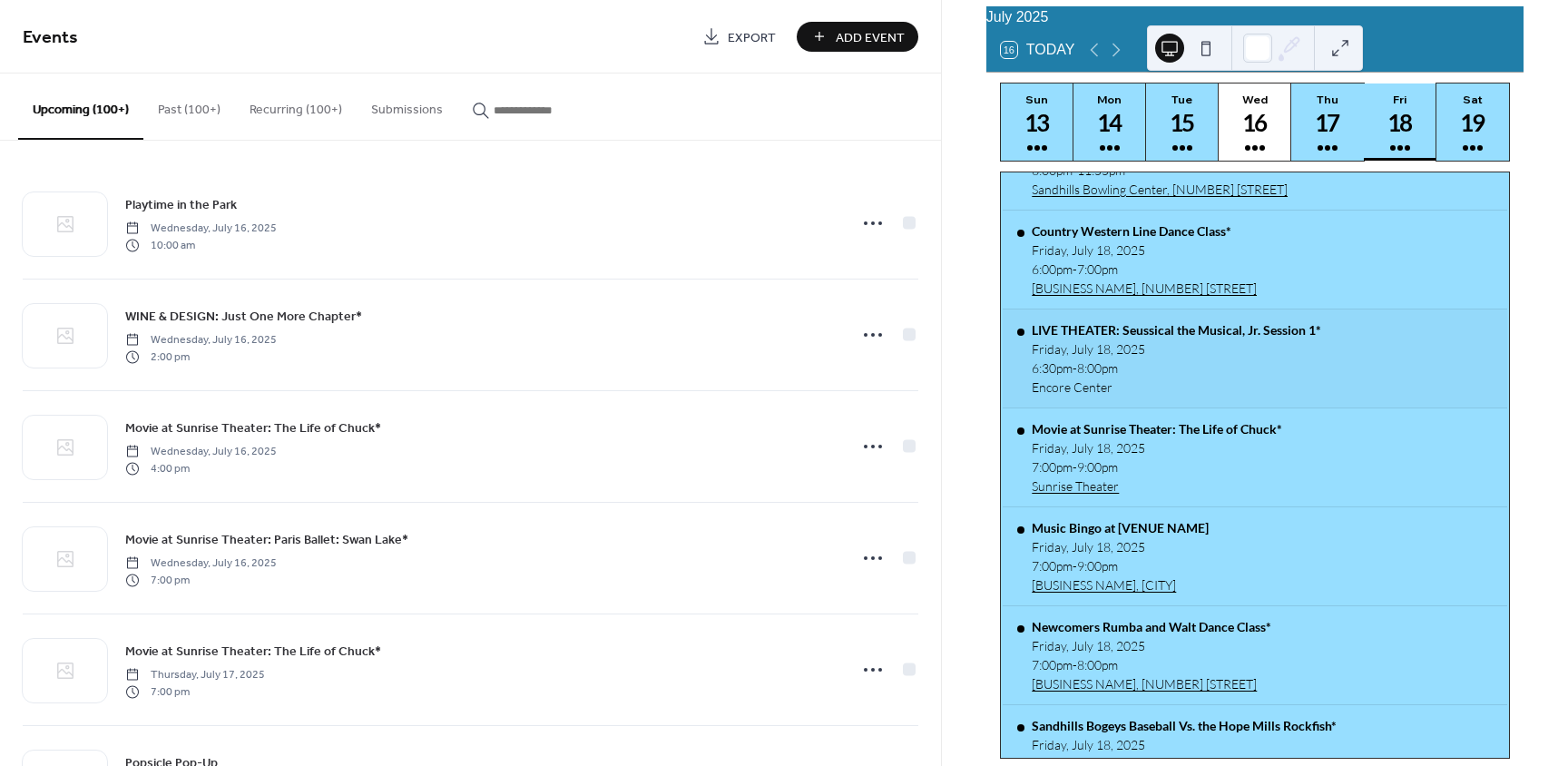 scroll, scrollTop: 708, scrollLeft: 0, axis: vertical 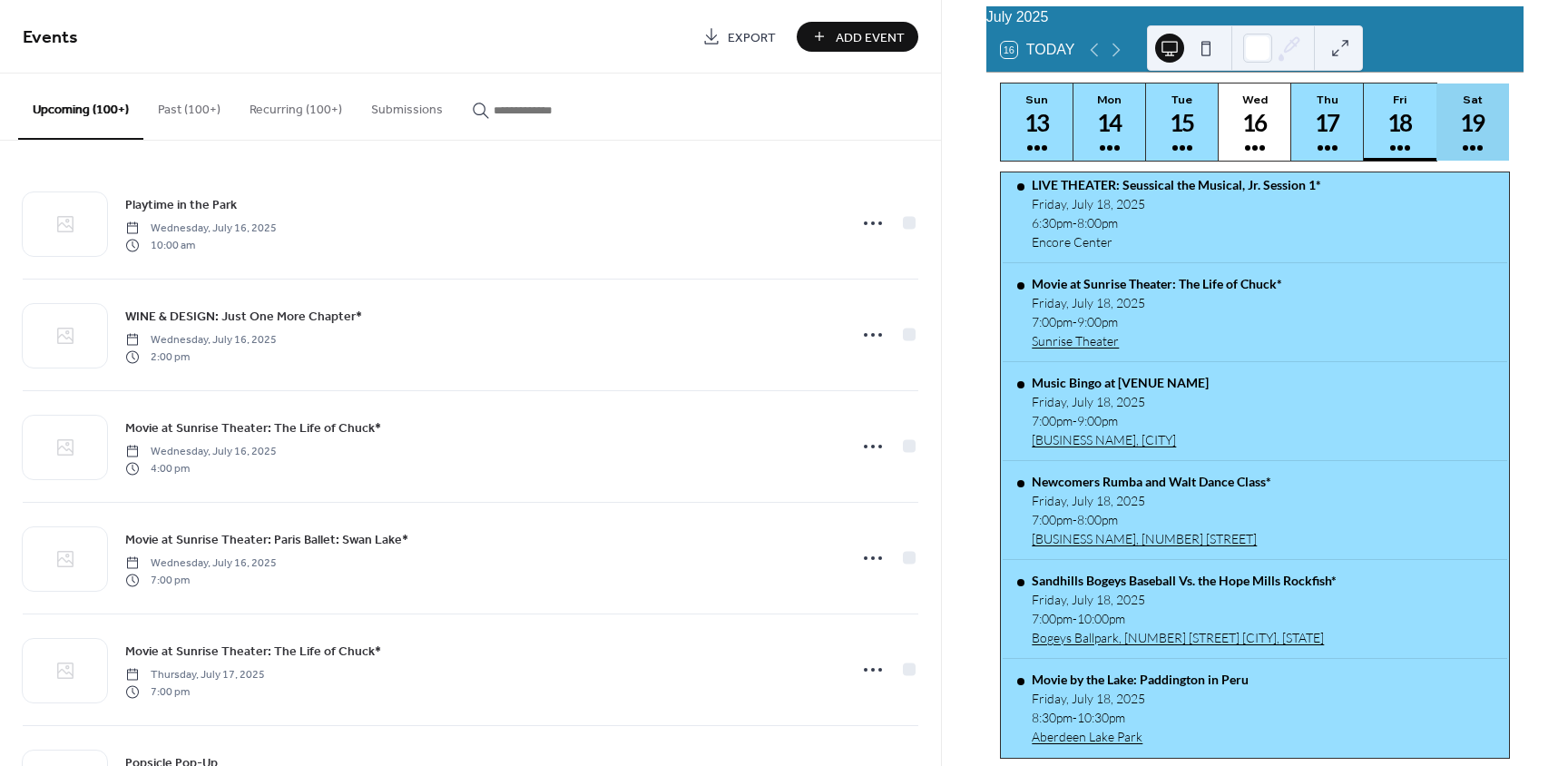 click on "19" at bounding box center (1472, 123) 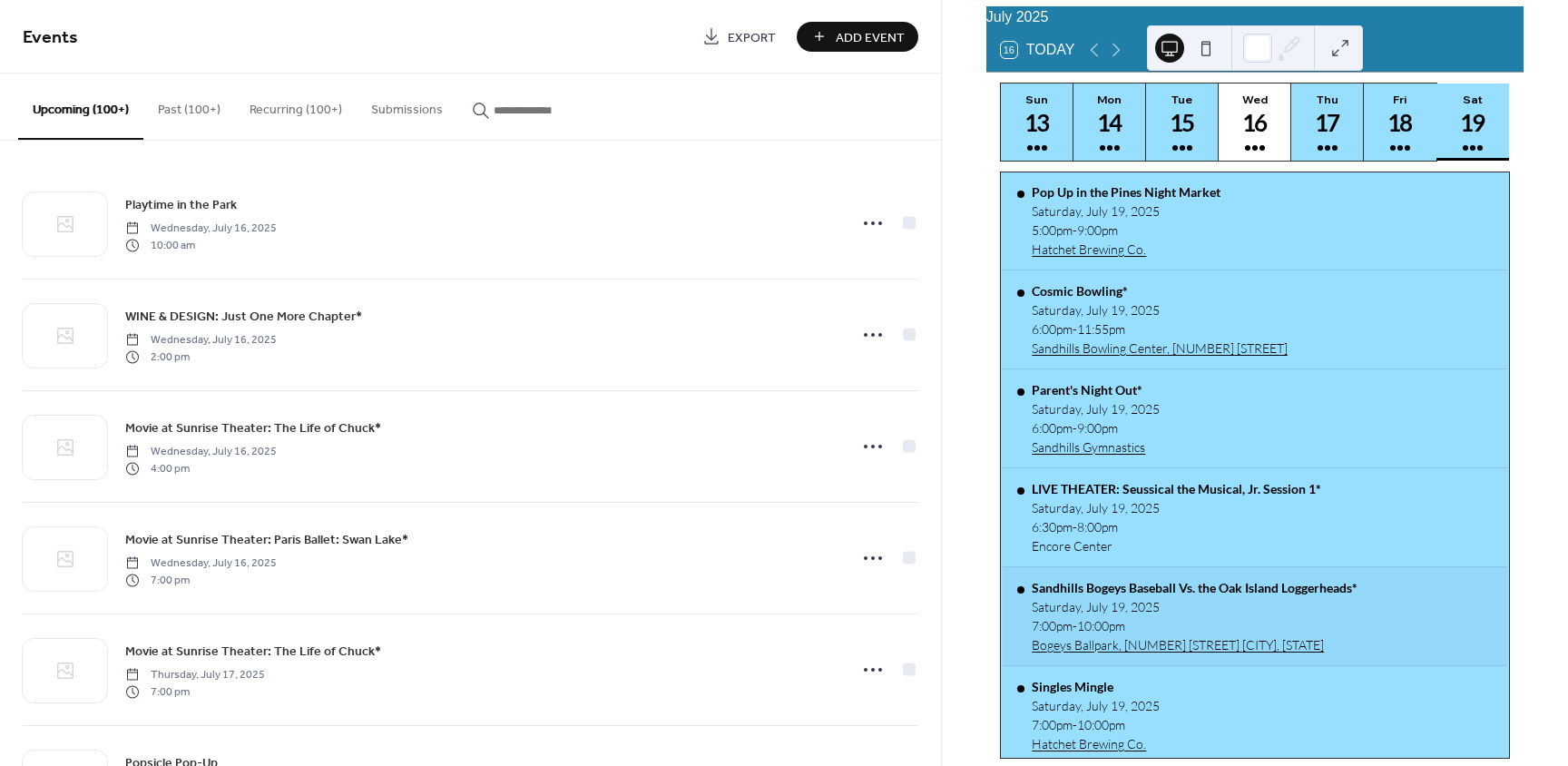 scroll, scrollTop: 452, scrollLeft: 0, axis: vertical 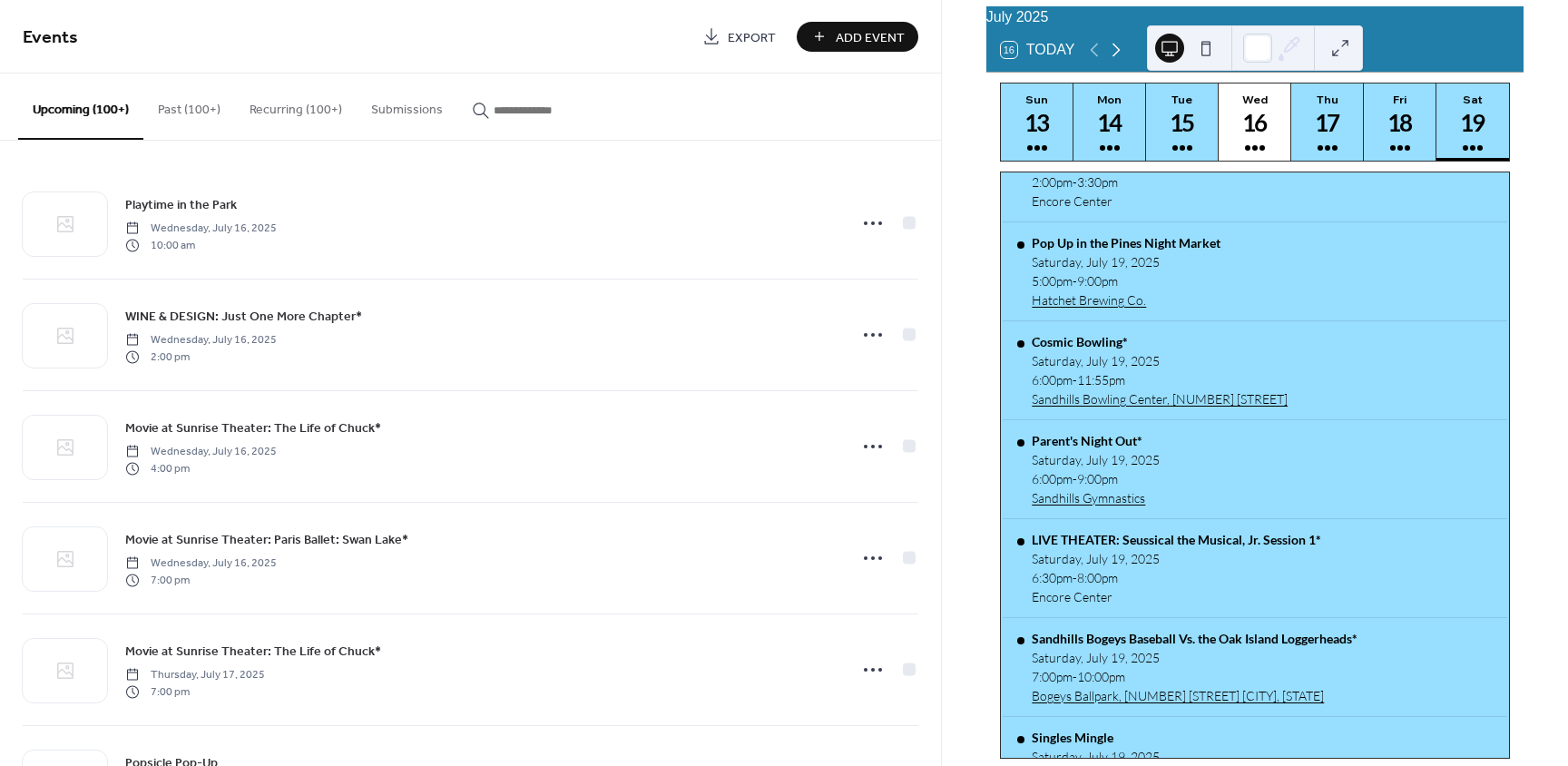 click 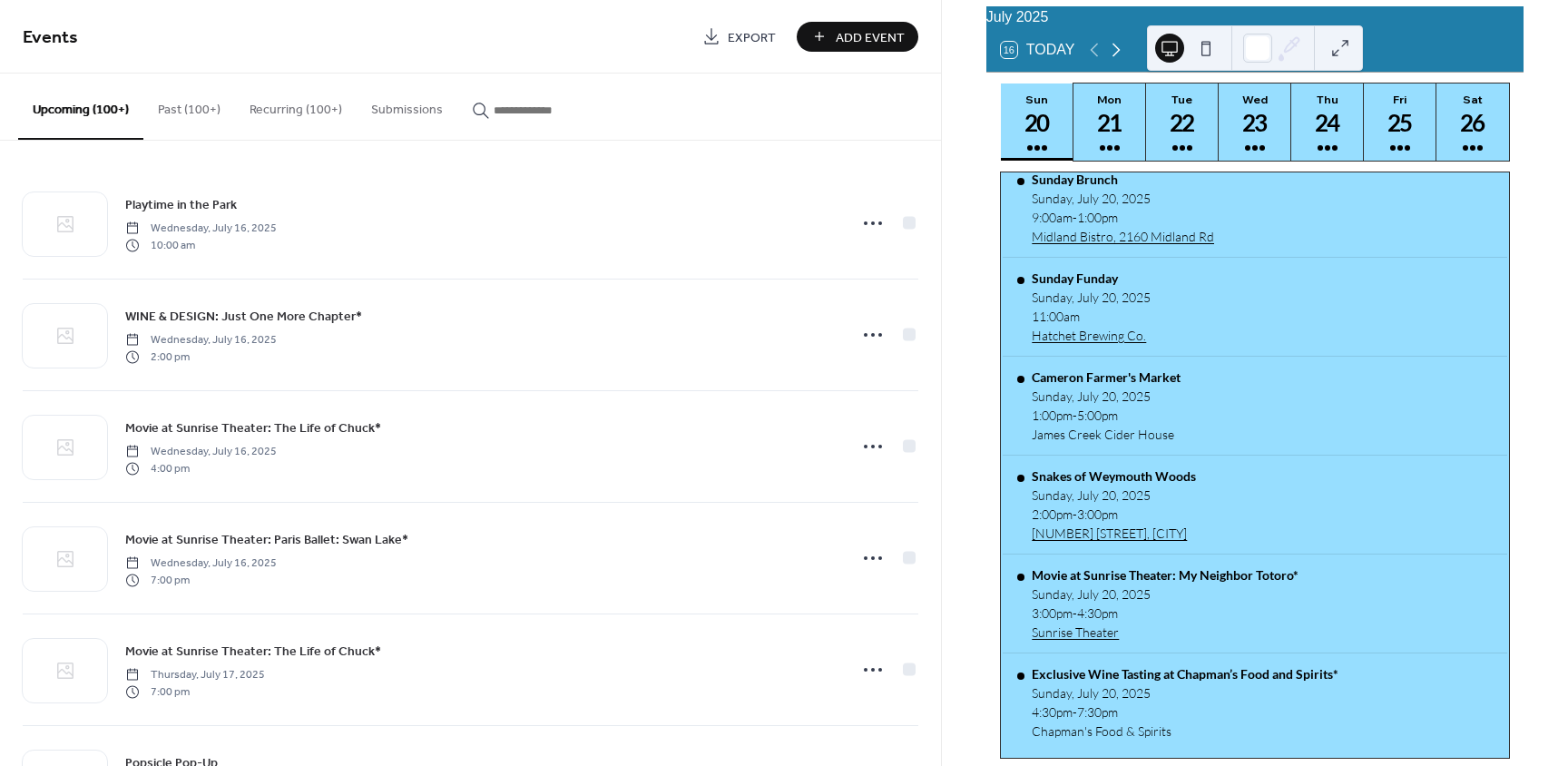 click on "20" at bounding box center (1036, 123) 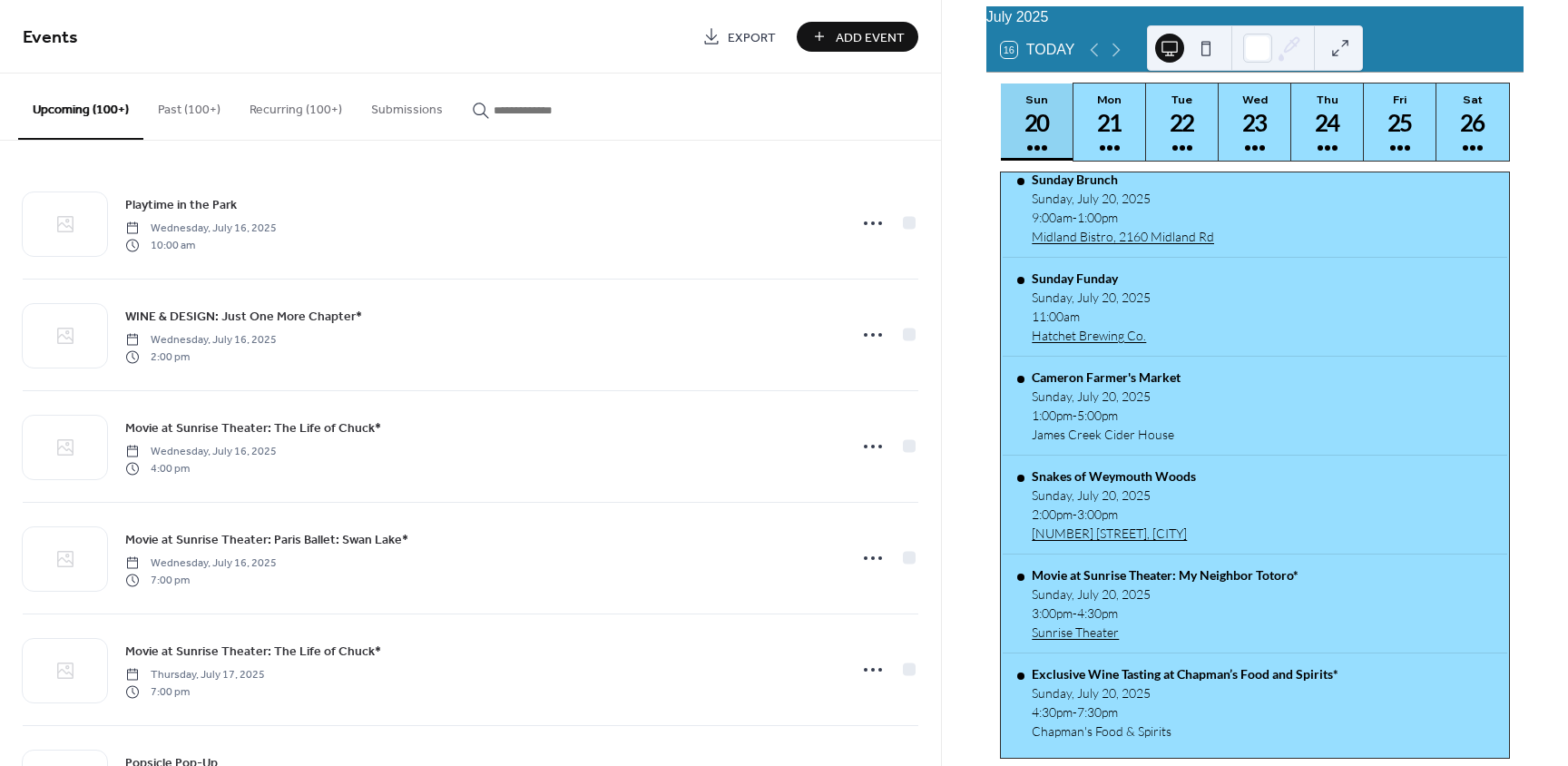 scroll, scrollTop: 32, scrollLeft: 0, axis: vertical 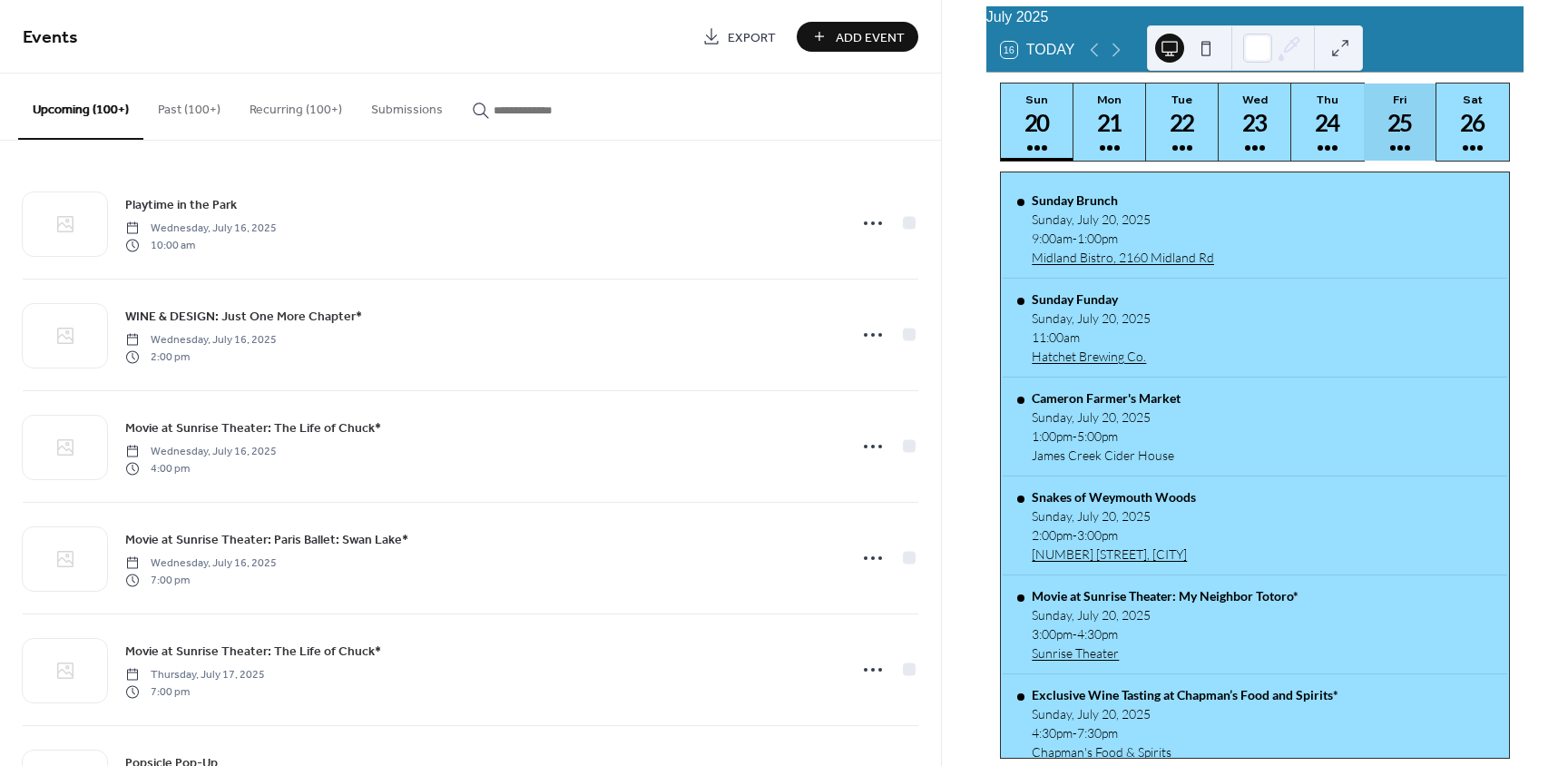 click on "25" at bounding box center (1399, 123) 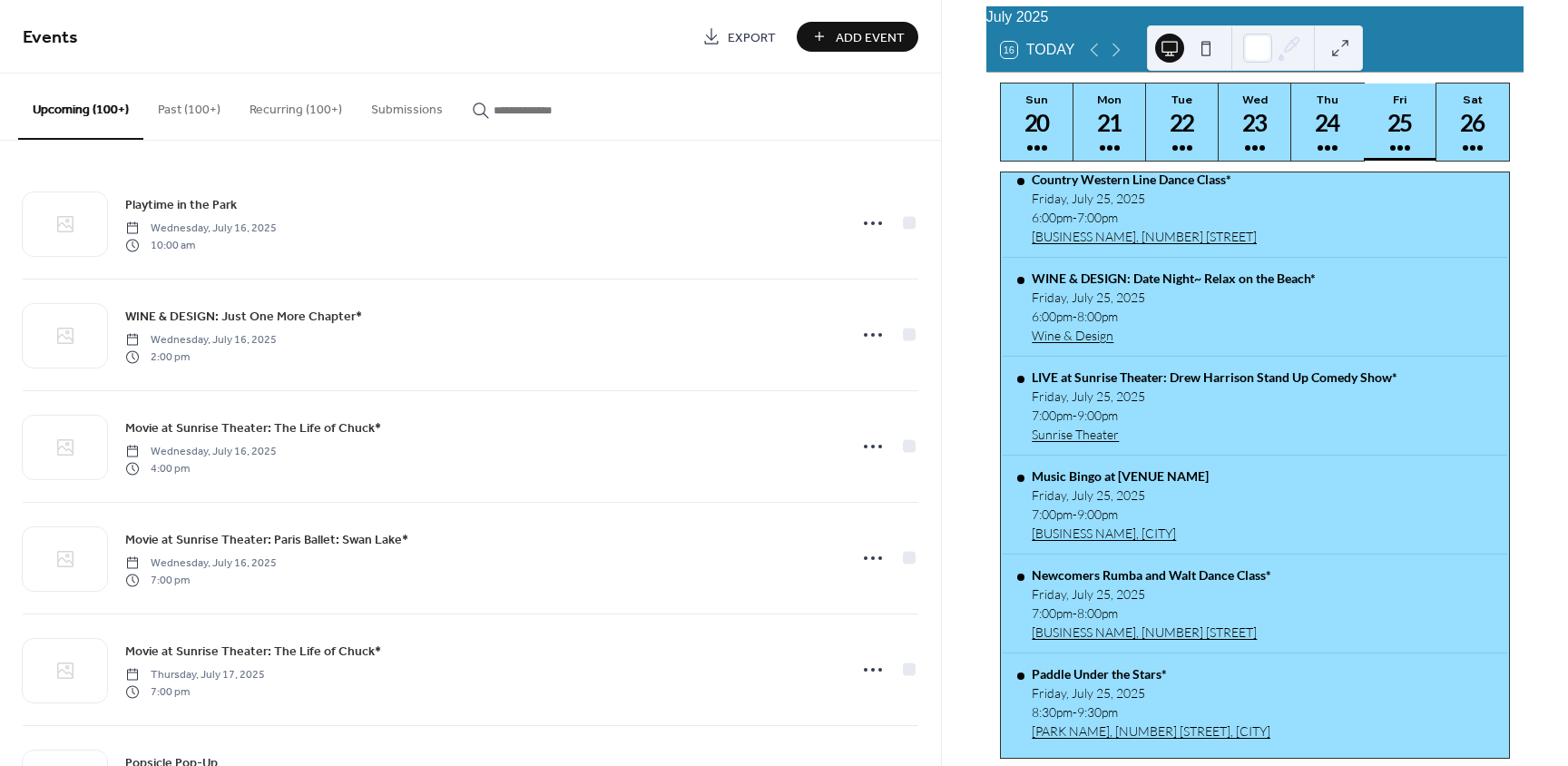 scroll, scrollTop: 625, scrollLeft: 0, axis: vertical 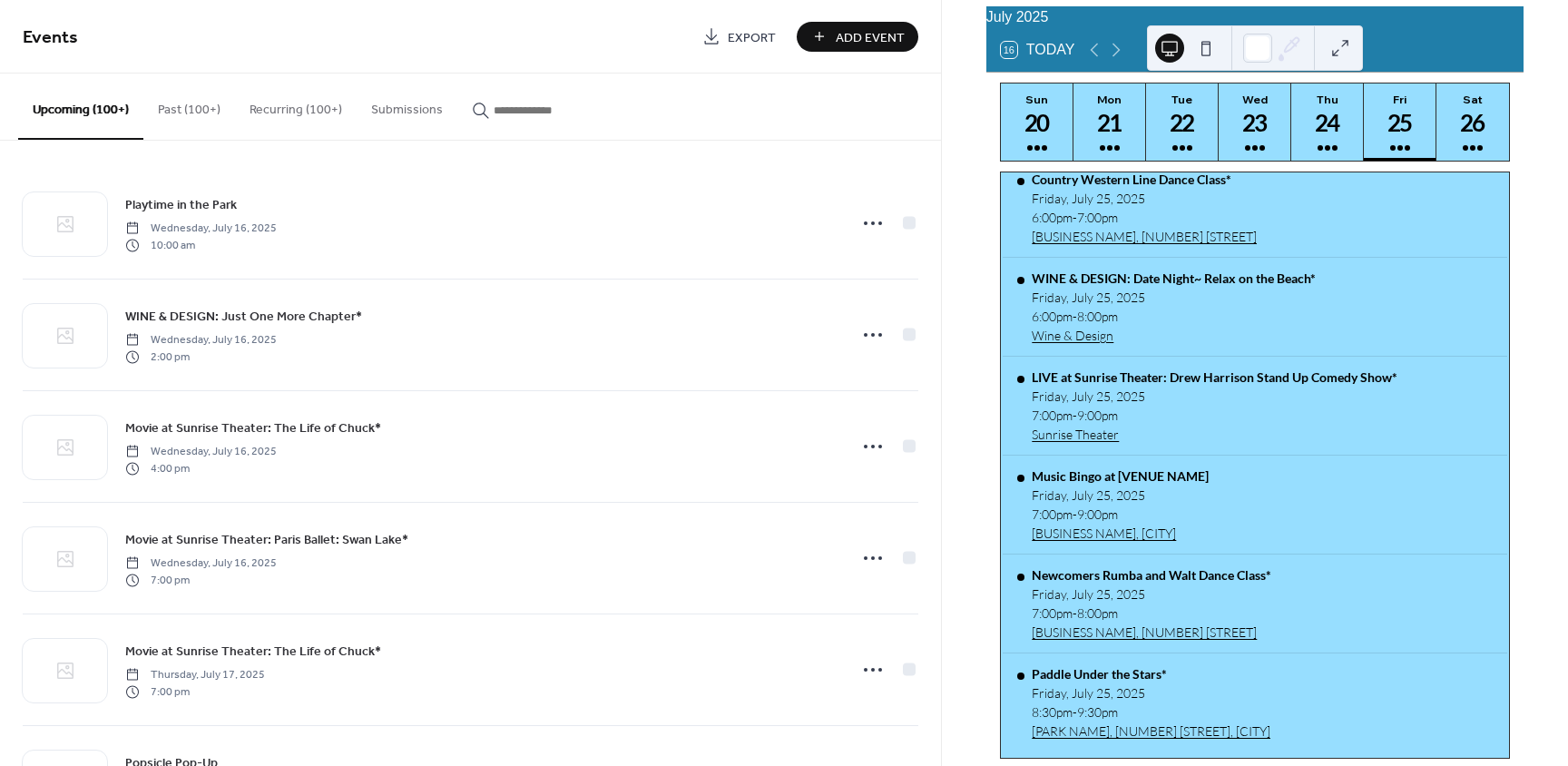 click on "Add Event" at bounding box center (870, 37) 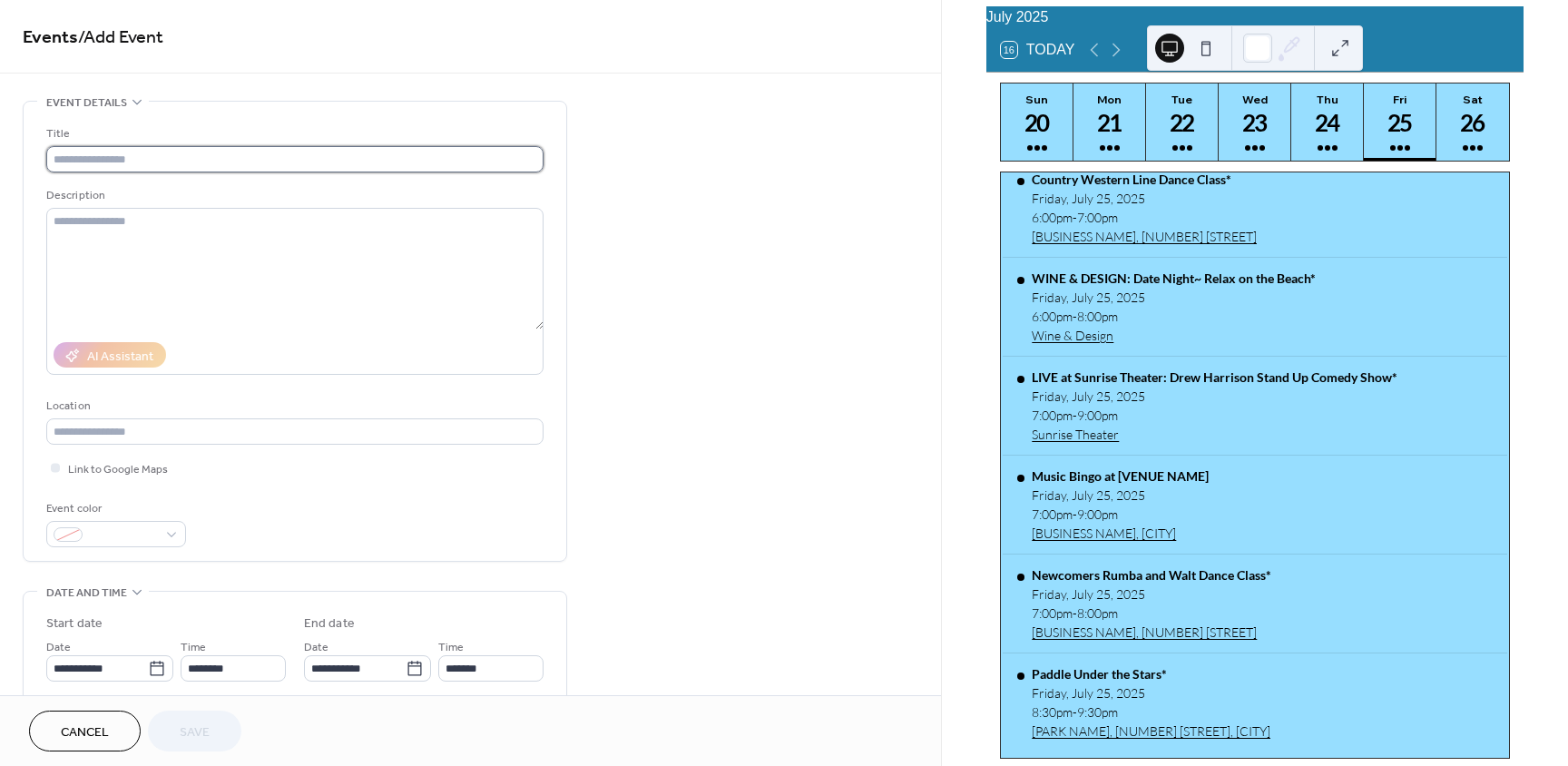click at bounding box center [295, 159] 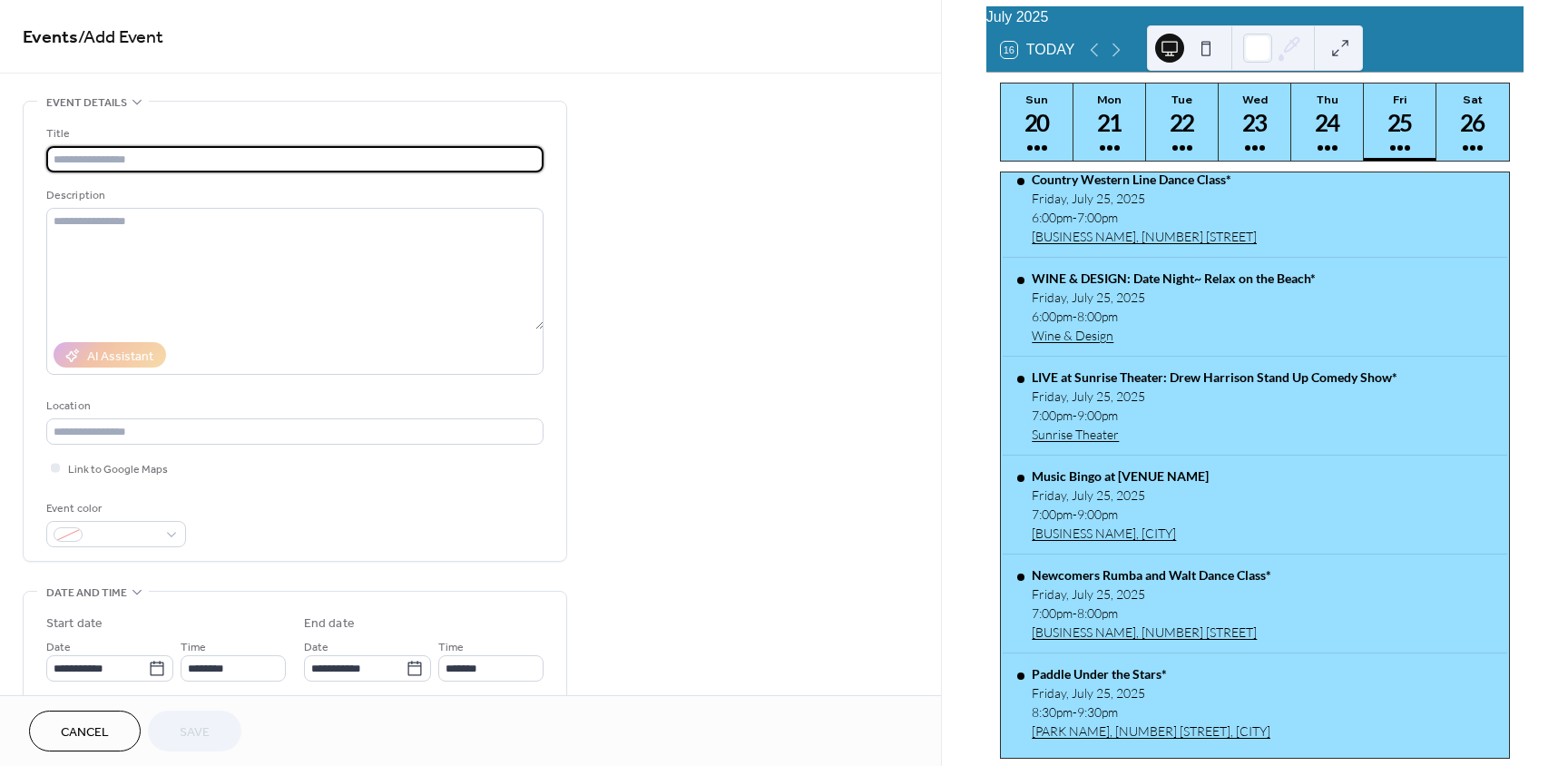 paste on "**********" 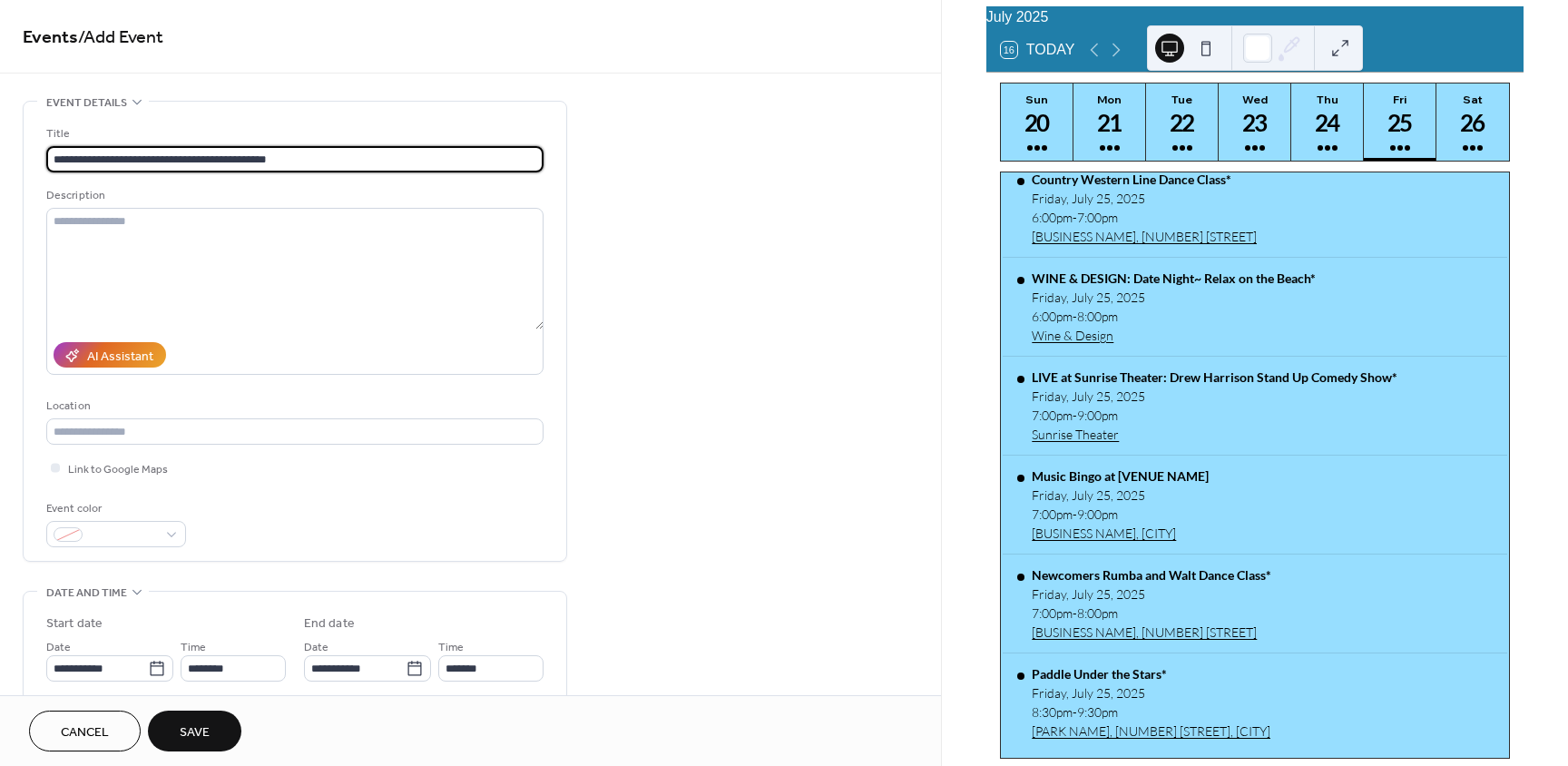type on "**********" 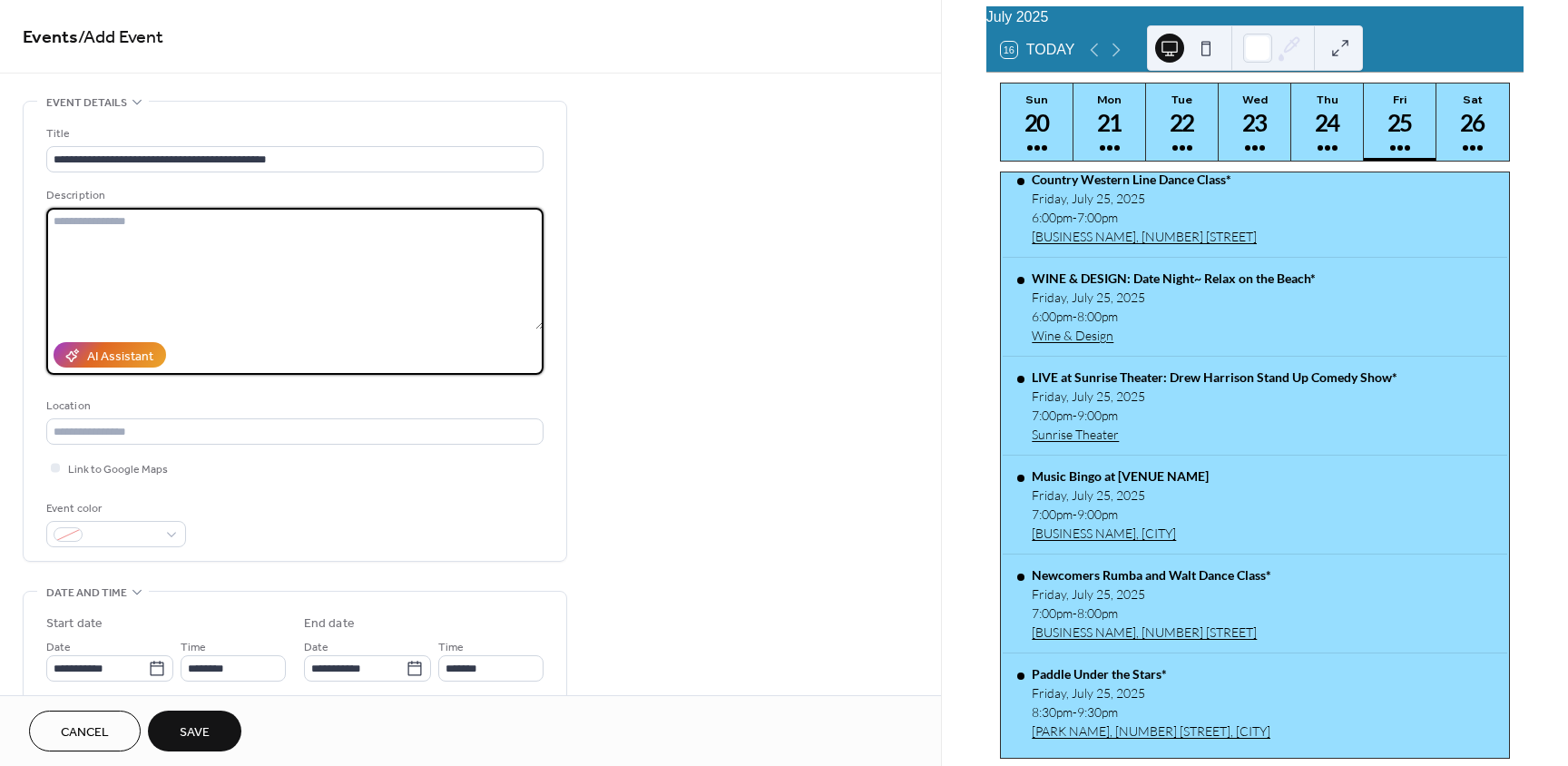 click at bounding box center [295, 269] 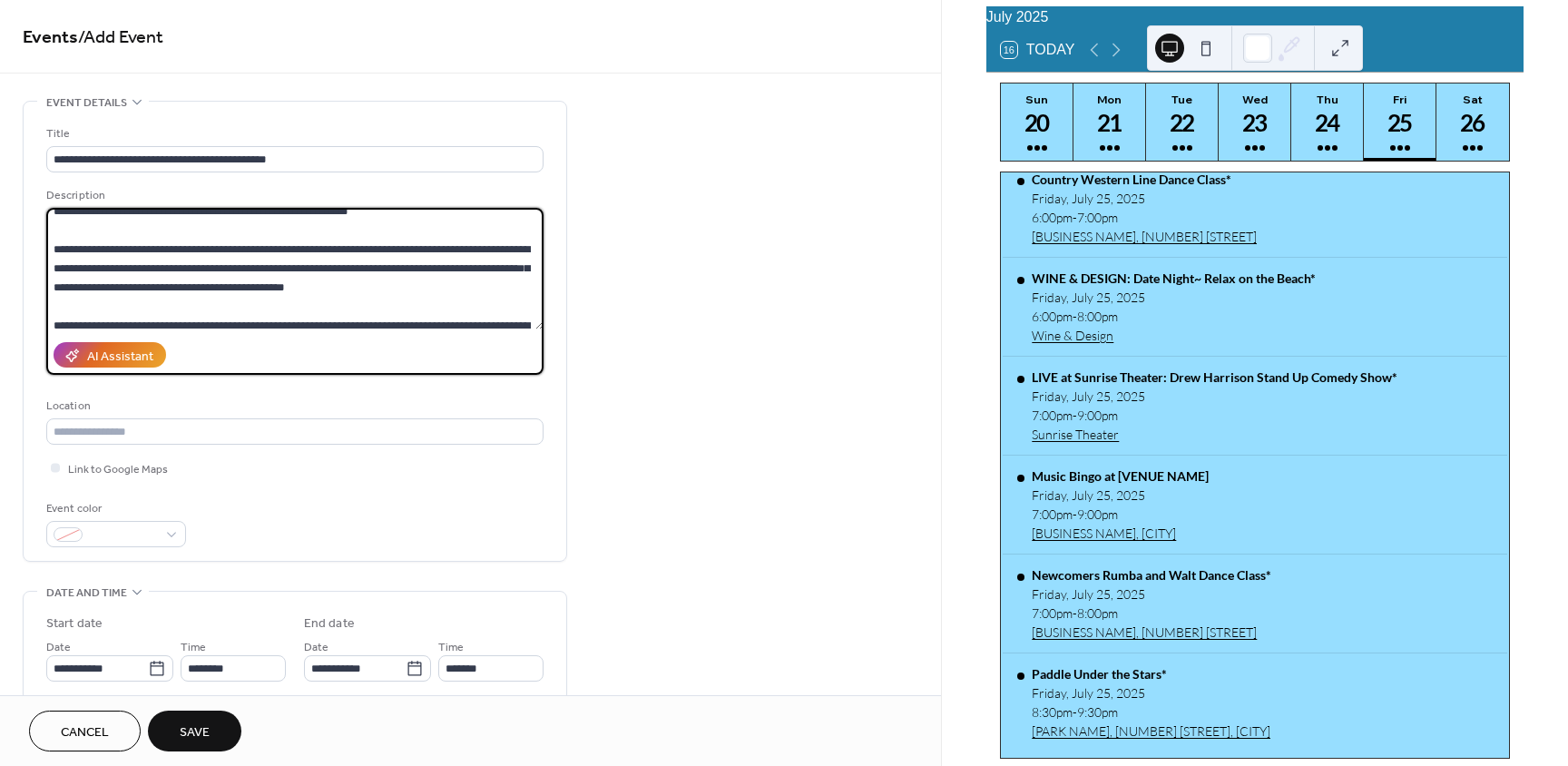 scroll, scrollTop: 0, scrollLeft: 0, axis: both 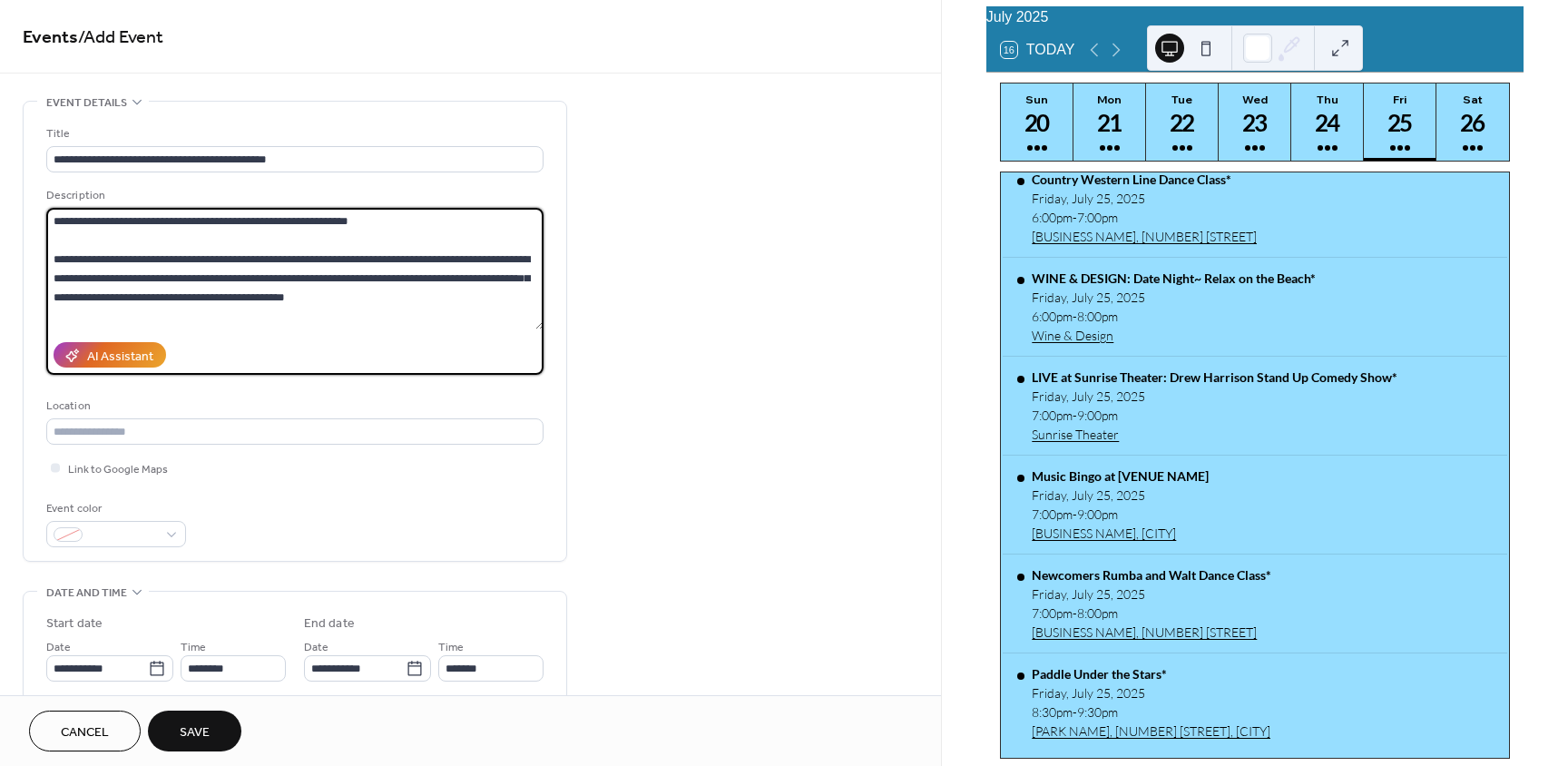 click on "**********" at bounding box center (295, 269) 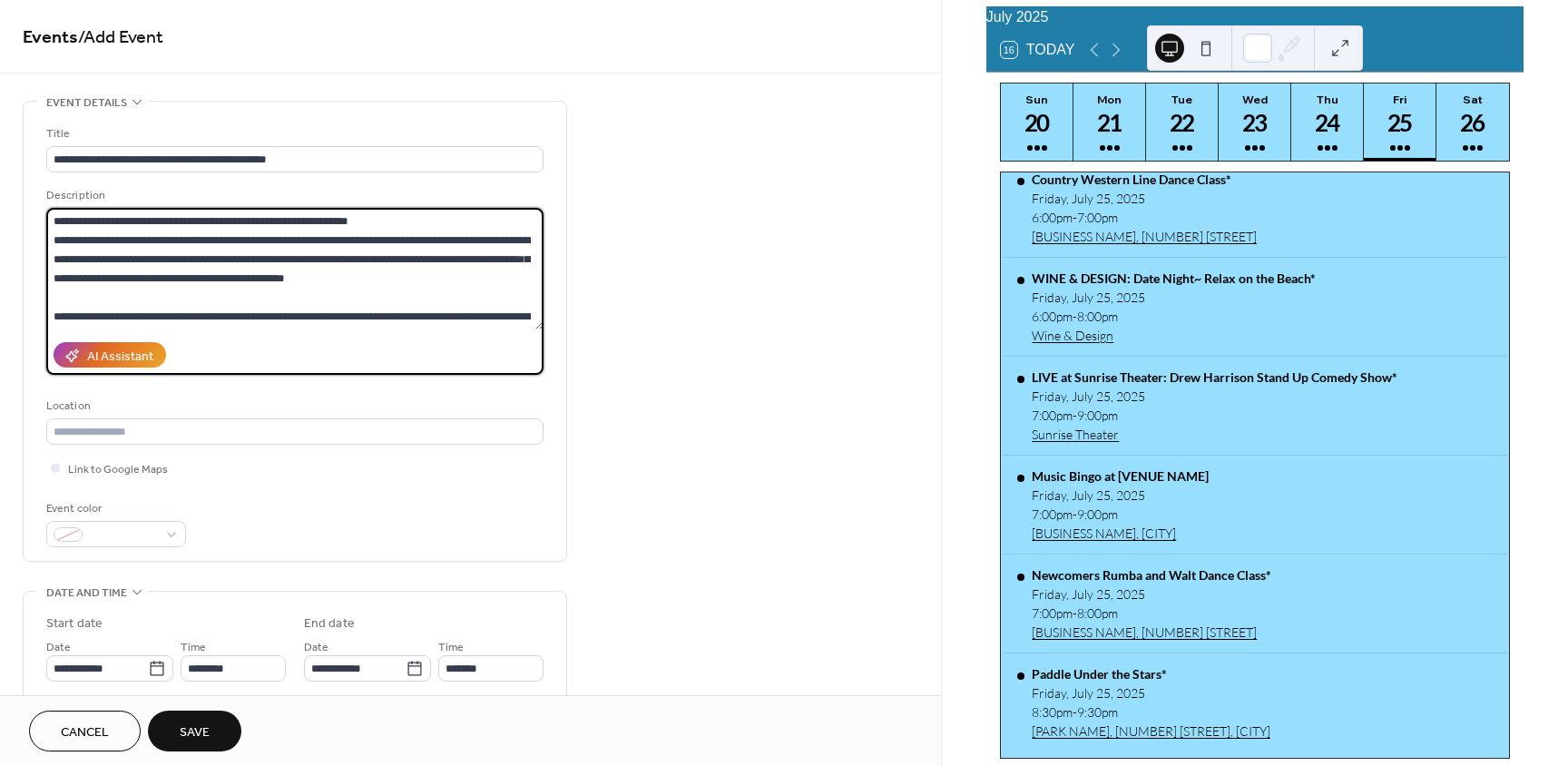 click on "**********" at bounding box center (295, 269) 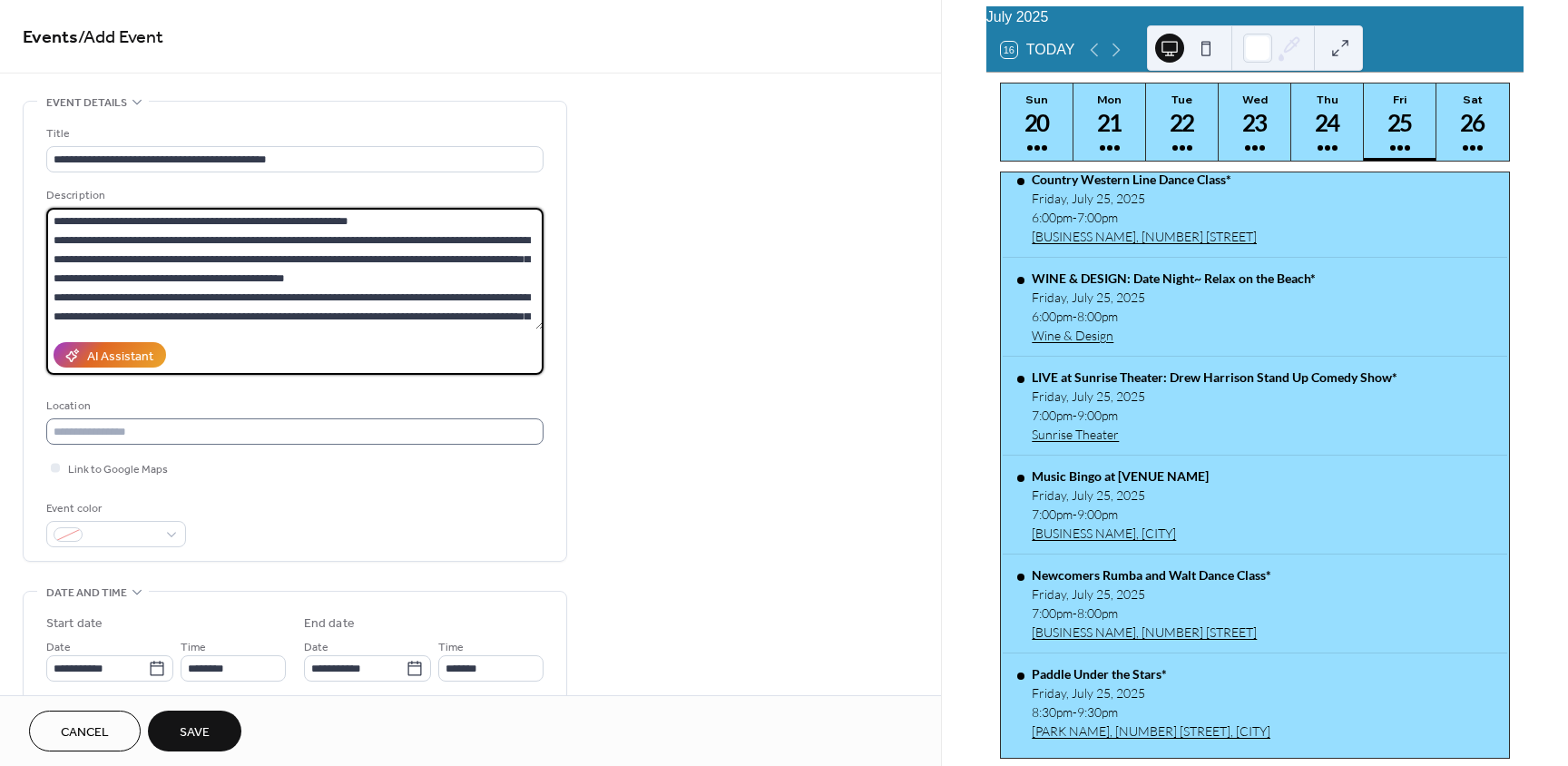 type on "**********" 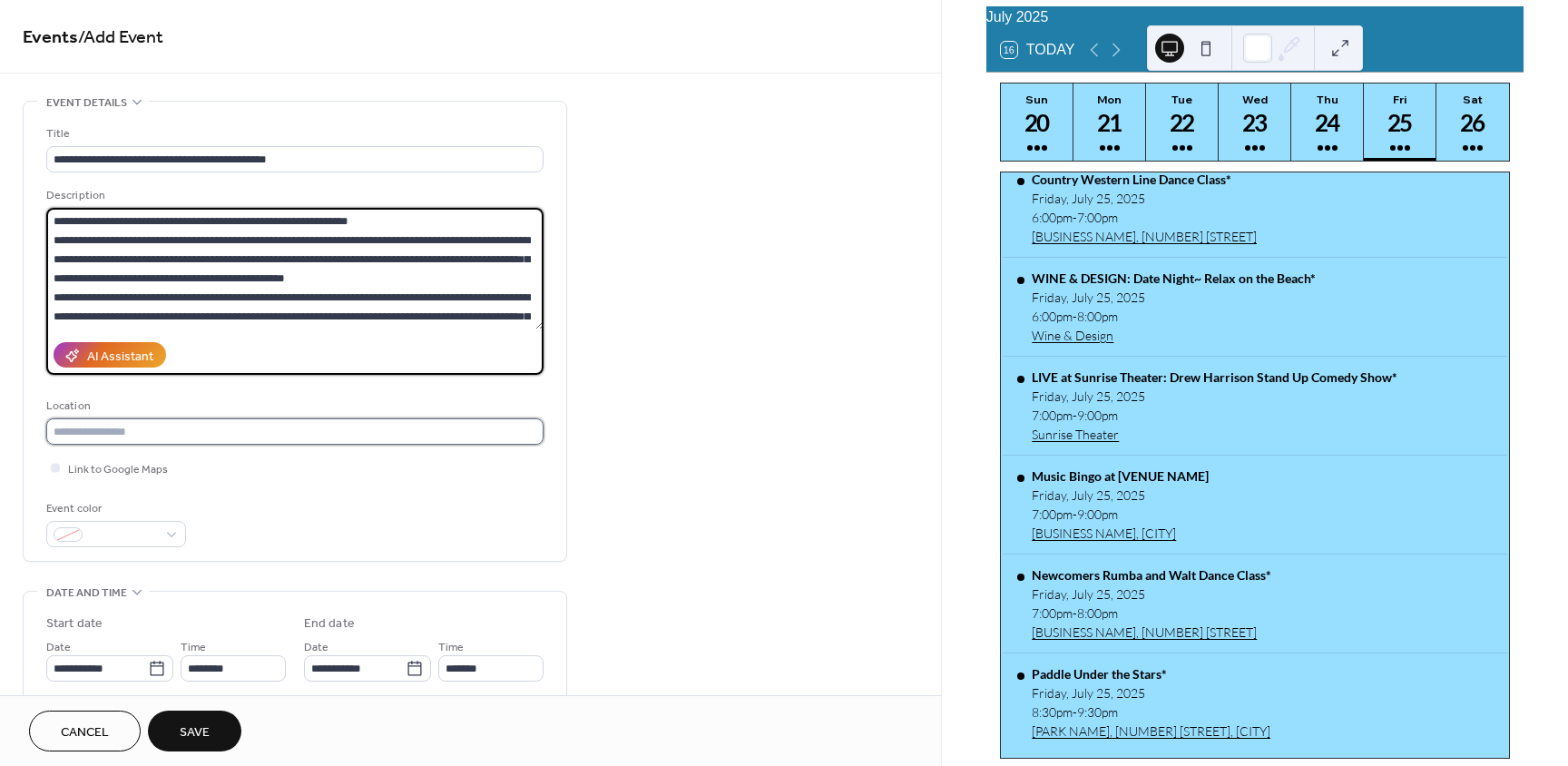 click at bounding box center (295, 431) 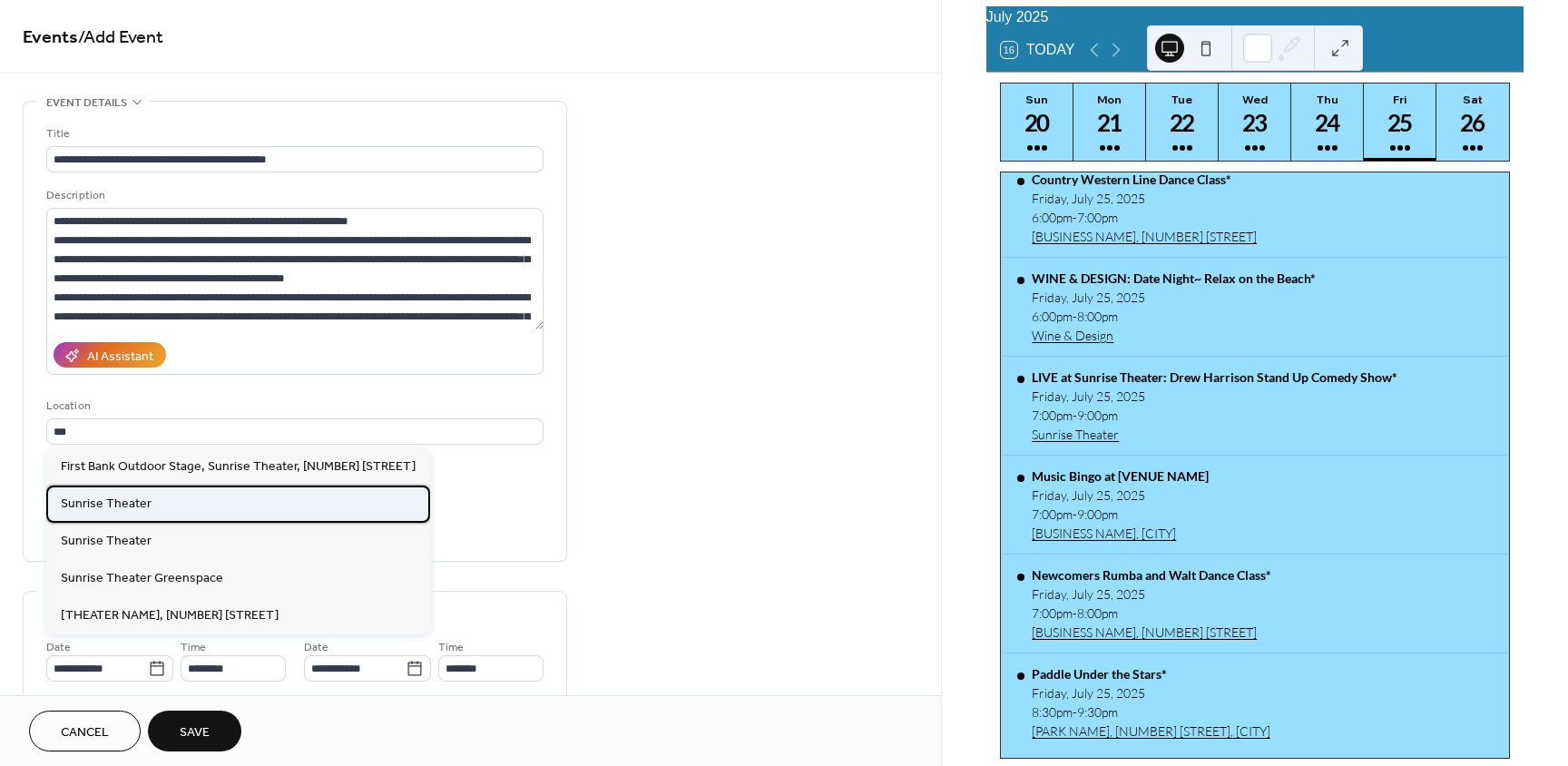click on "Sunrise Theater" at bounding box center [106, 504] 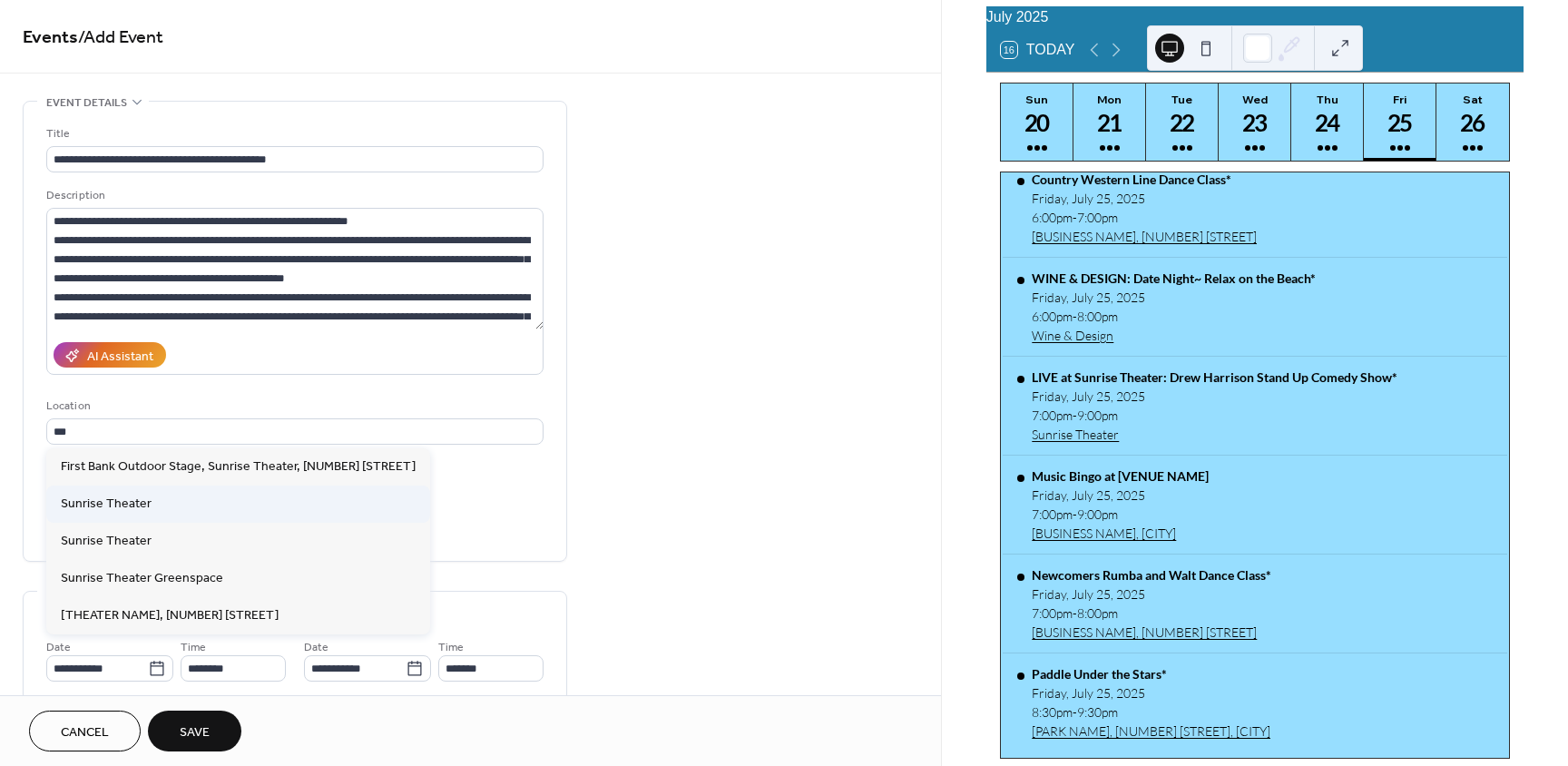 type on "**********" 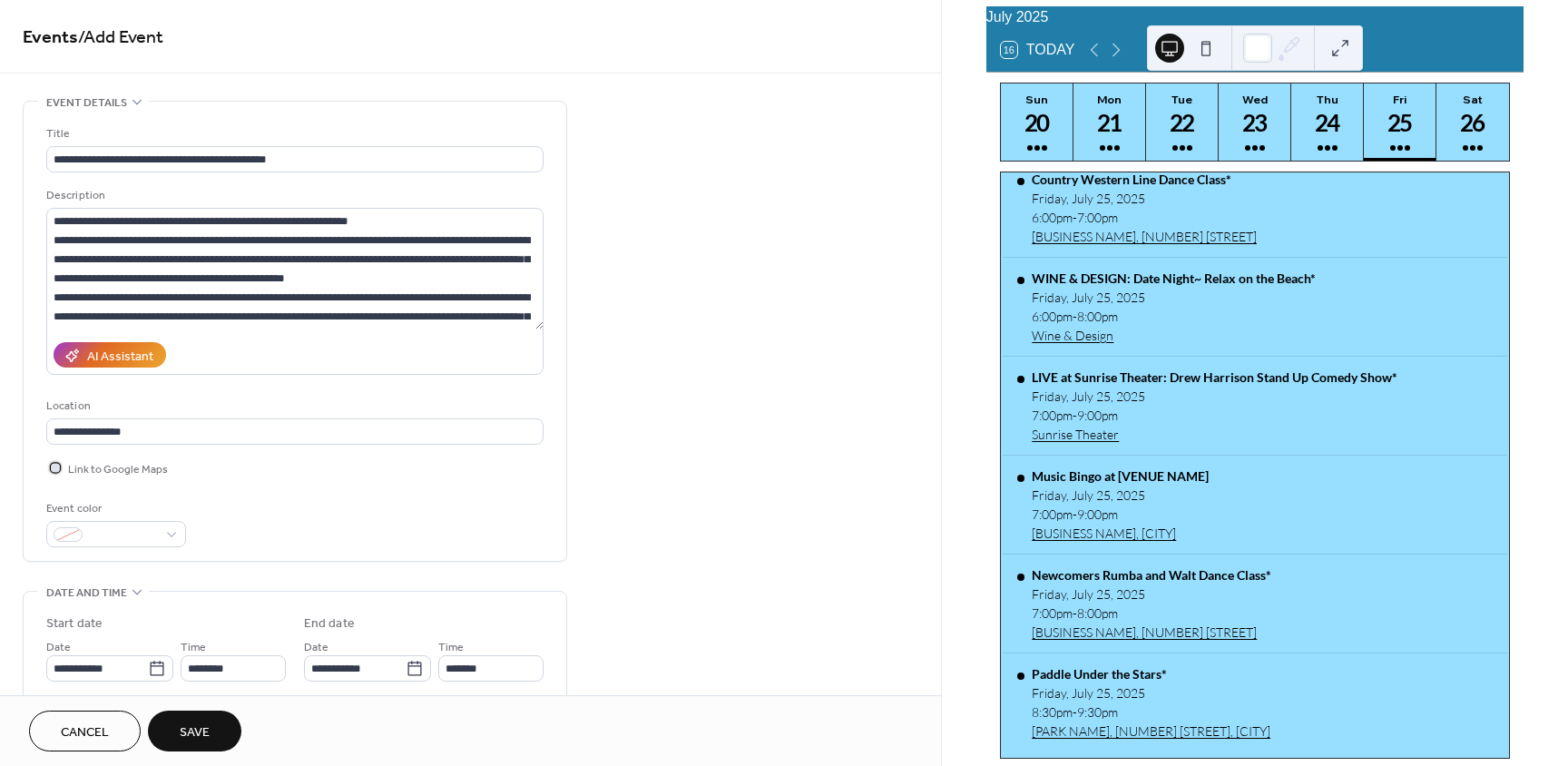 click at bounding box center (55, 467) 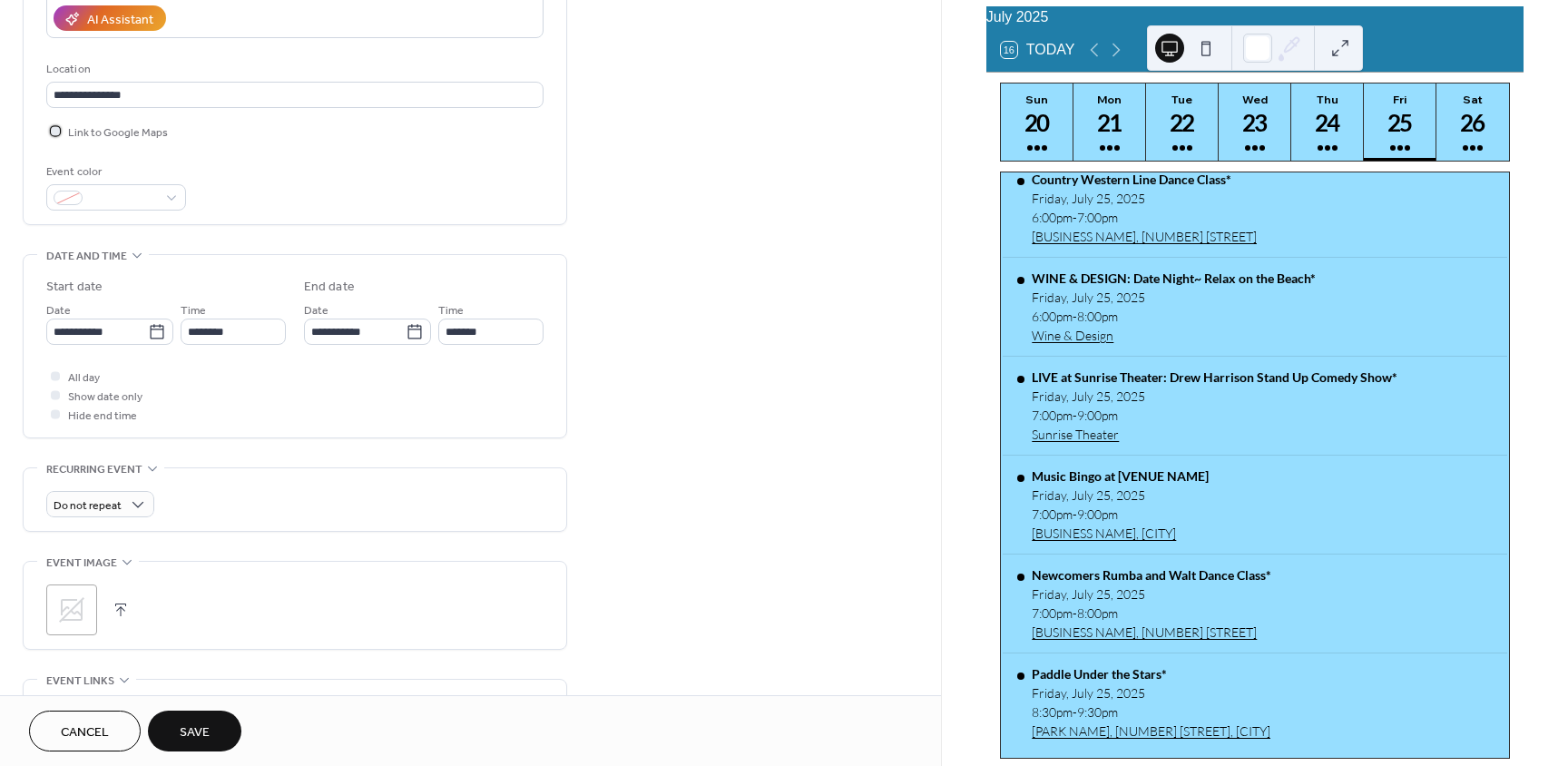 scroll, scrollTop: 363, scrollLeft: 0, axis: vertical 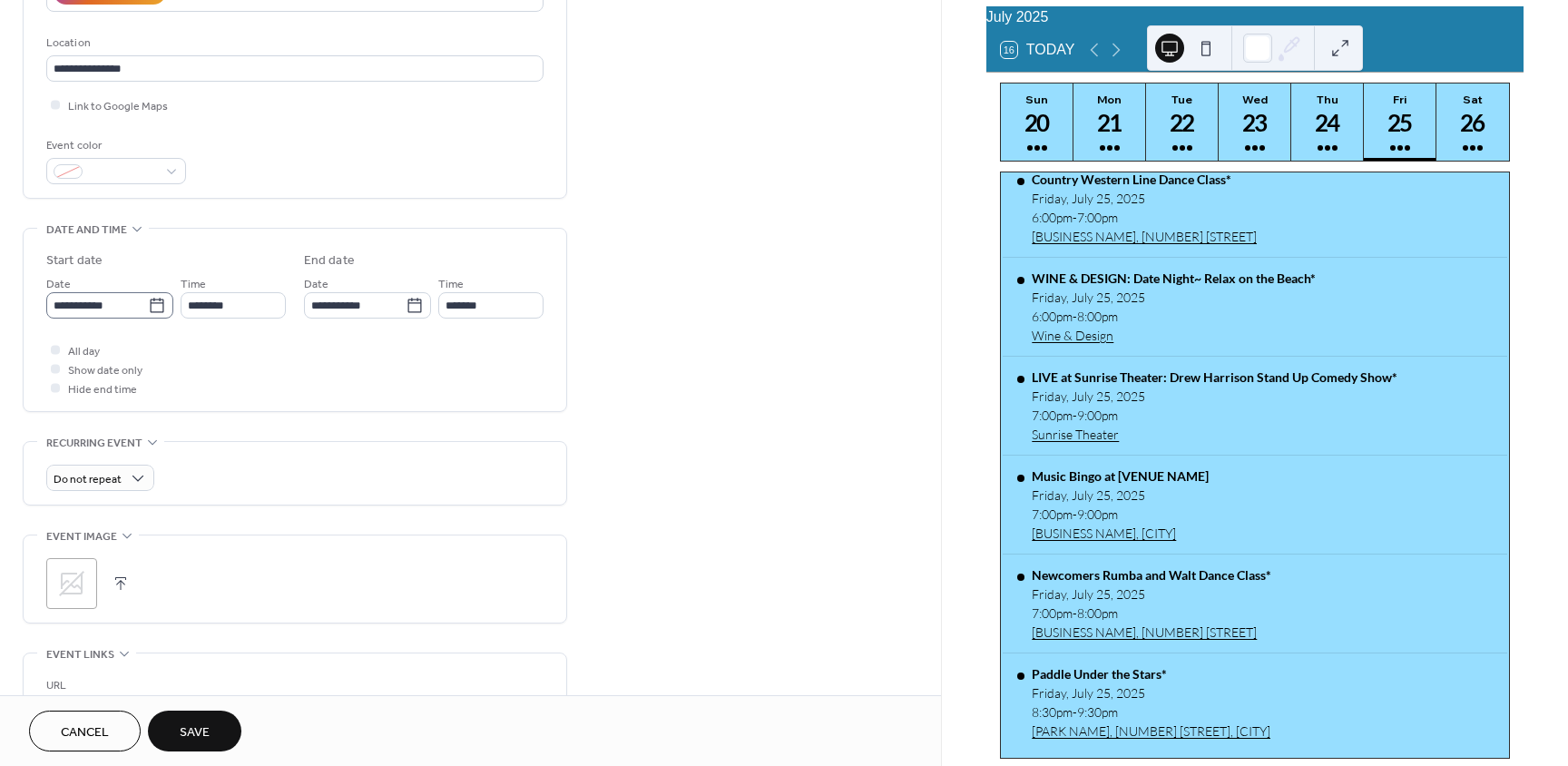 click 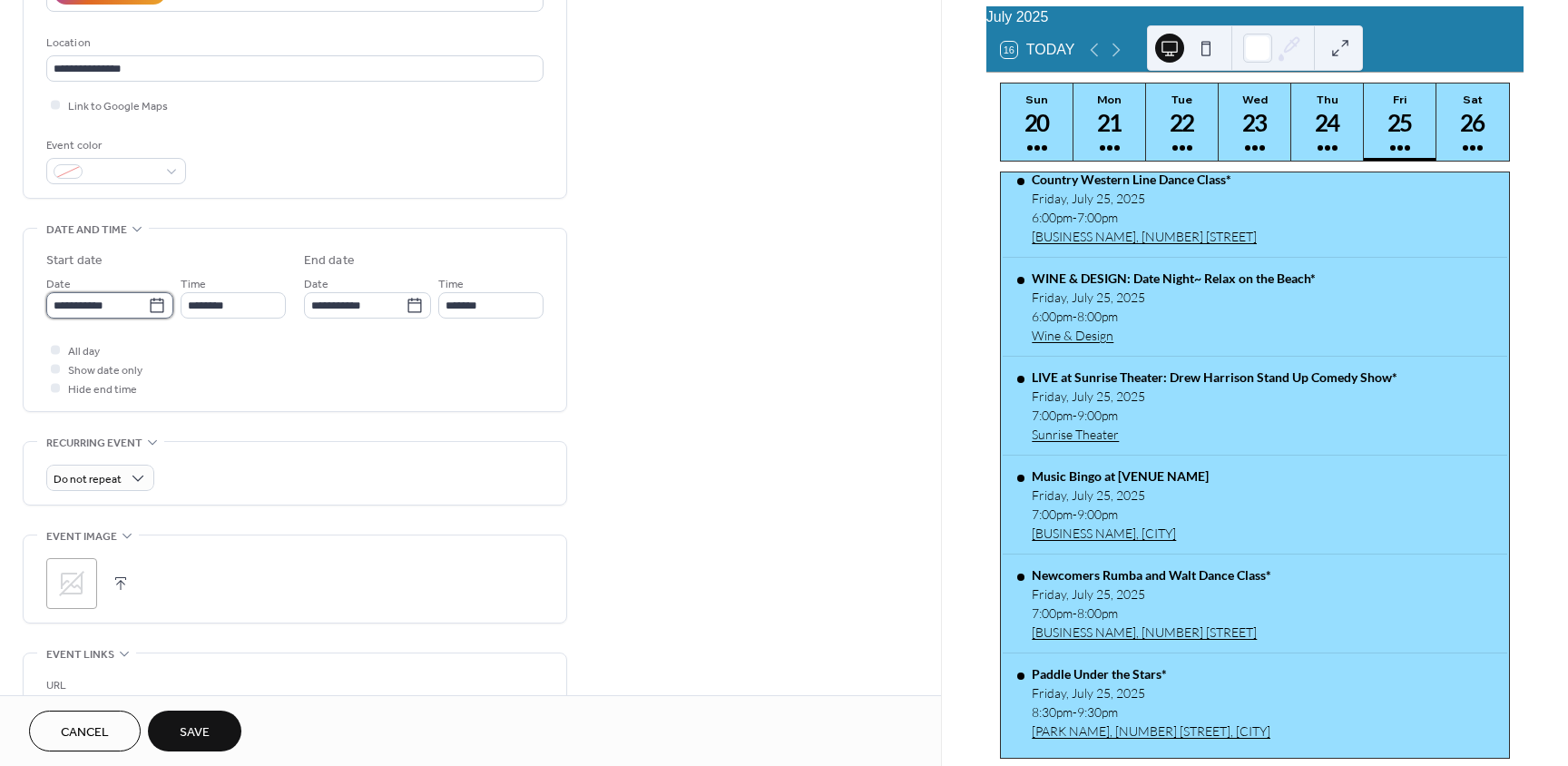 click on "**********" at bounding box center [97, 305] 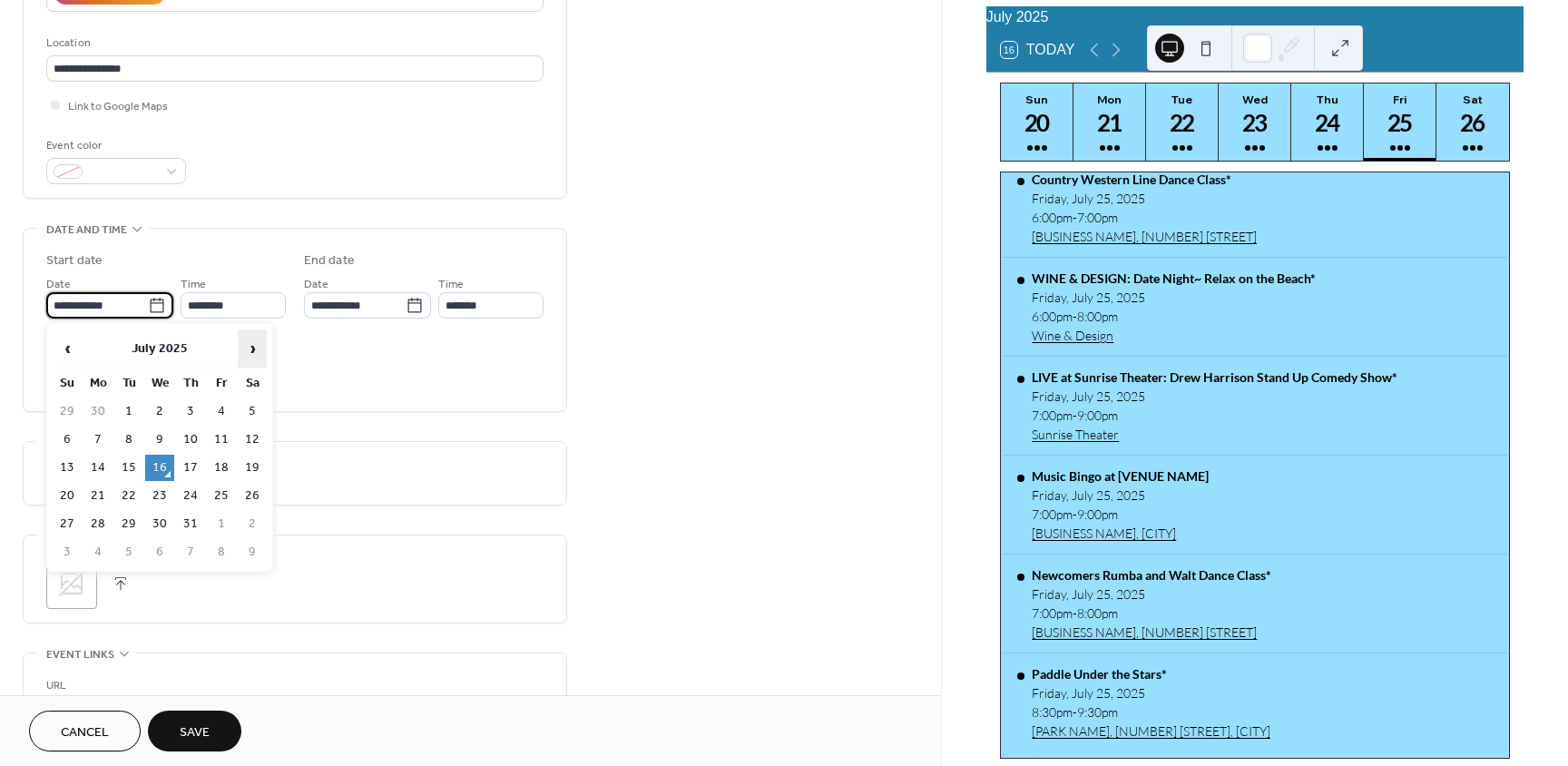 click on "›" at bounding box center (252, 349) 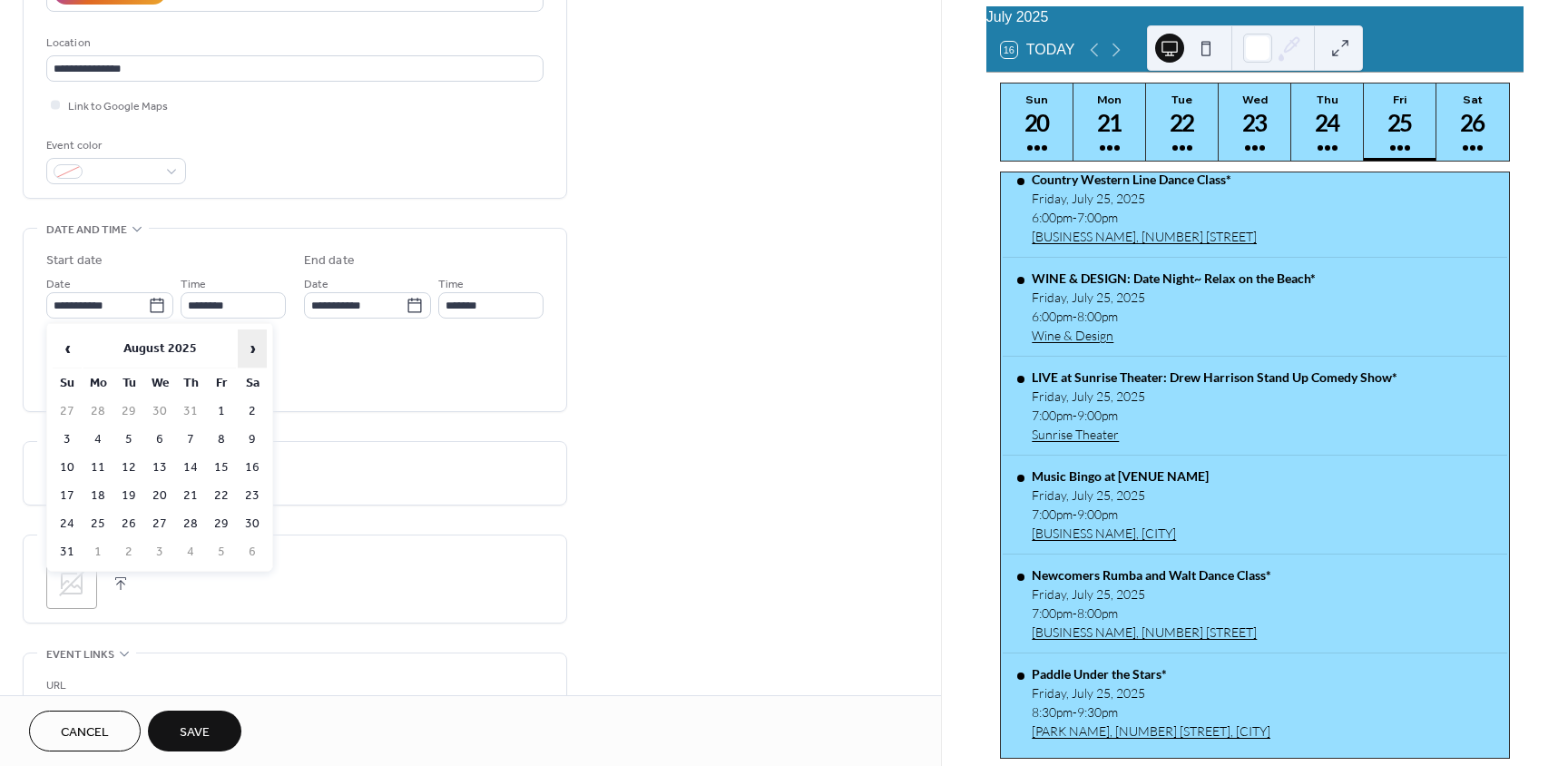 click on "›" at bounding box center (252, 349) 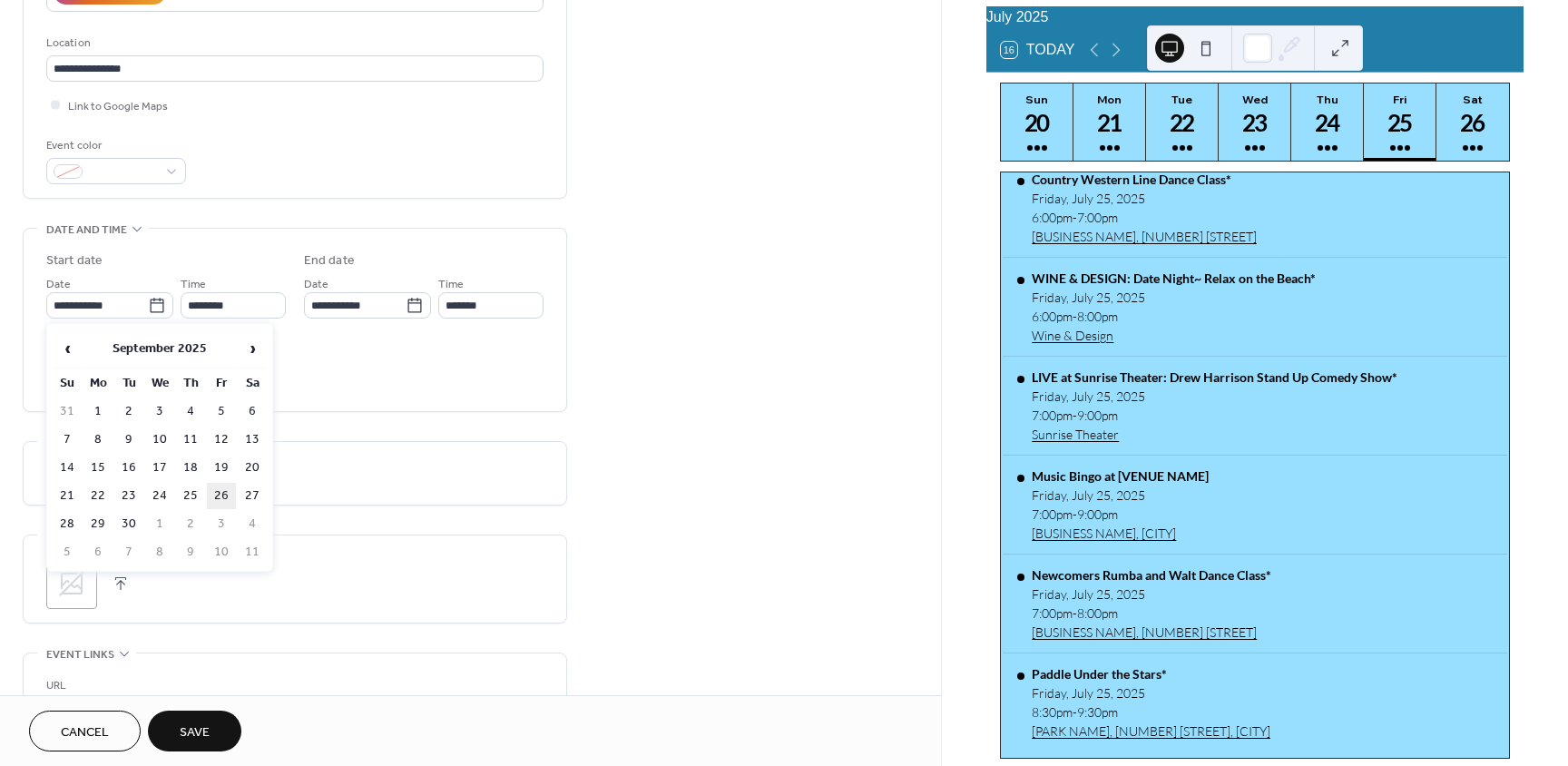click on "26" at bounding box center [221, 496] 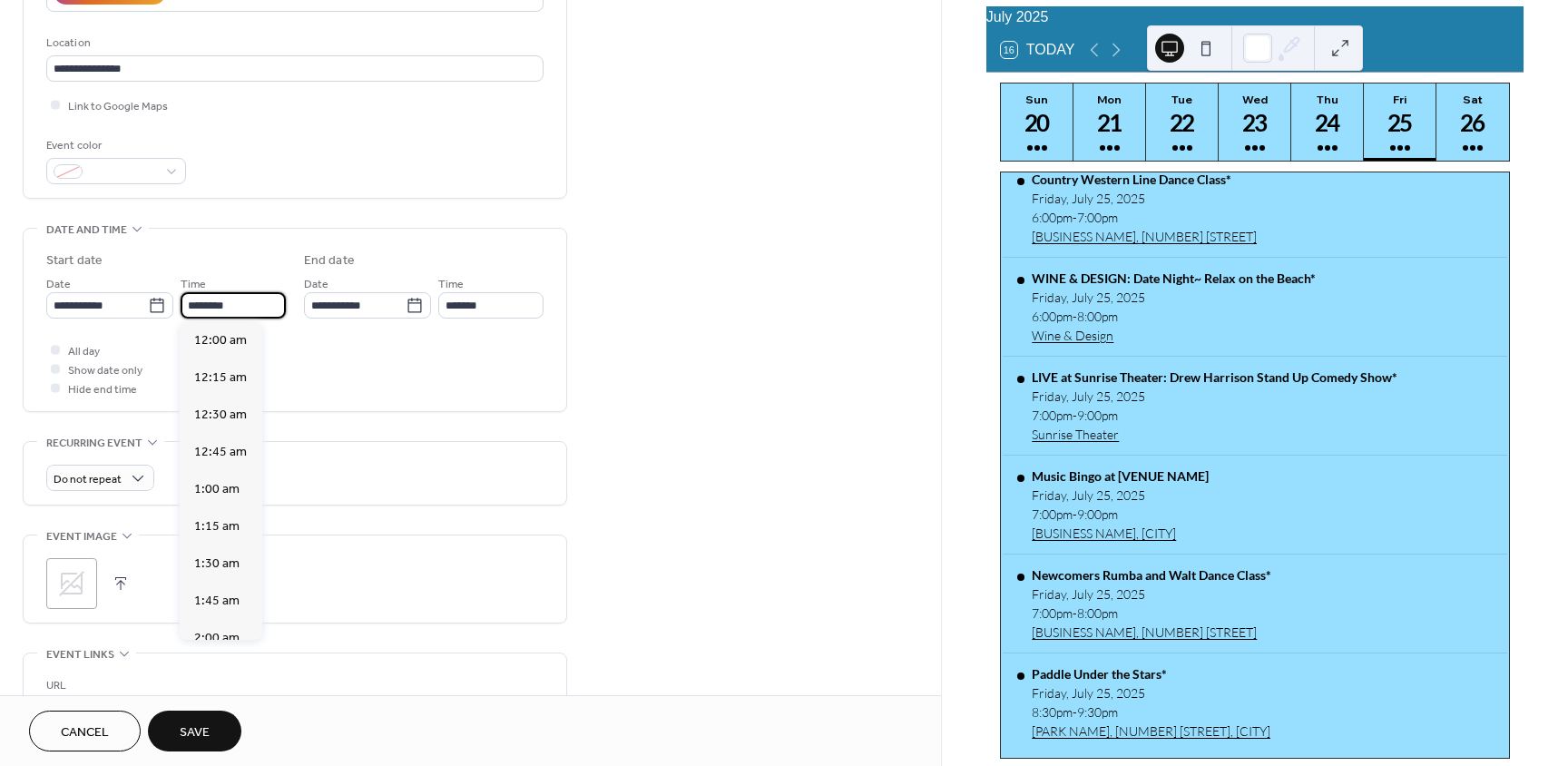 click on "********" at bounding box center (233, 305) 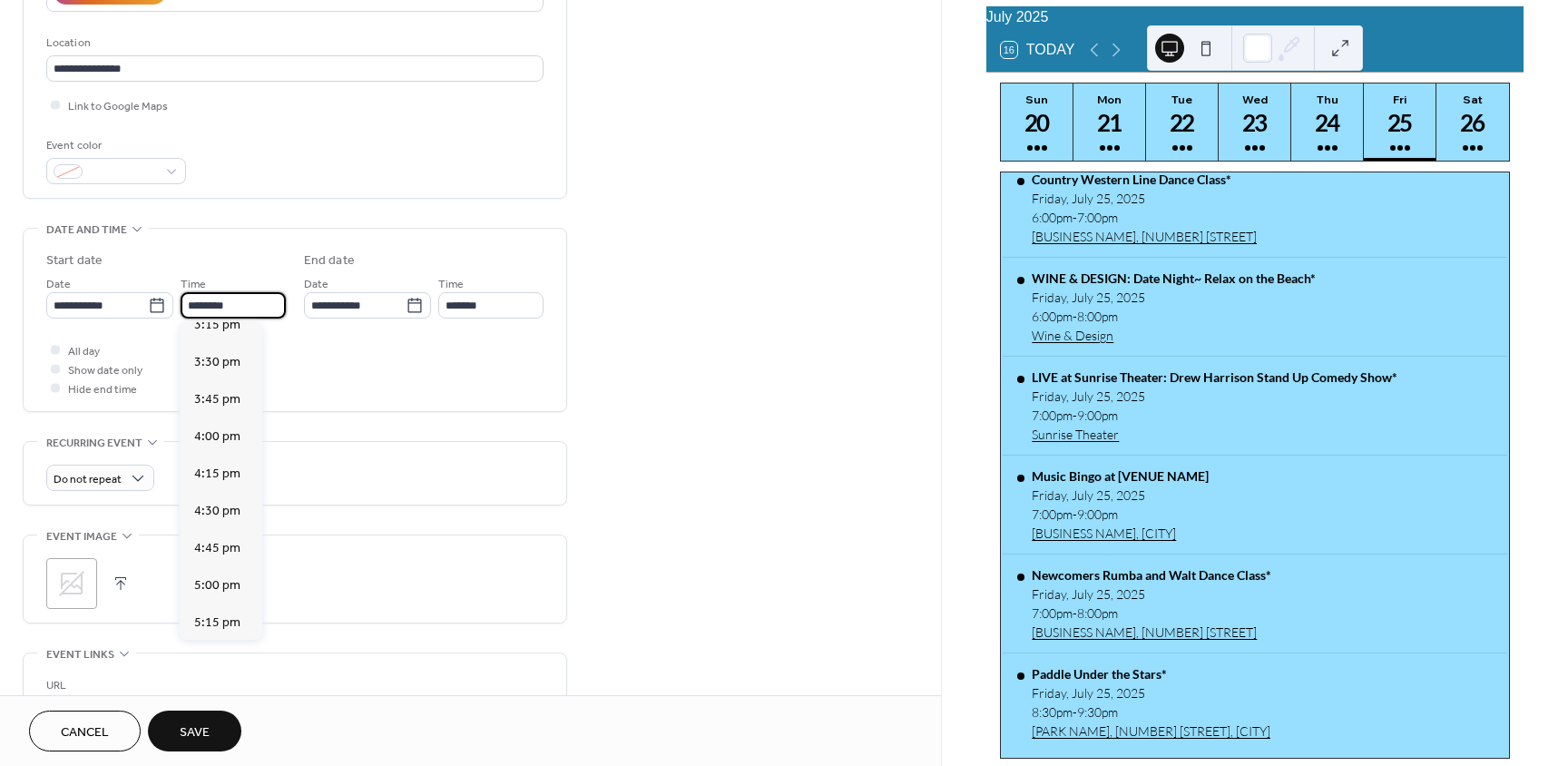scroll, scrollTop: 2421, scrollLeft: 0, axis: vertical 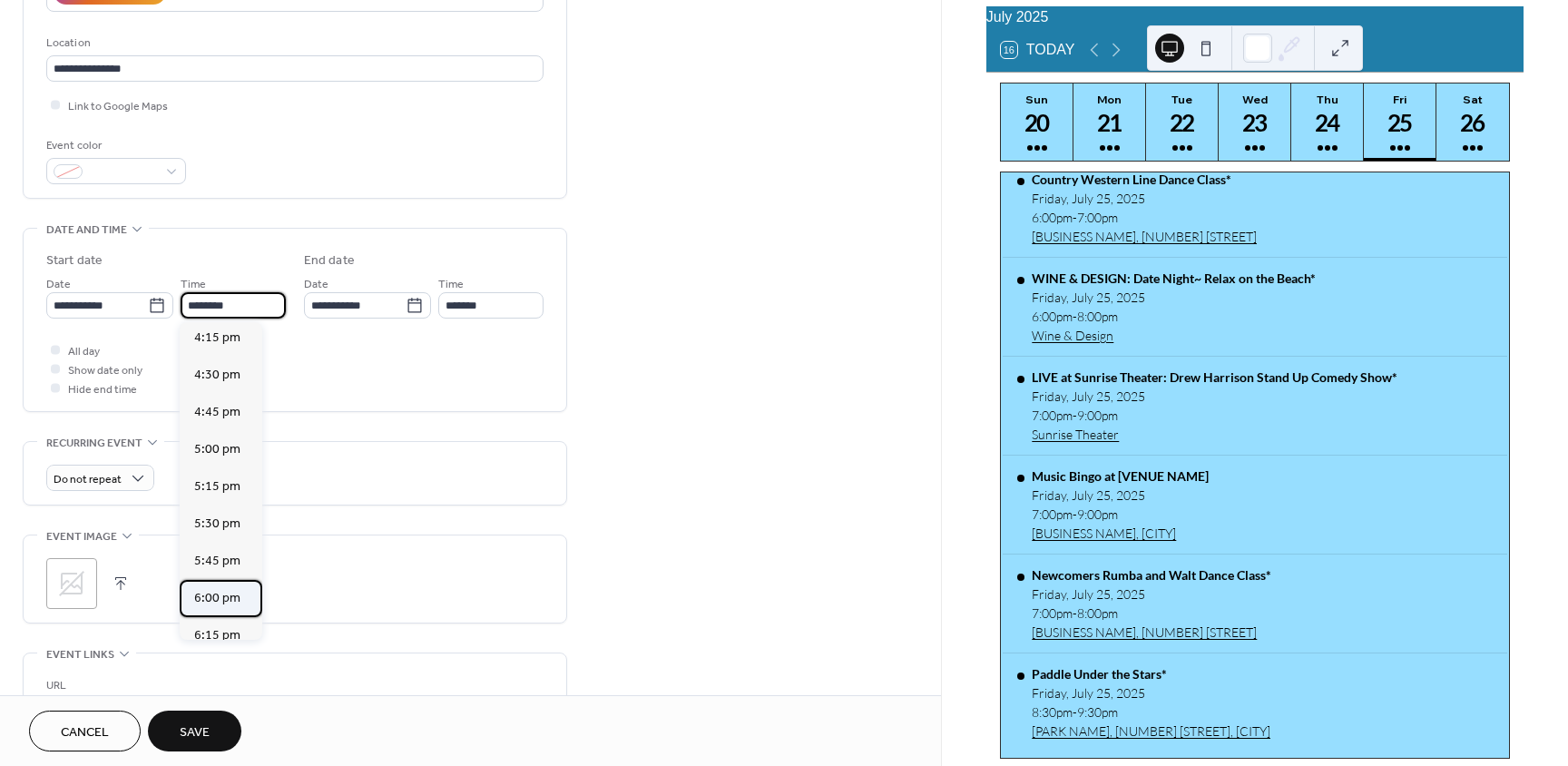 click on "6:00 pm" at bounding box center (217, 598) 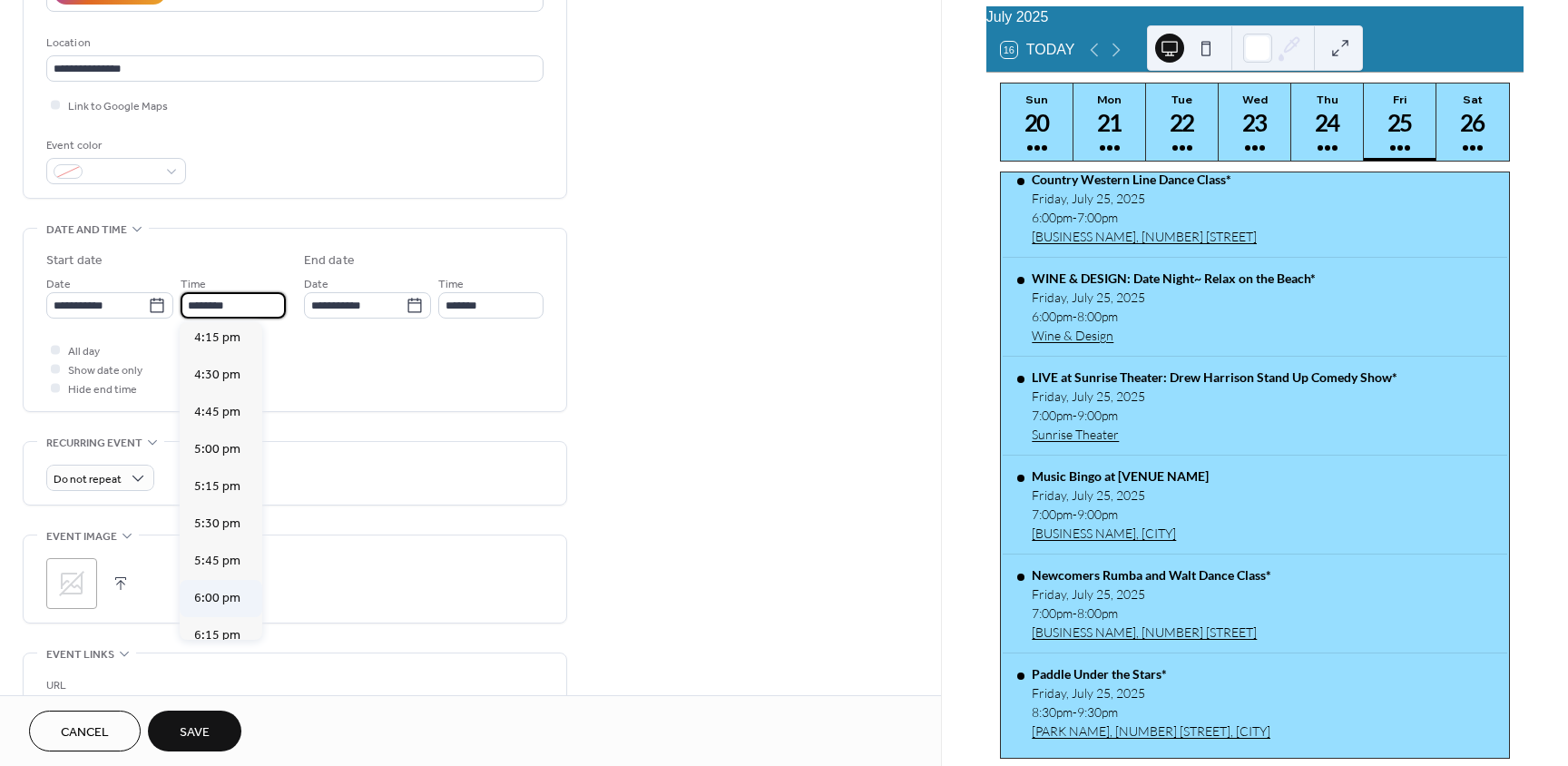 type on "*******" 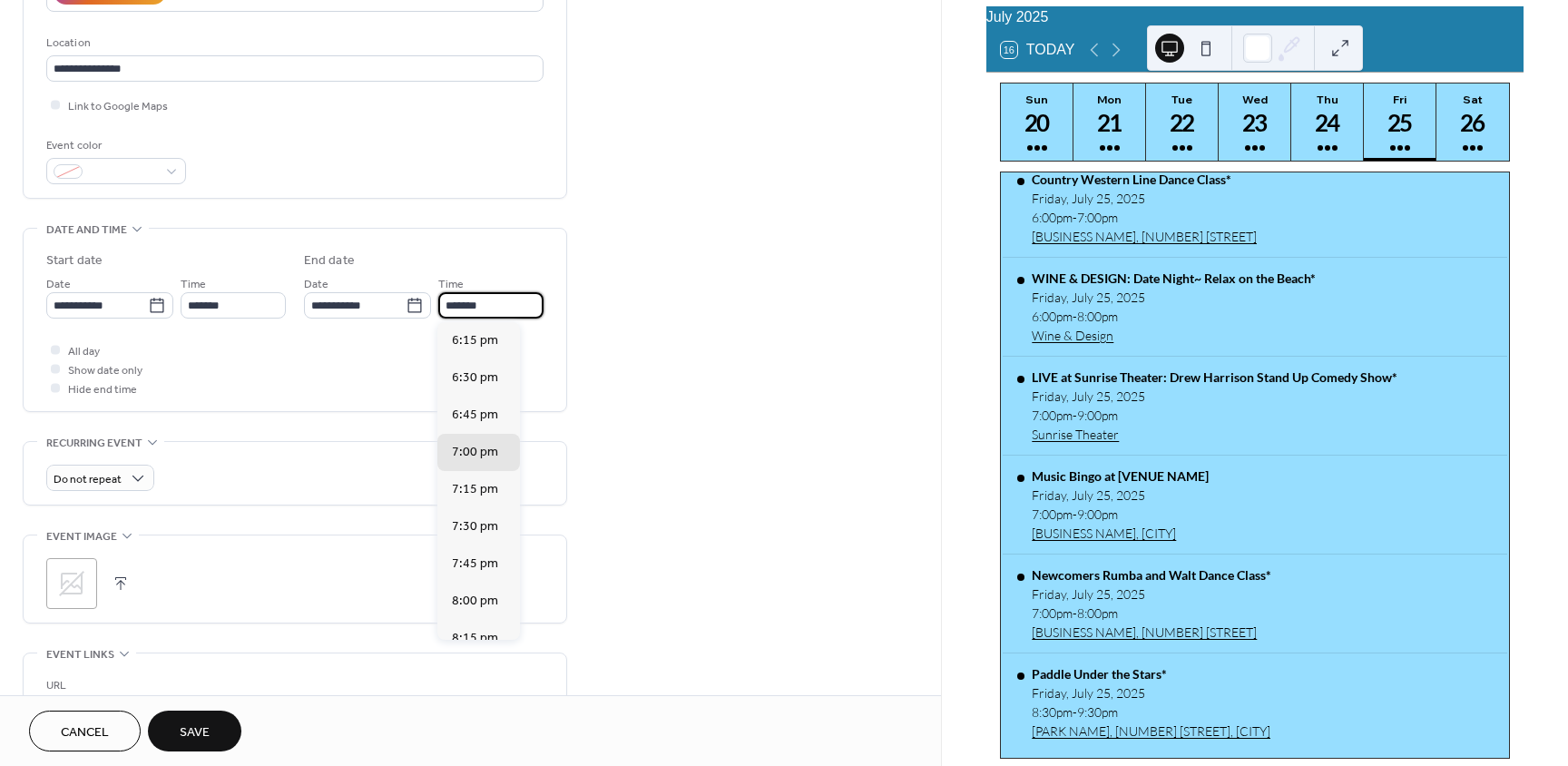 click on "*******" at bounding box center [491, 305] 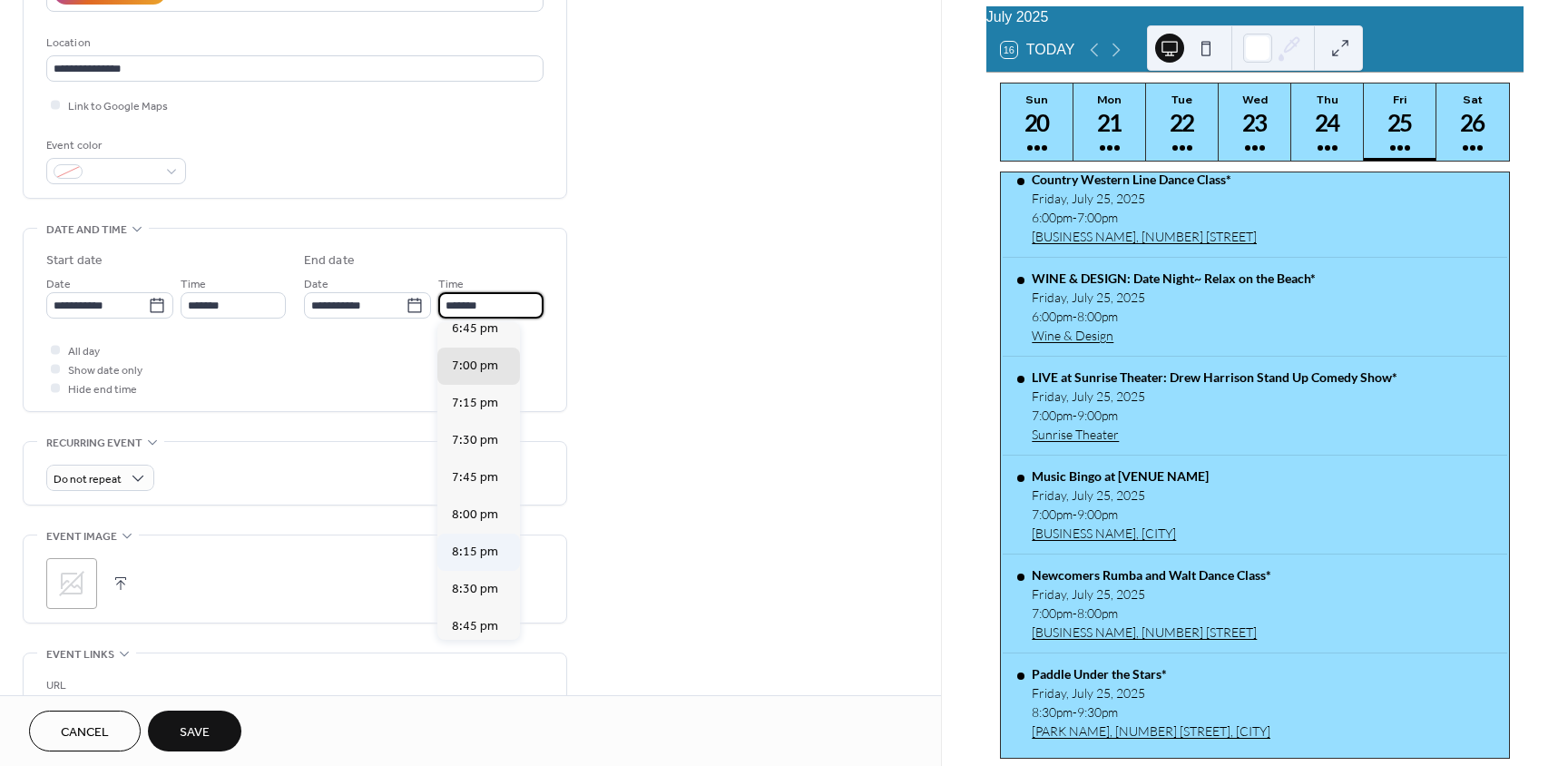 scroll, scrollTop: 91, scrollLeft: 0, axis: vertical 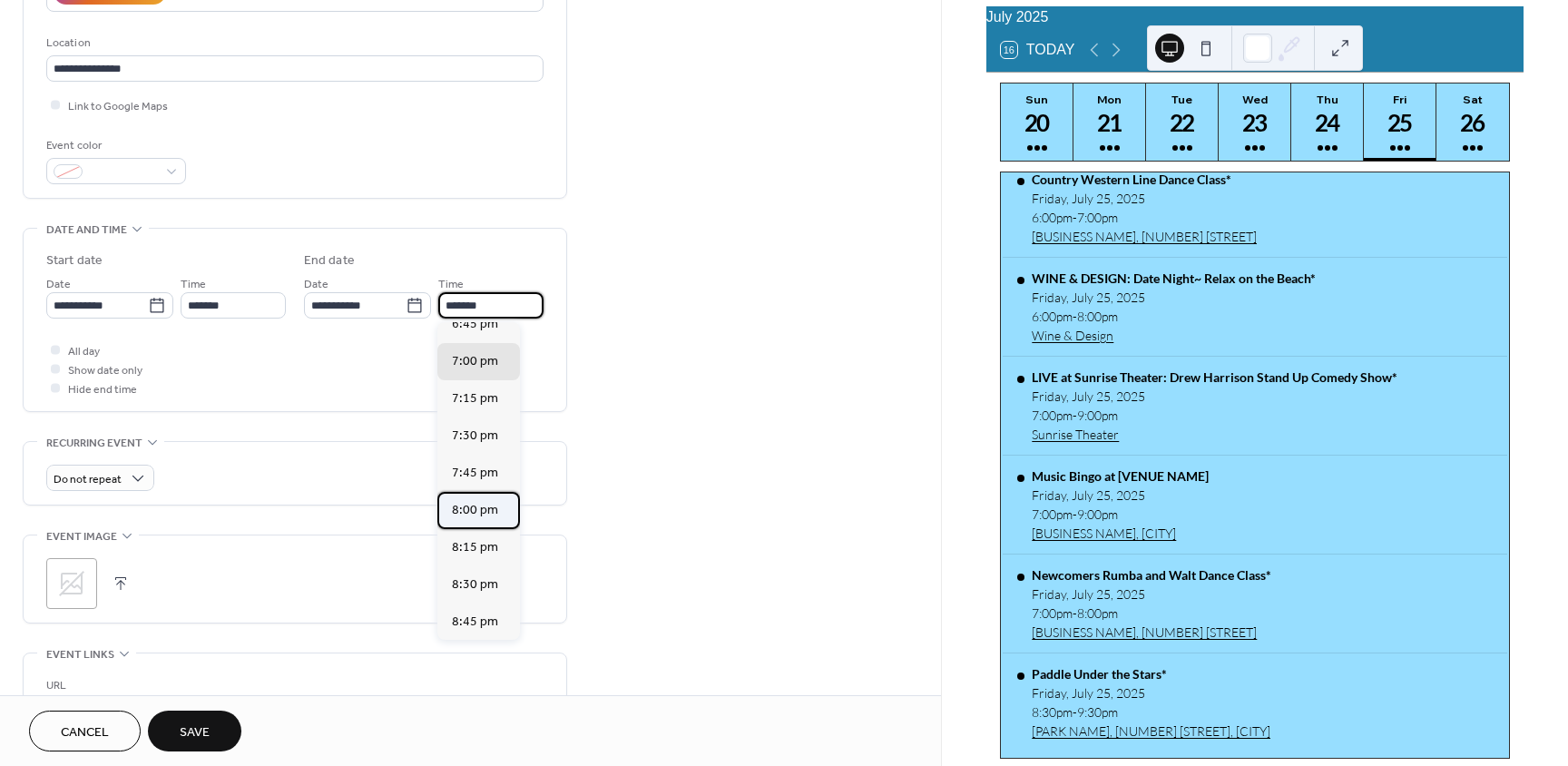 click on "8:00 pm" at bounding box center [475, 510] 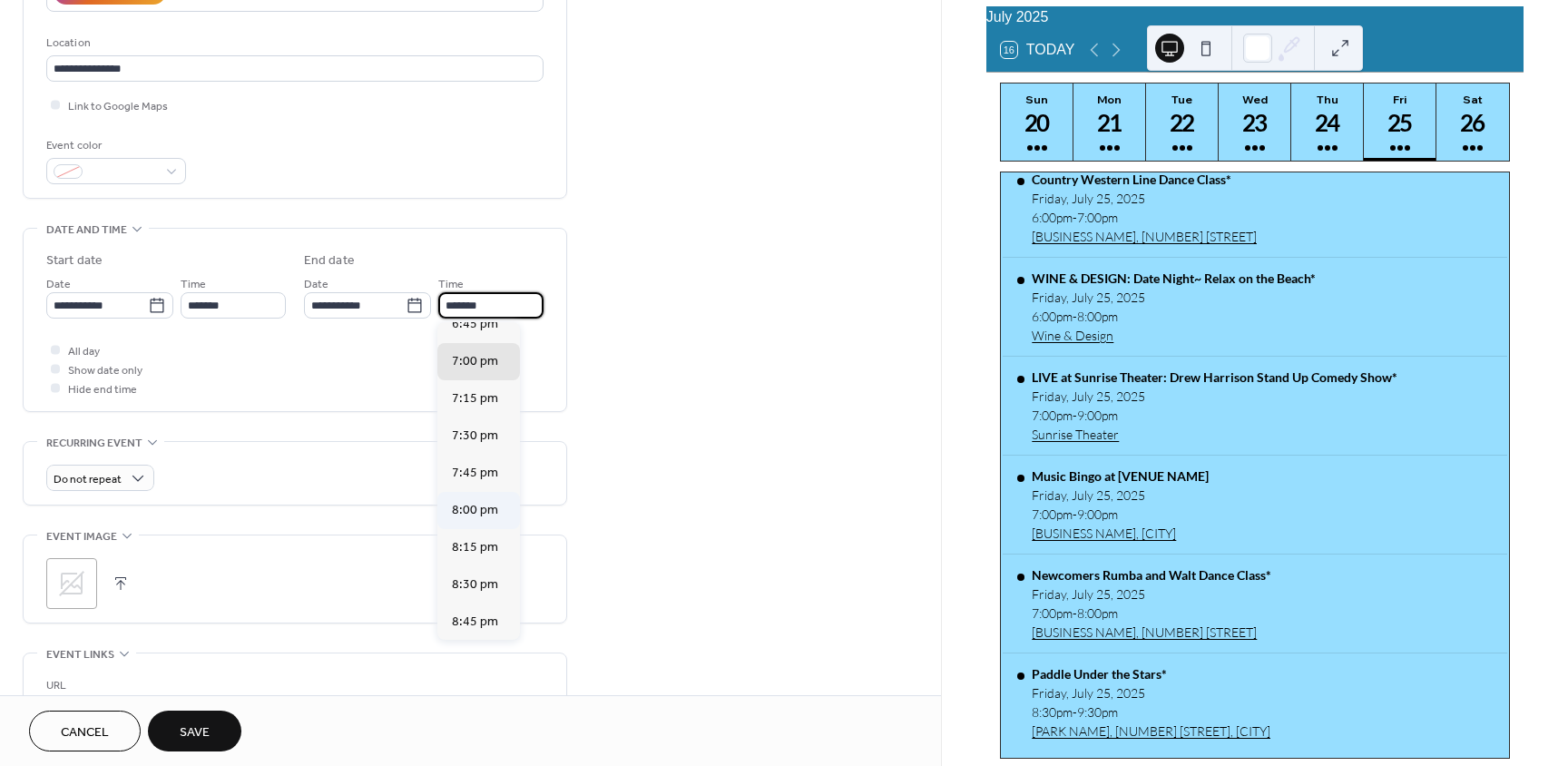 type on "*******" 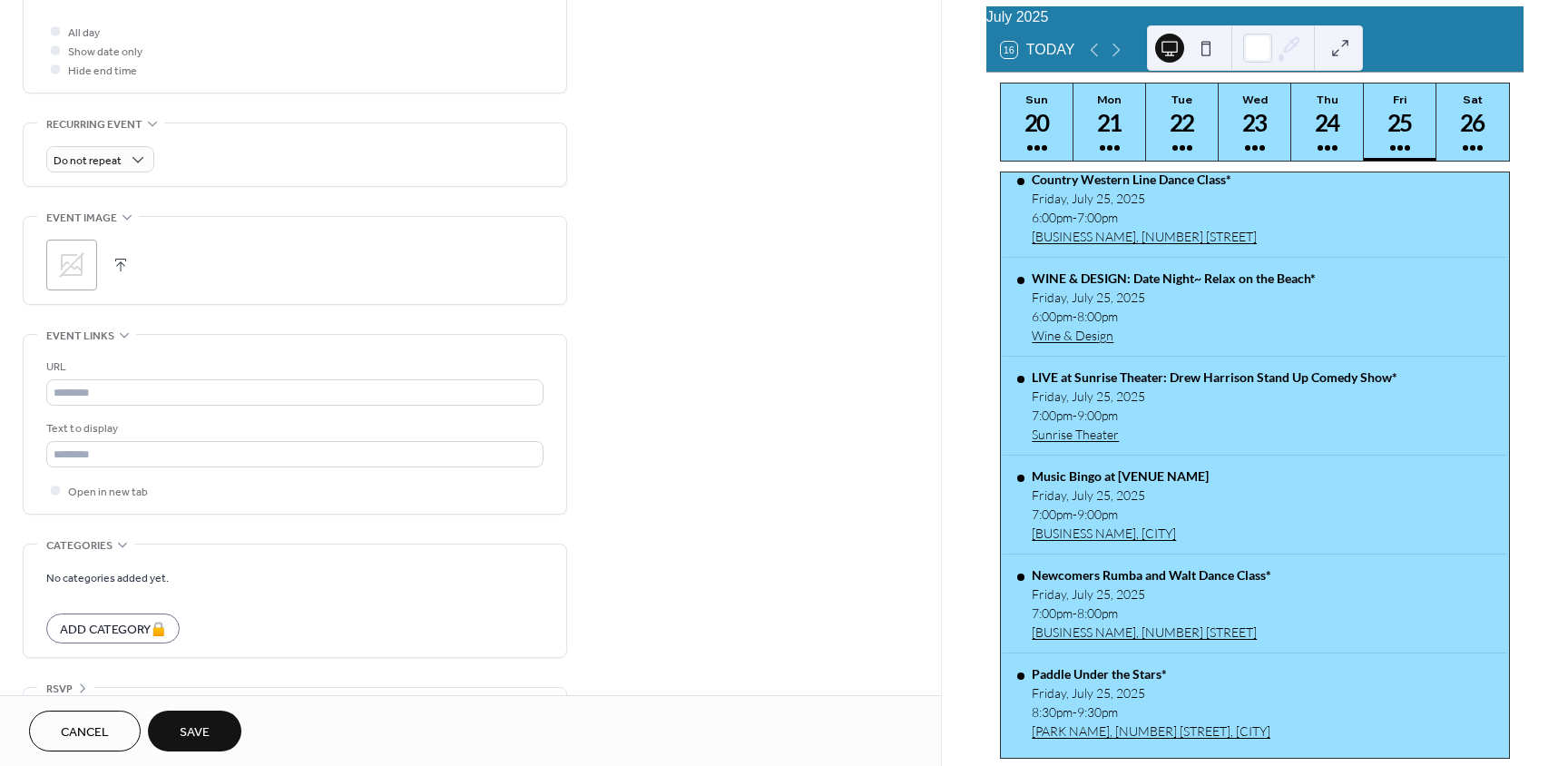 scroll, scrollTop: 730, scrollLeft: 0, axis: vertical 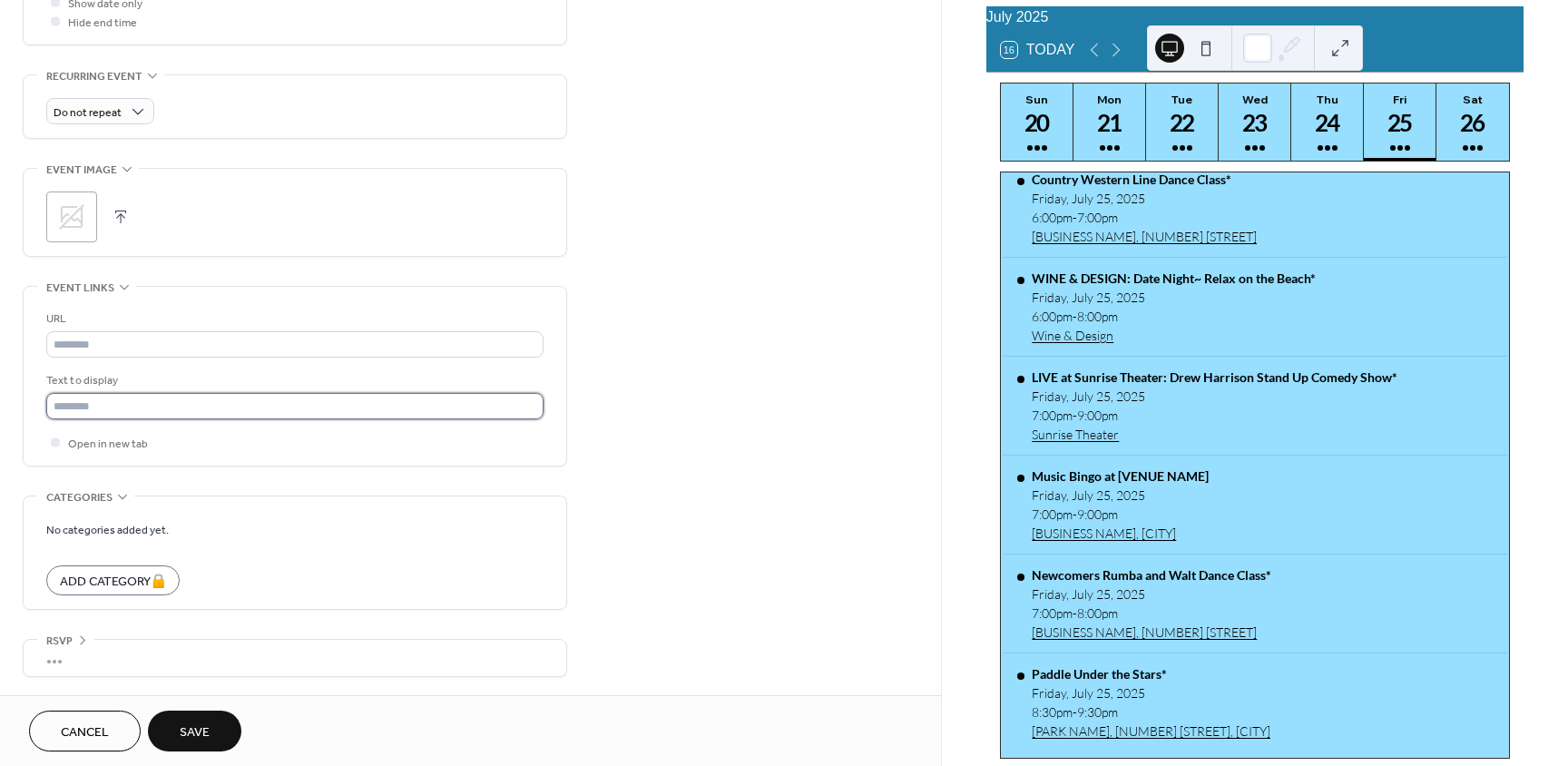 click at bounding box center [295, 406] 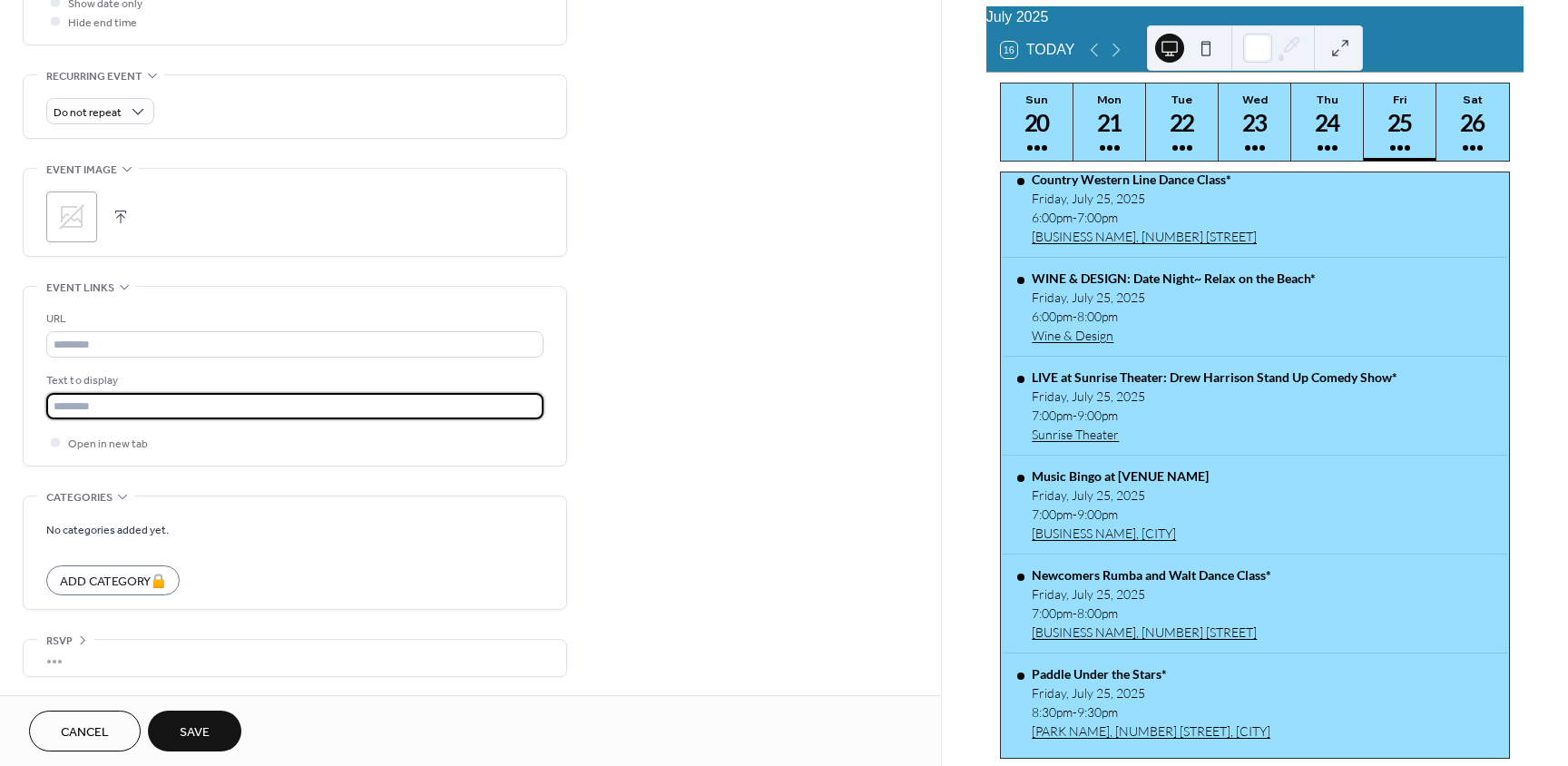 type on "*******" 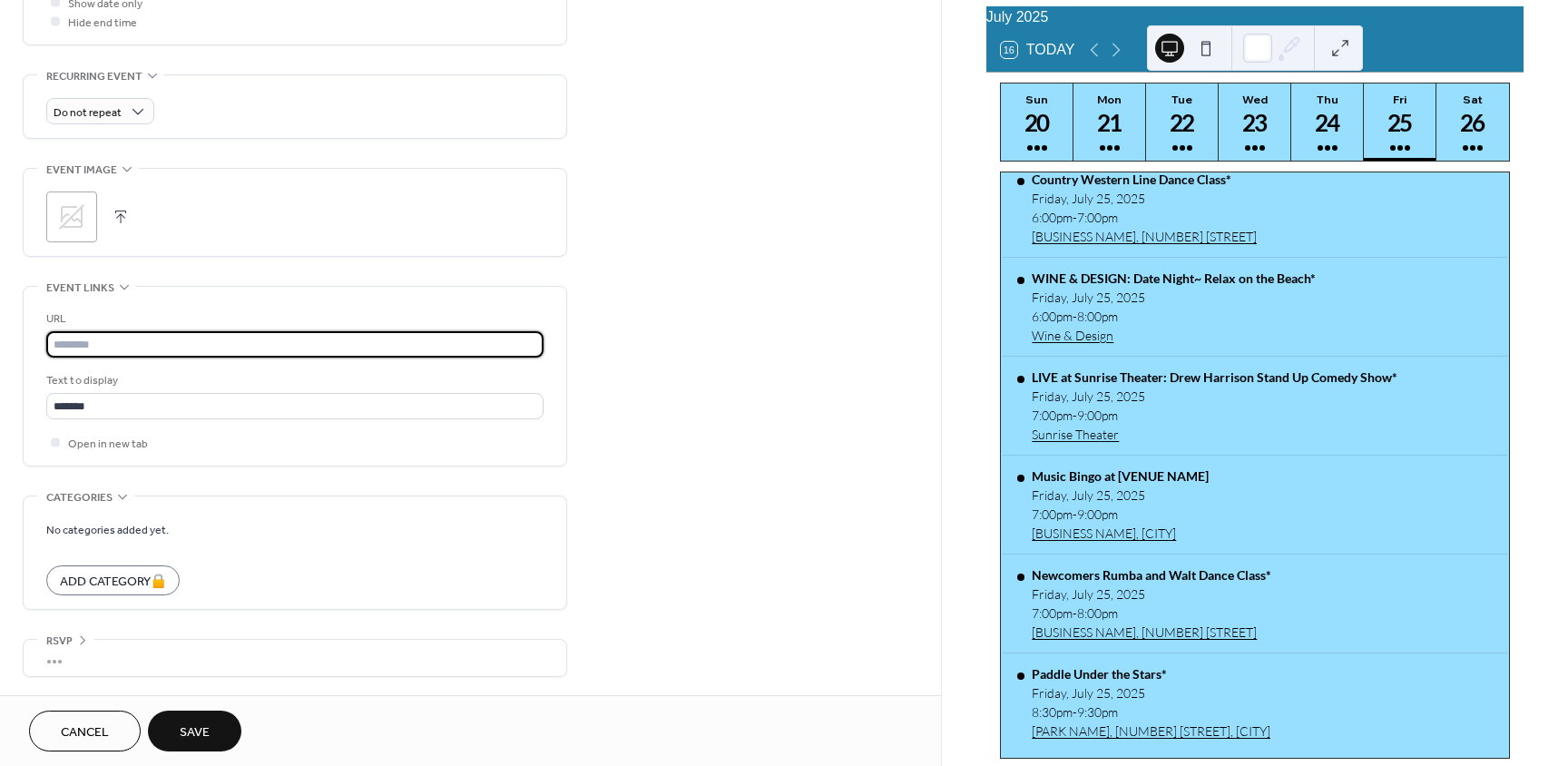 click at bounding box center [295, 344] 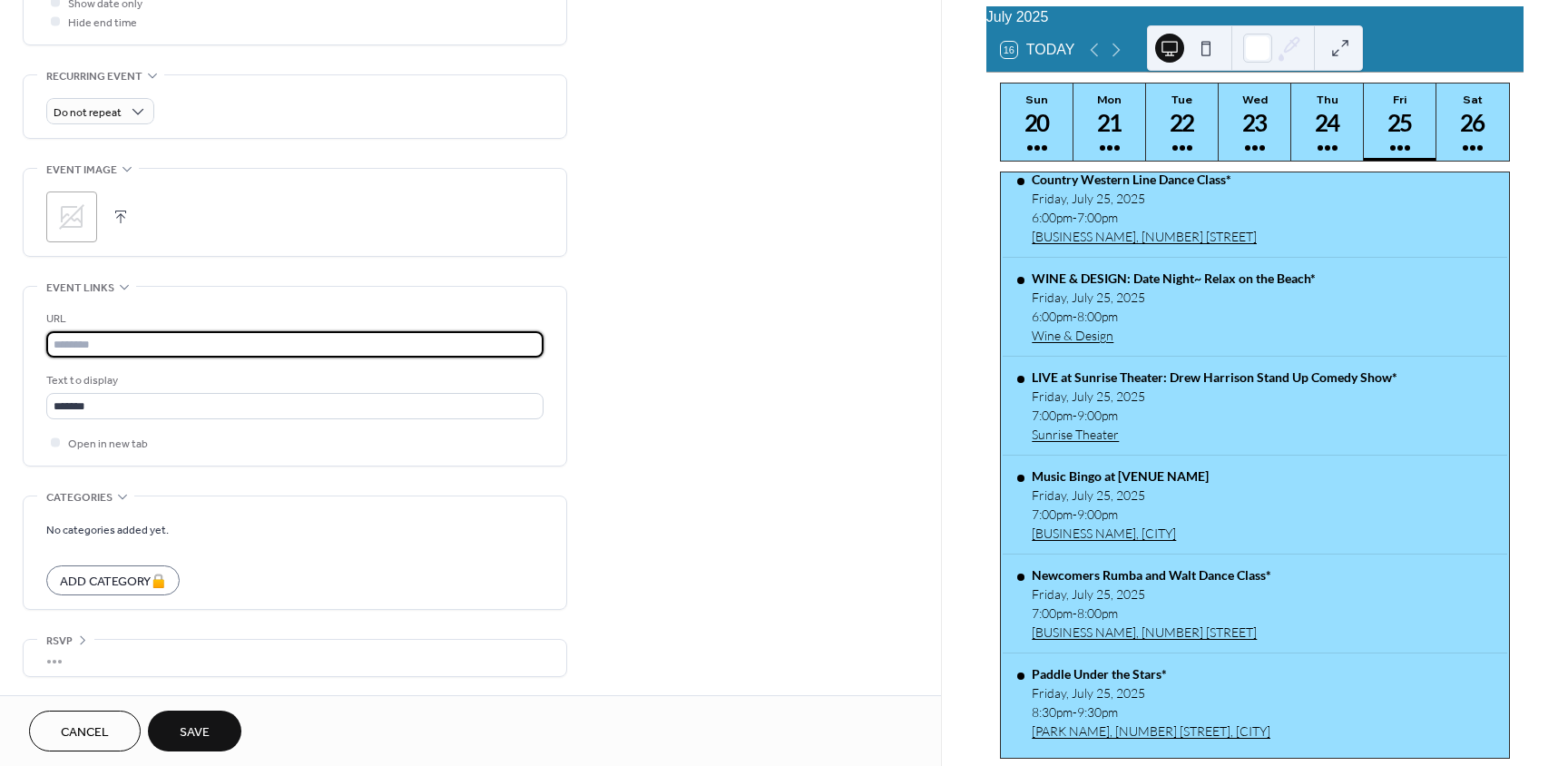 paste on "**********" 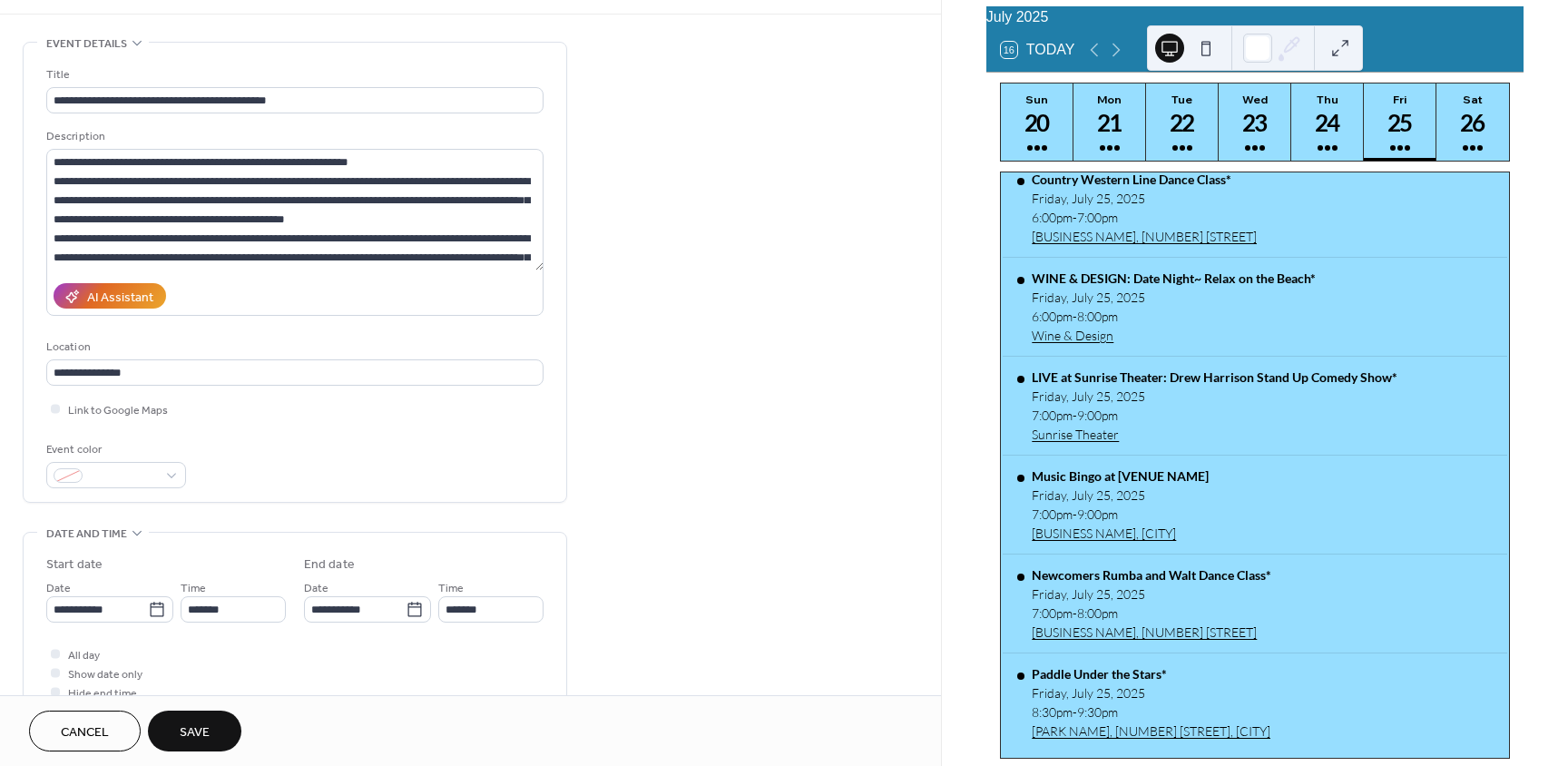 scroll, scrollTop: 0, scrollLeft: 0, axis: both 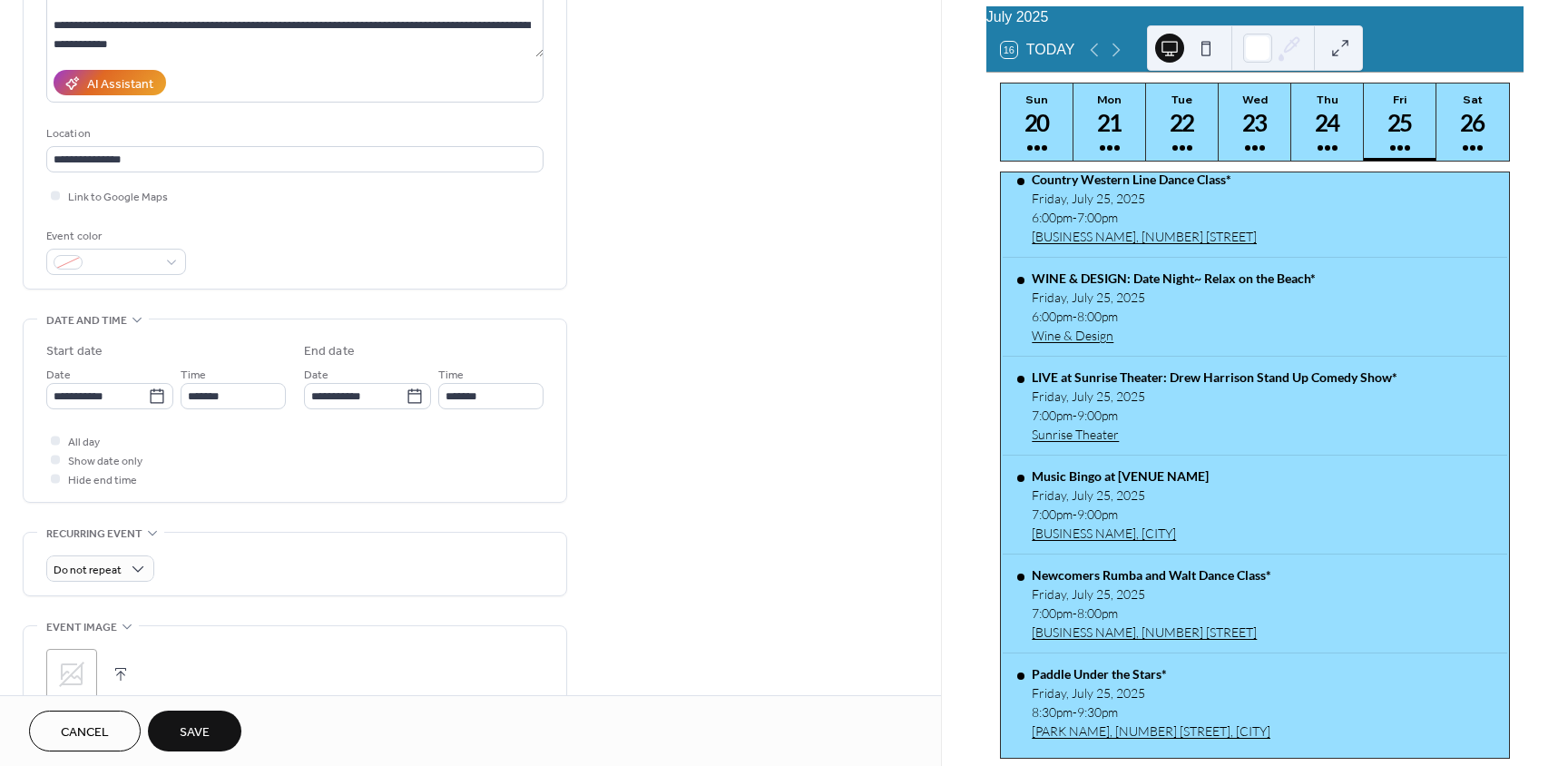type on "**********" 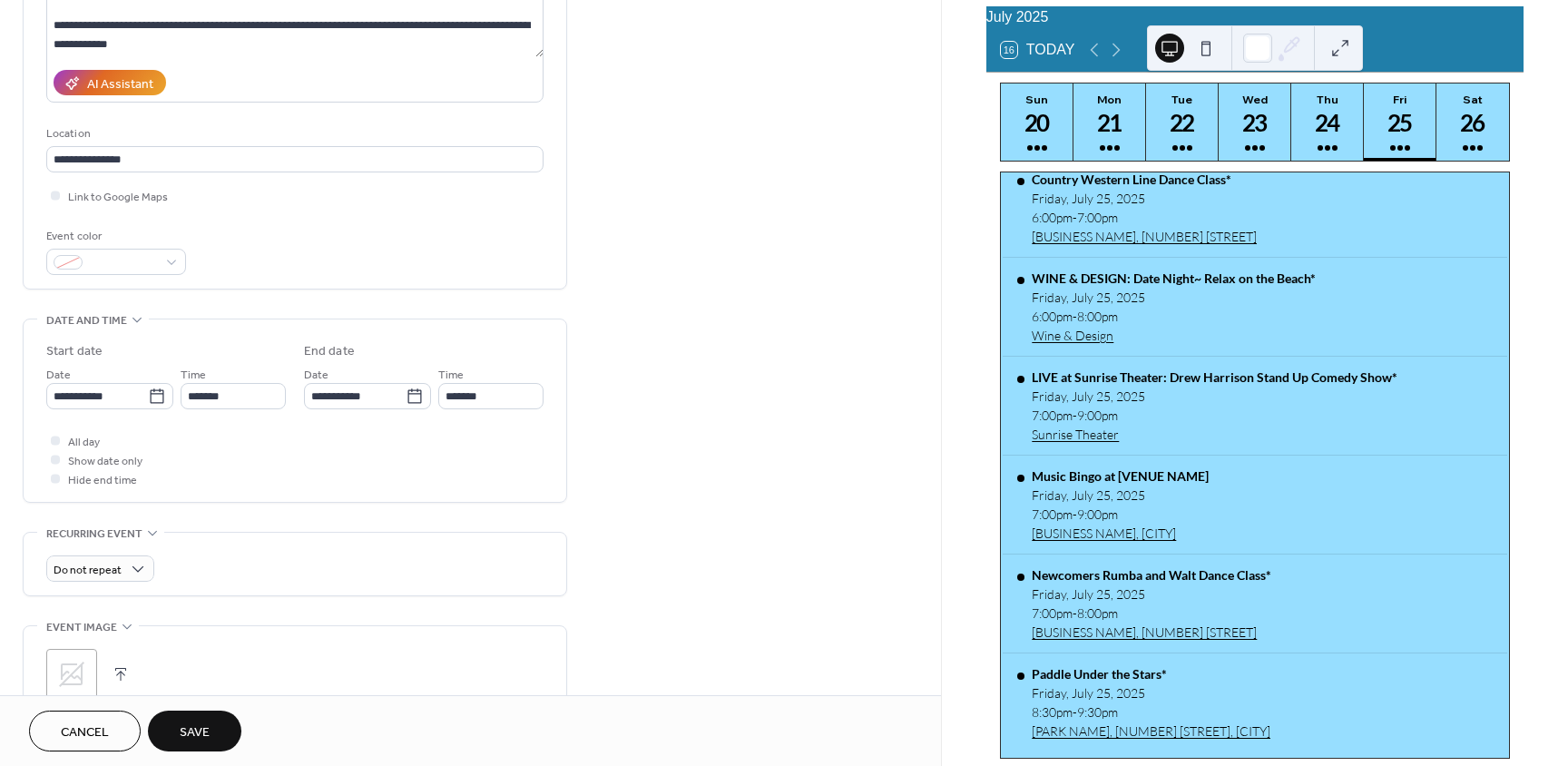 click on "Save" at bounding box center (194, 732) 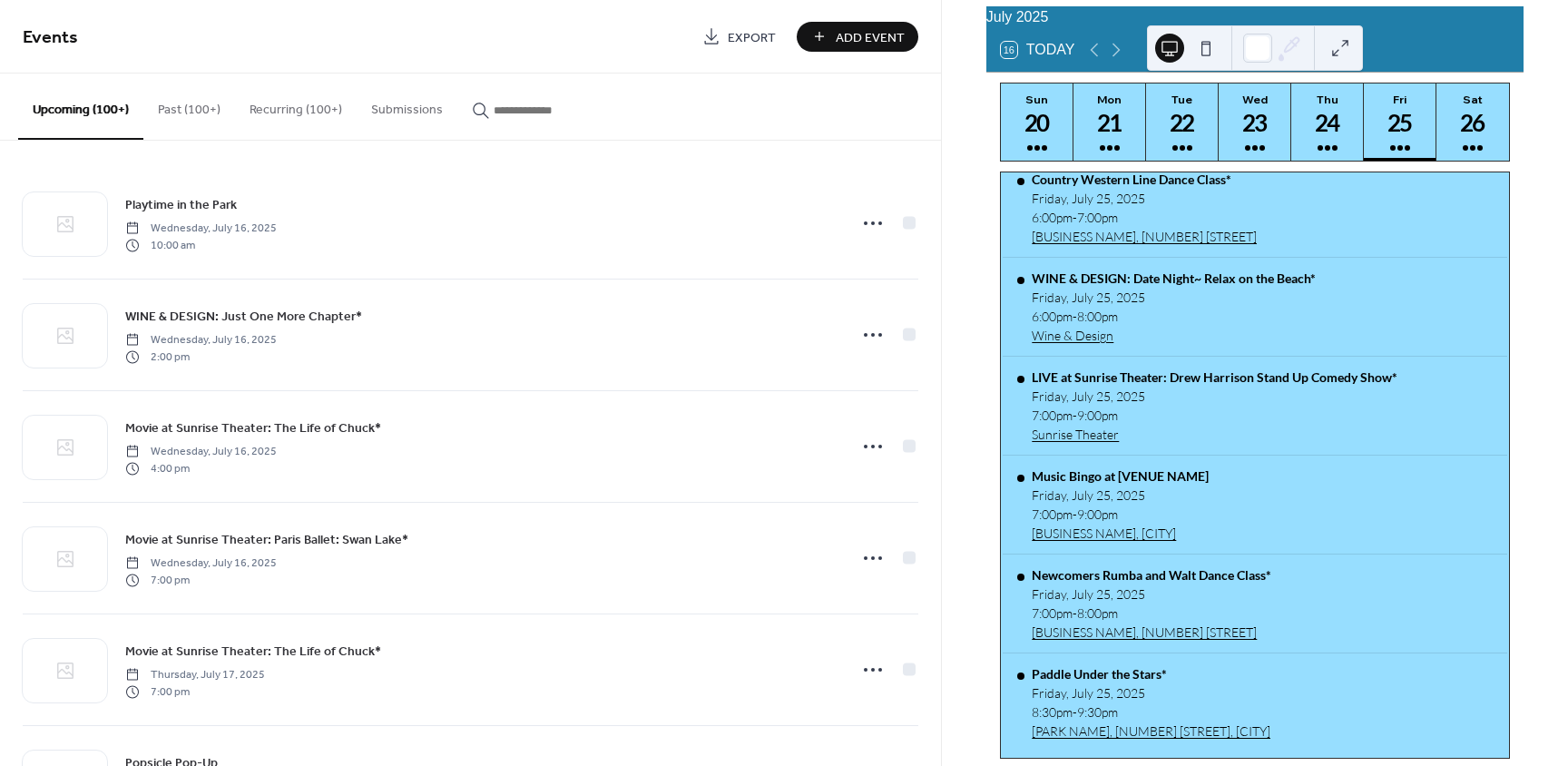 click at bounding box center (548, 110) 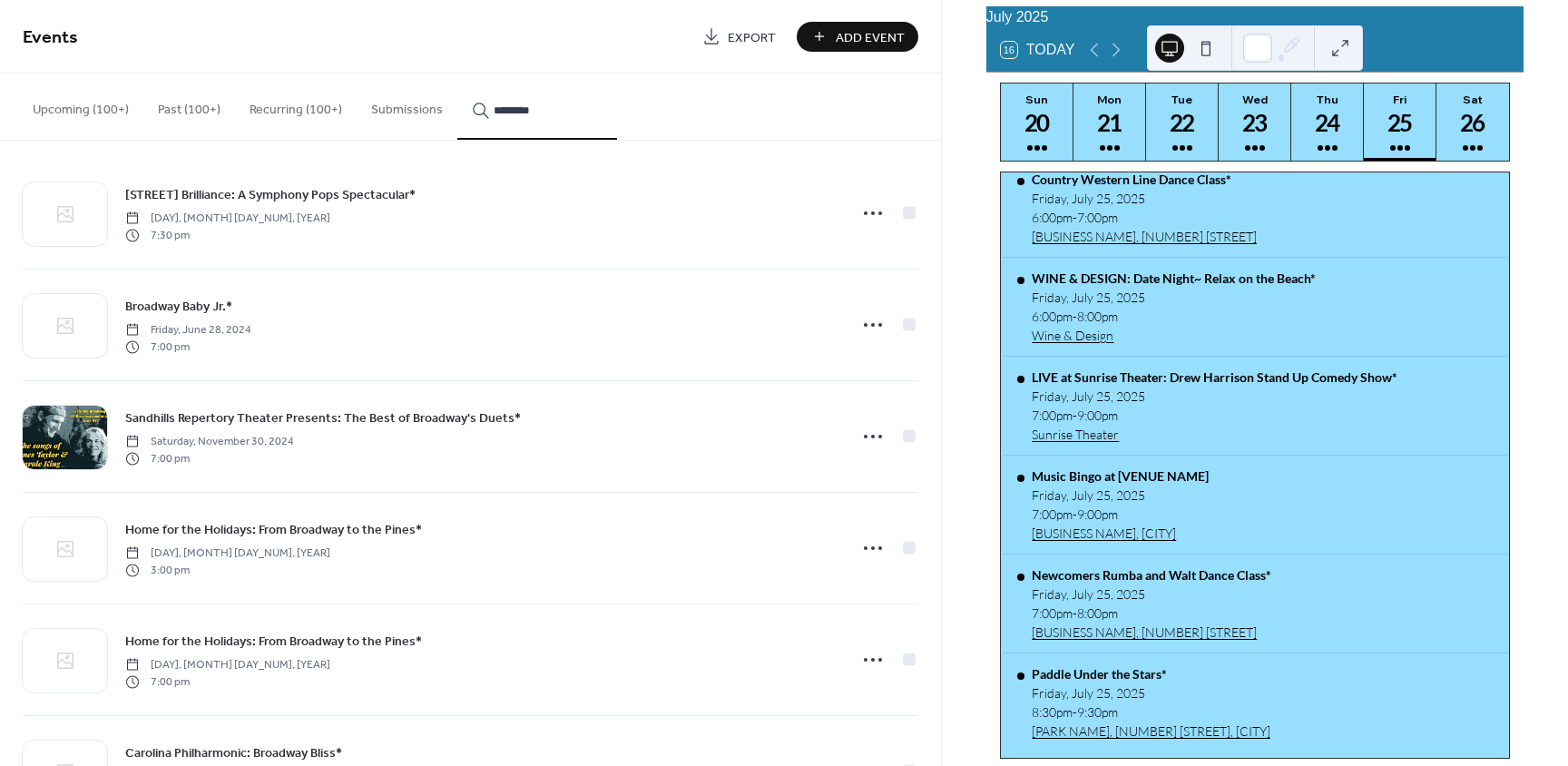scroll, scrollTop: 0, scrollLeft: 0, axis: both 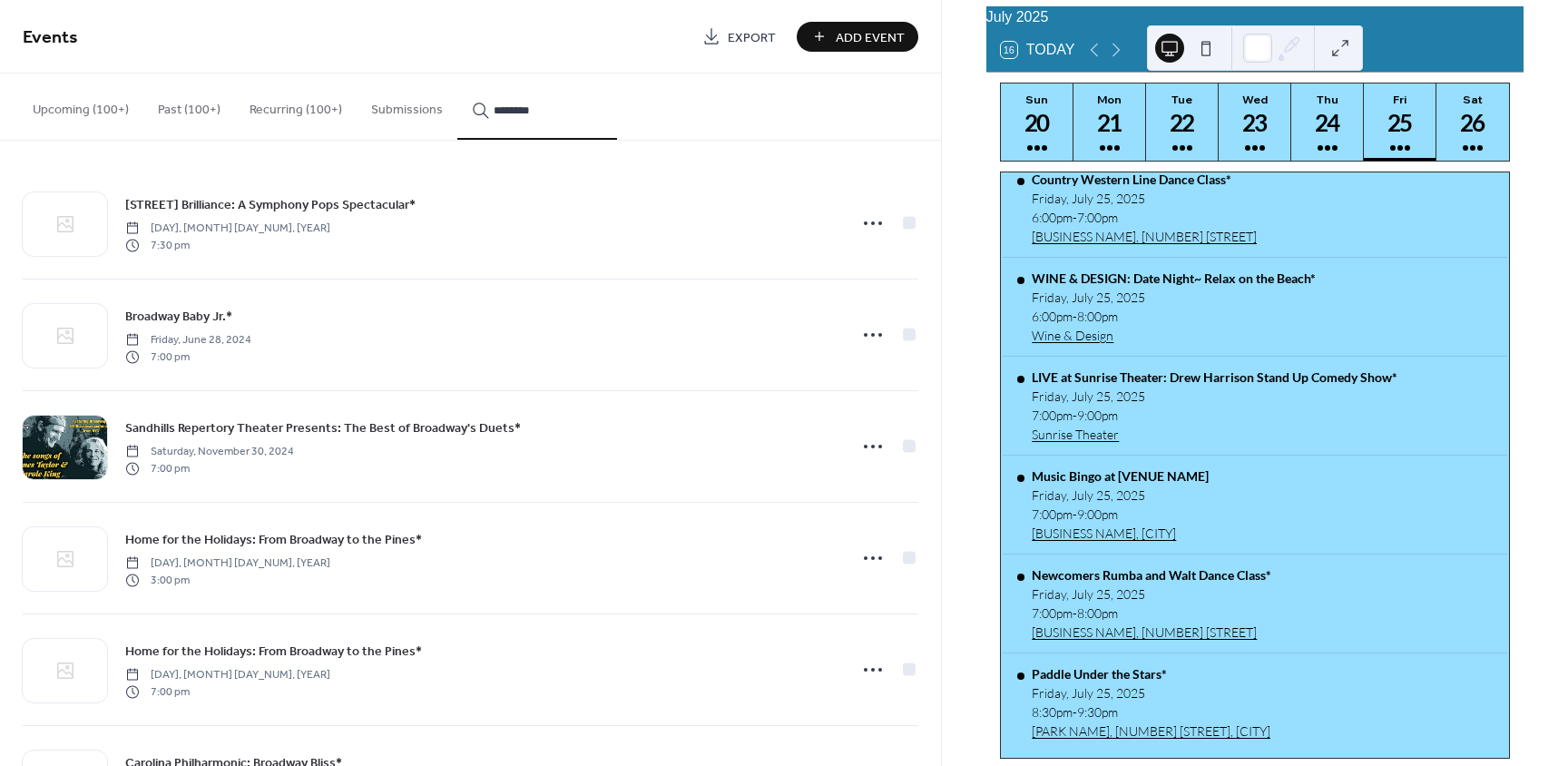 type on "********" 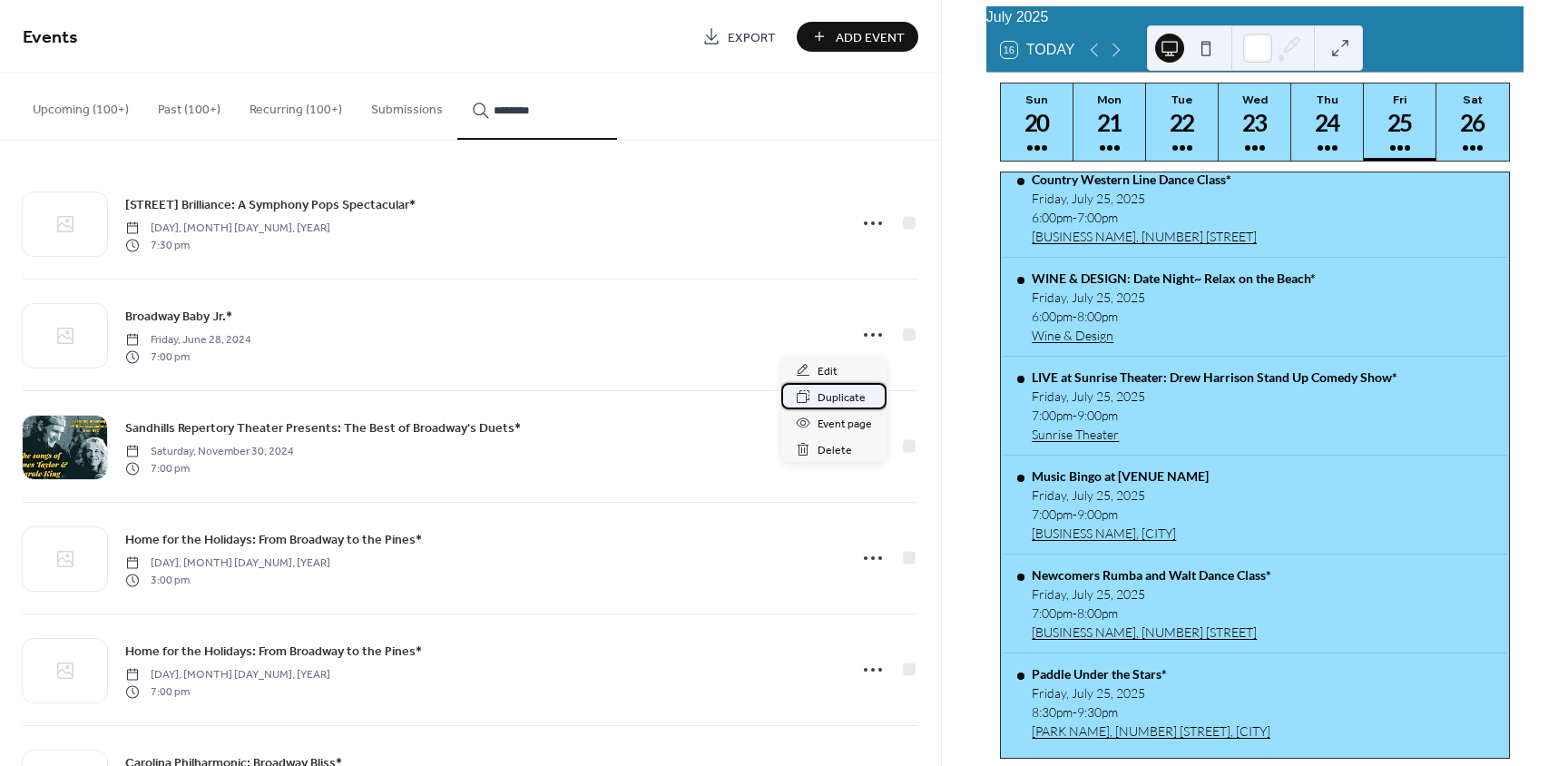 click on "Duplicate" at bounding box center (841, 398) 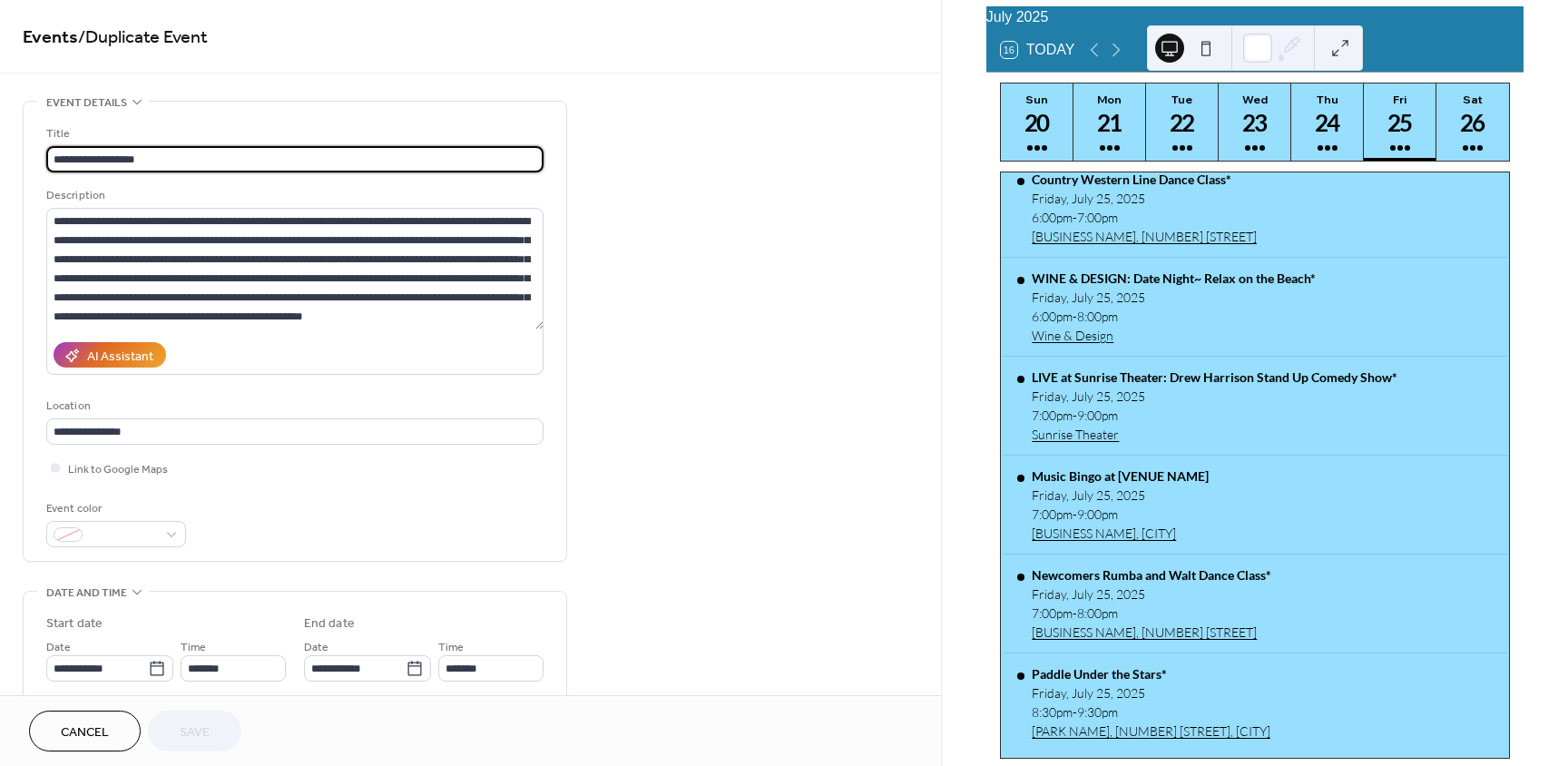 drag, startPoint x: 140, startPoint y: 163, endPoint x: 128, endPoint y: 161, distance: 12.165525 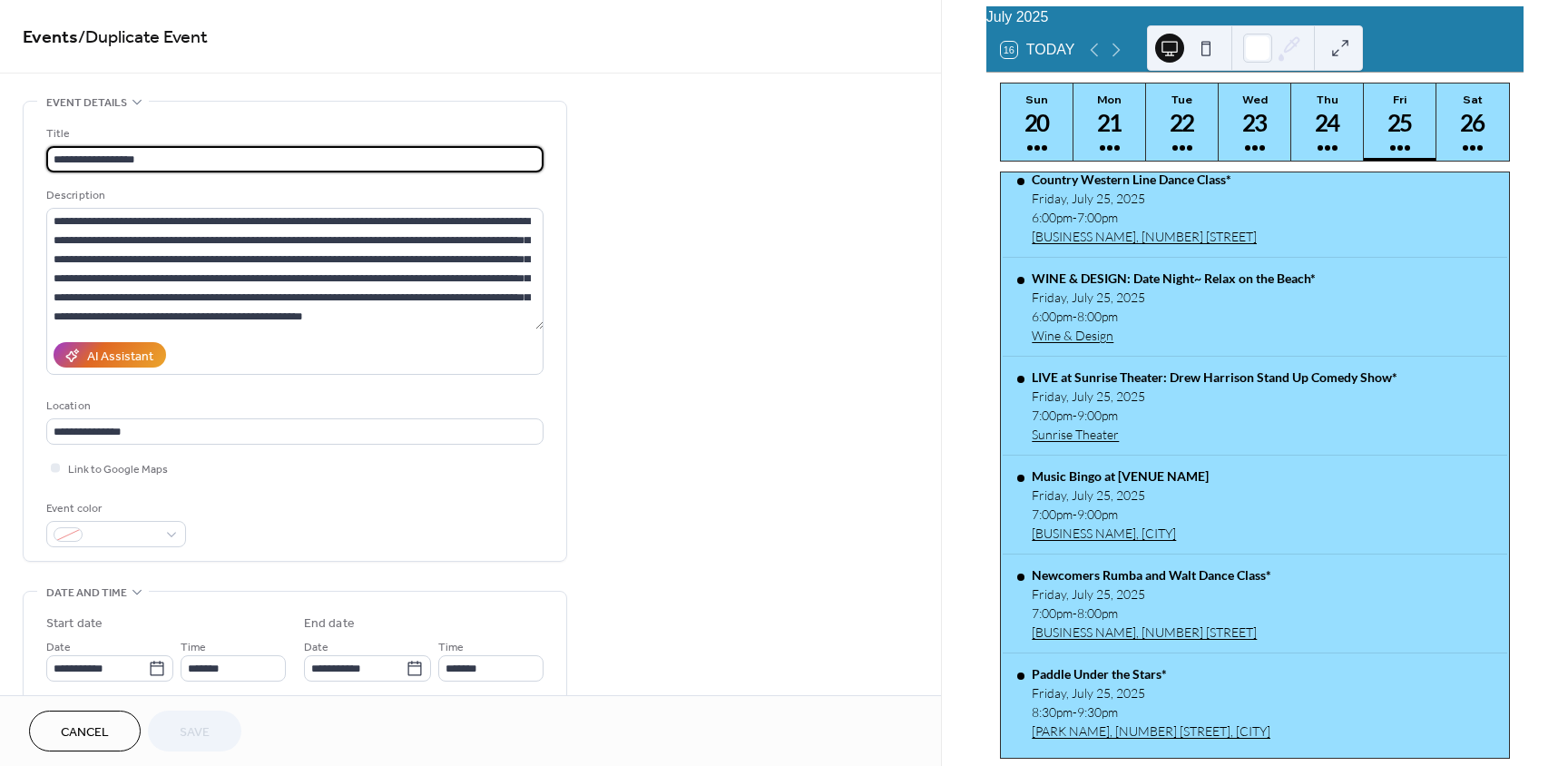 click on "**********" at bounding box center (295, 159) 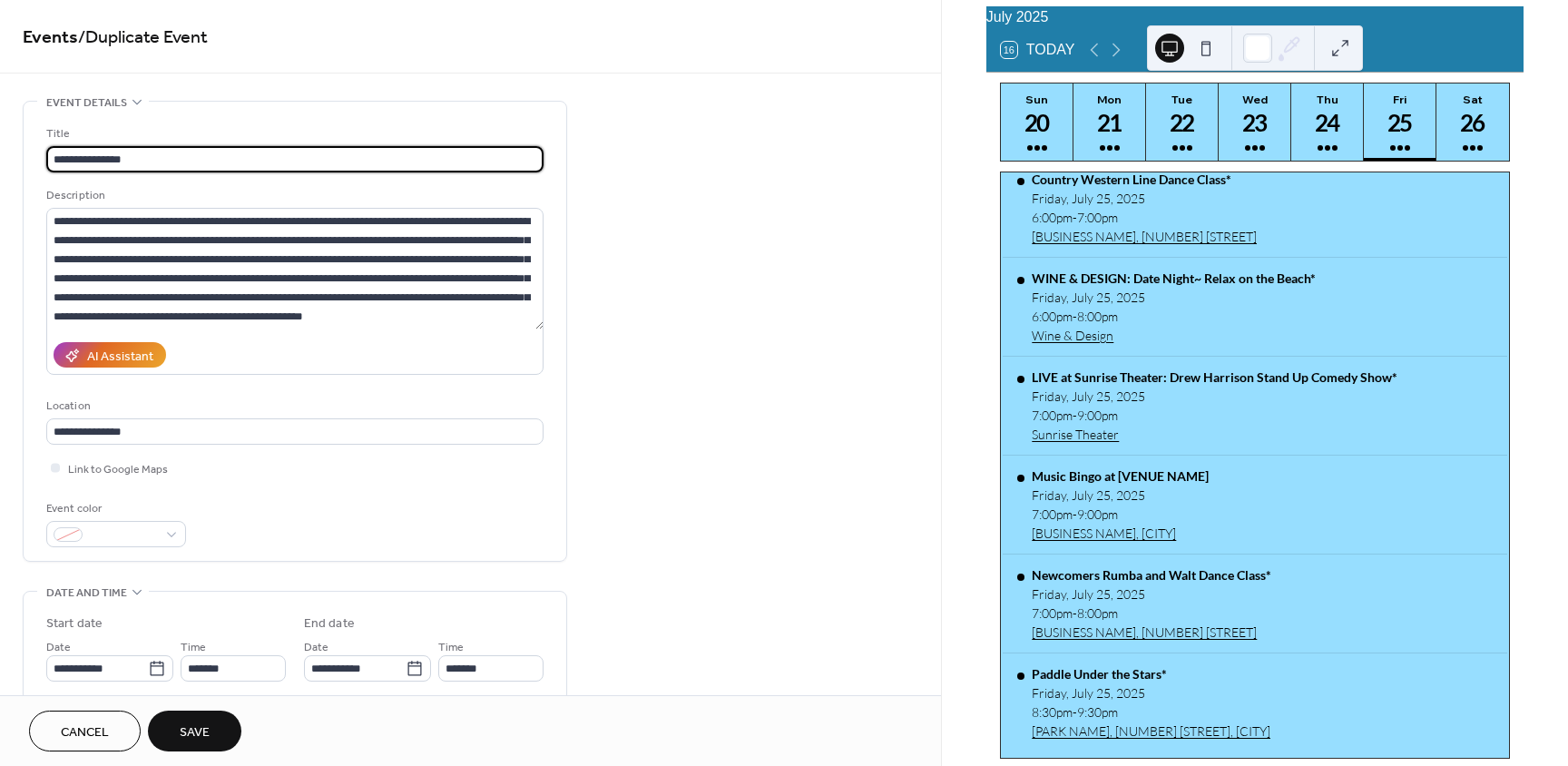 type on "**********" 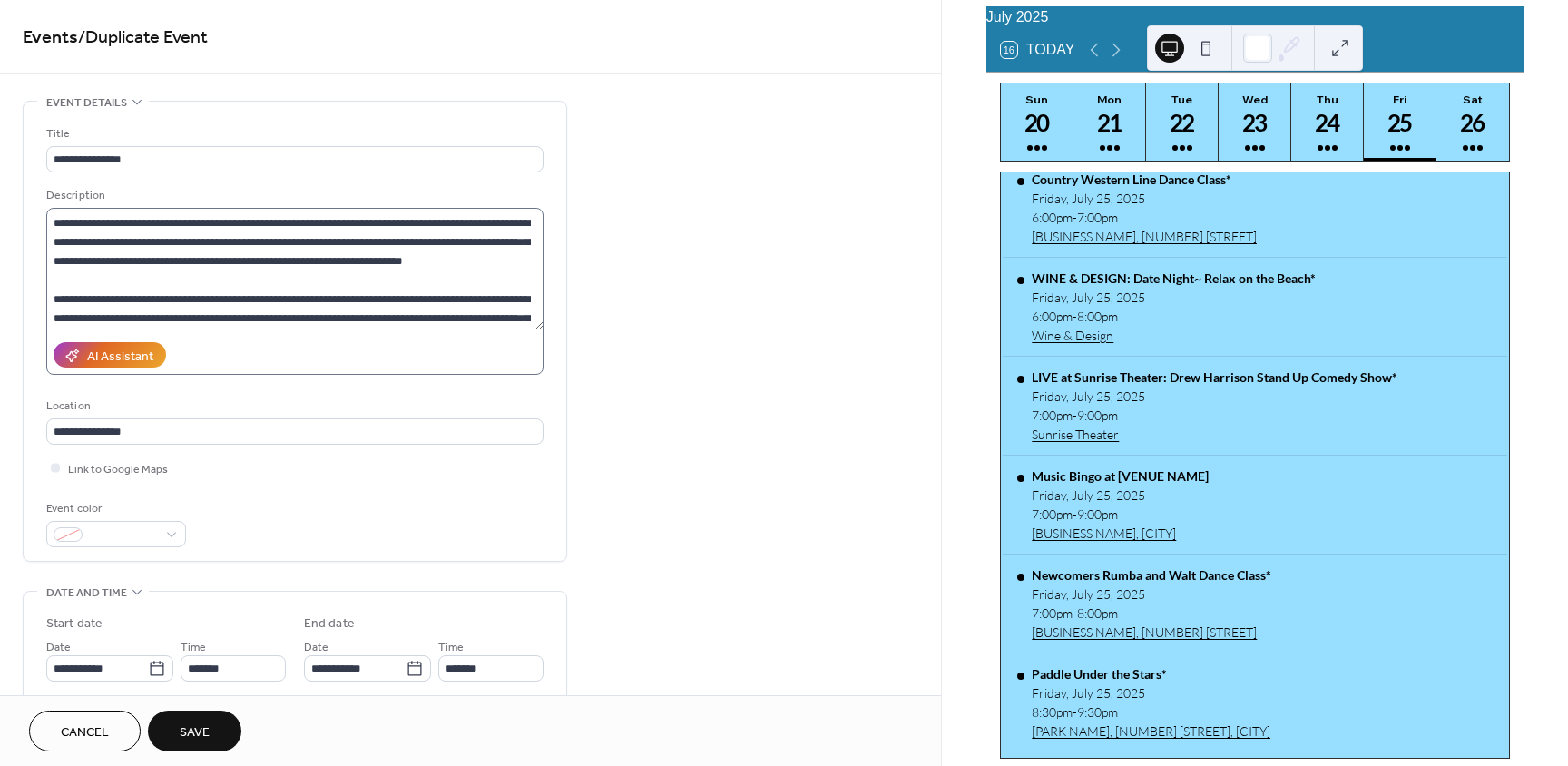 scroll, scrollTop: 182, scrollLeft: 0, axis: vertical 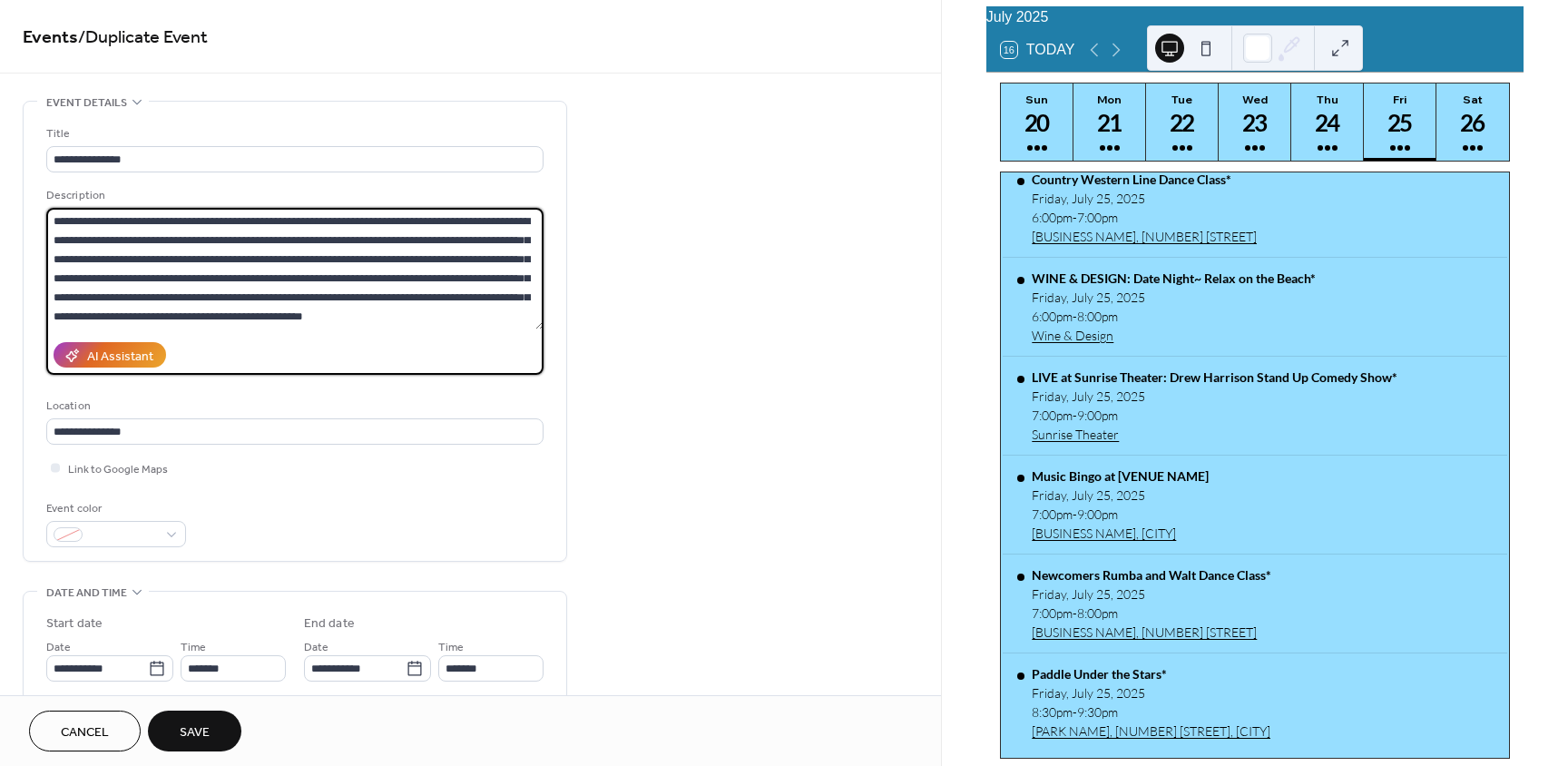 drag, startPoint x: 225, startPoint y: 325, endPoint x: -24, endPoint y: 162, distance: 297.60712 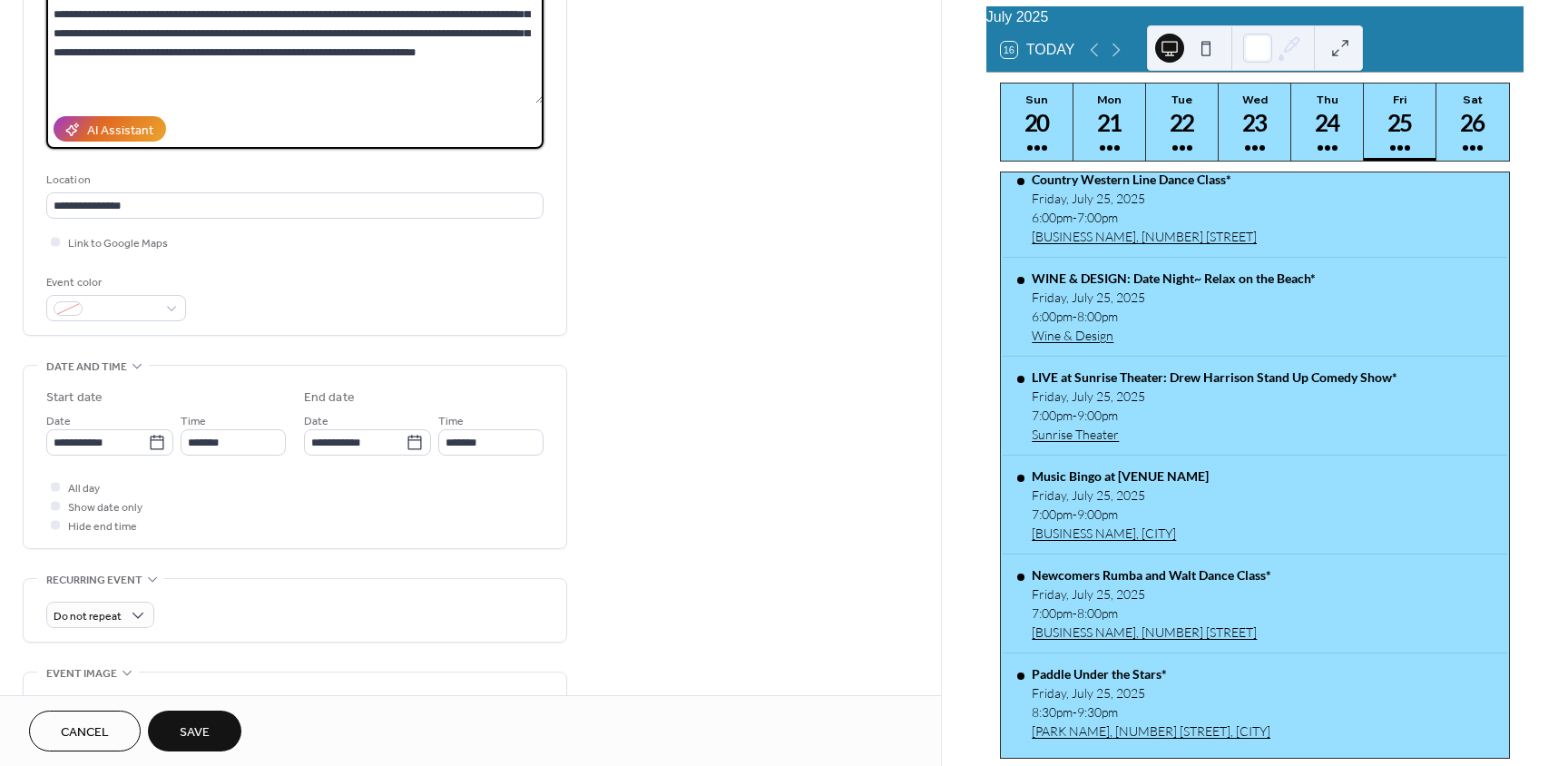 scroll, scrollTop: 272, scrollLeft: 0, axis: vertical 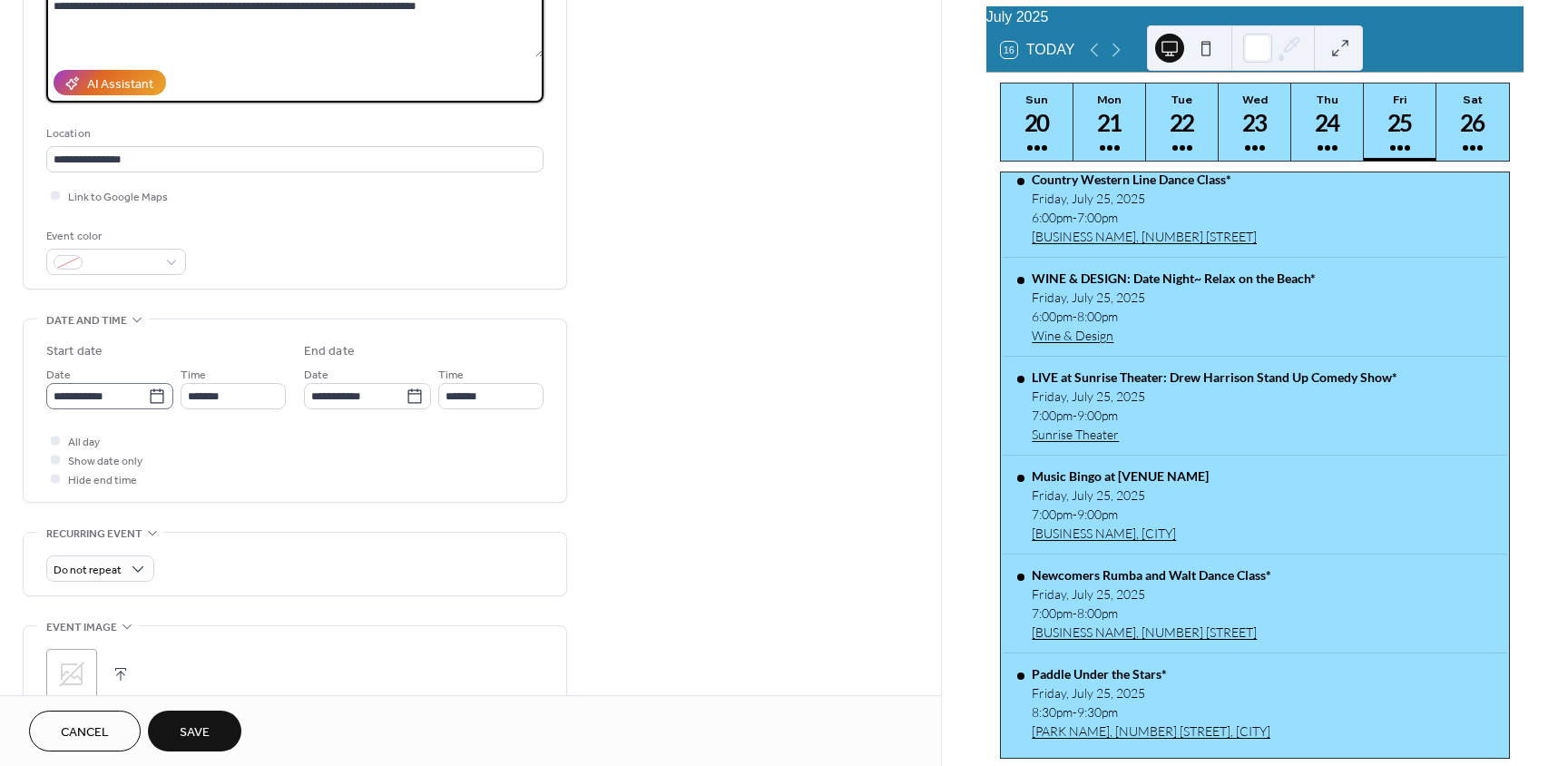 type on "**********" 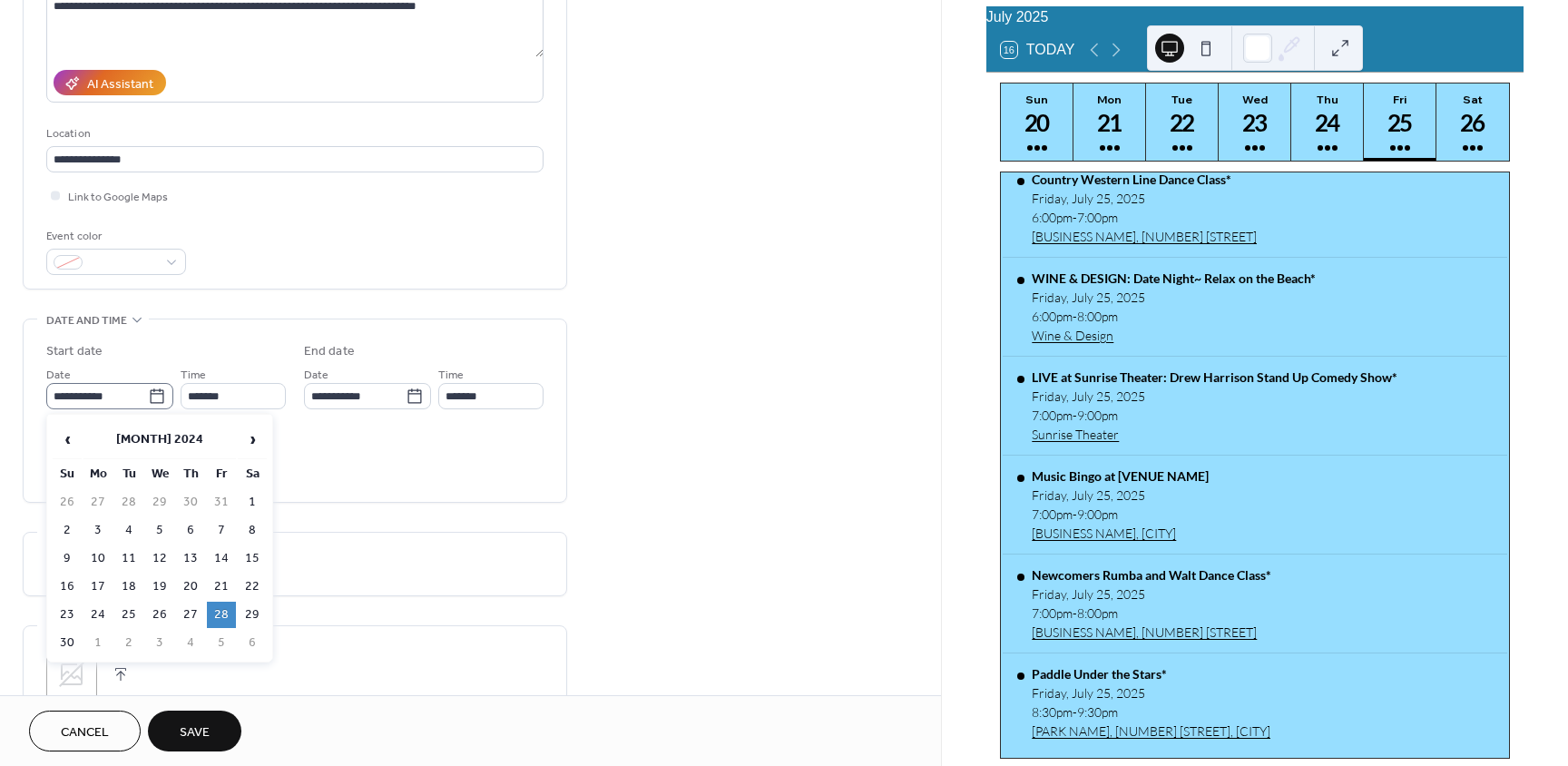 click 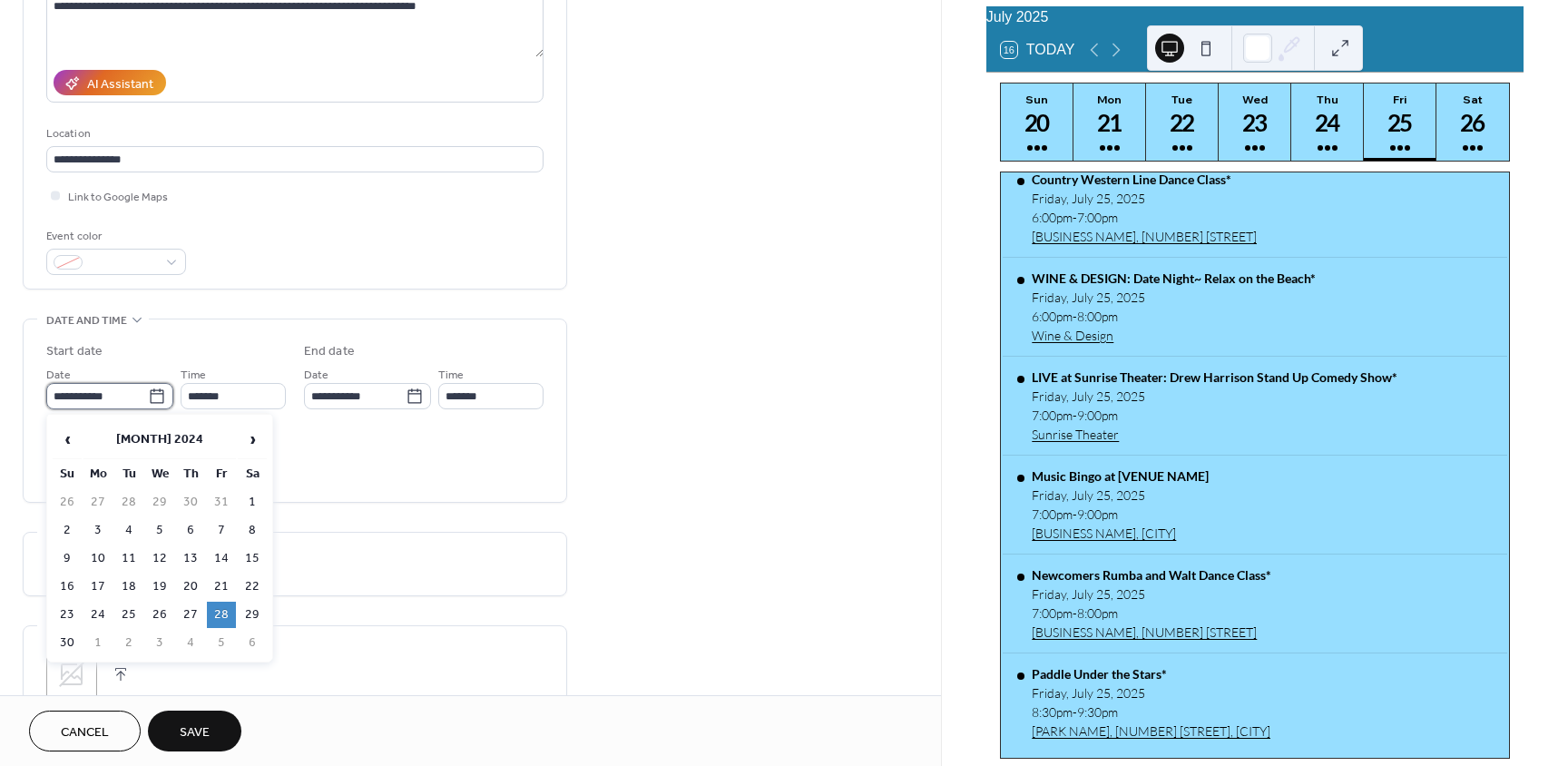 click on "**********" at bounding box center (97, 396) 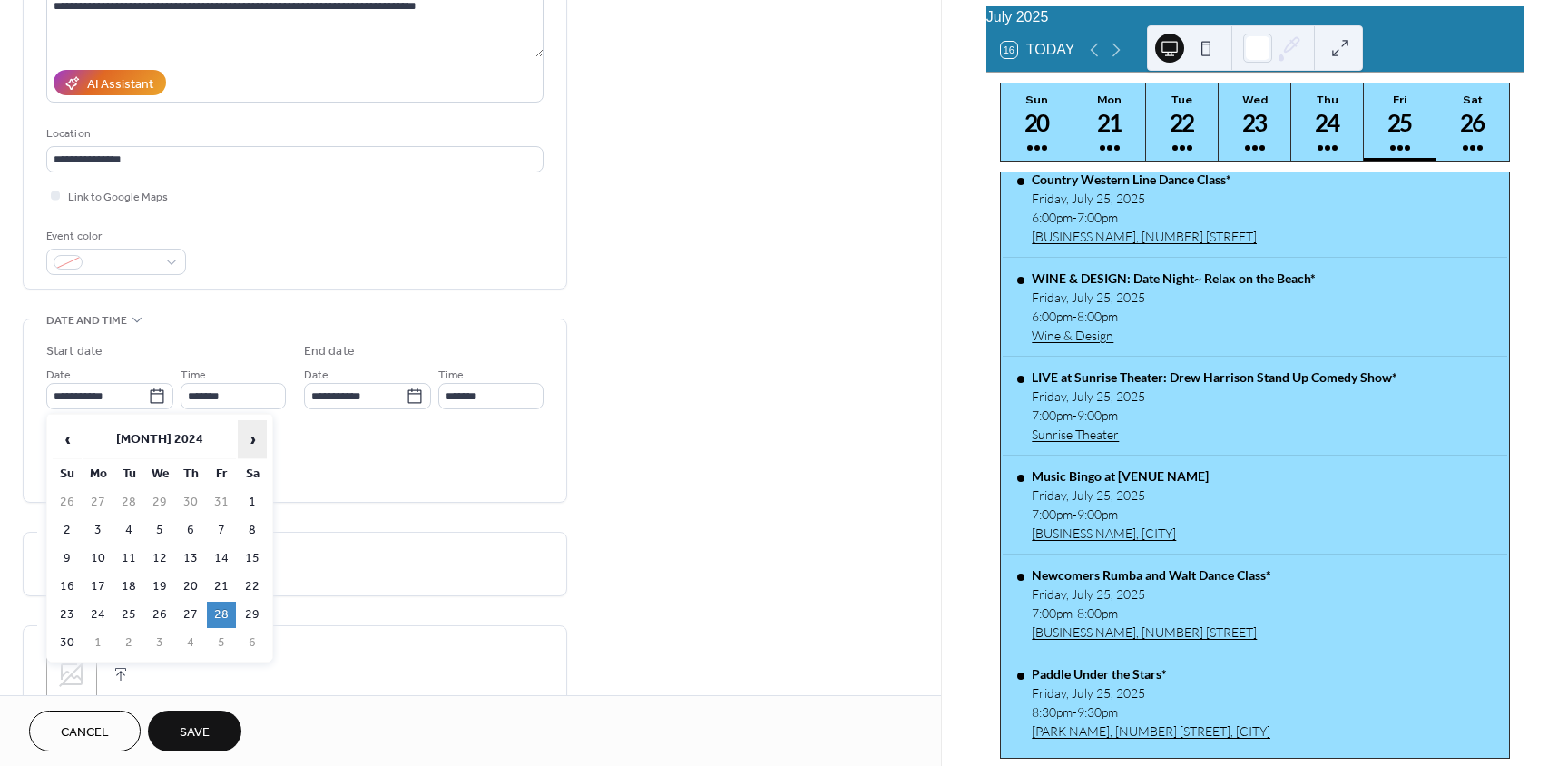 click on "›" at bounding box center (252, 439) 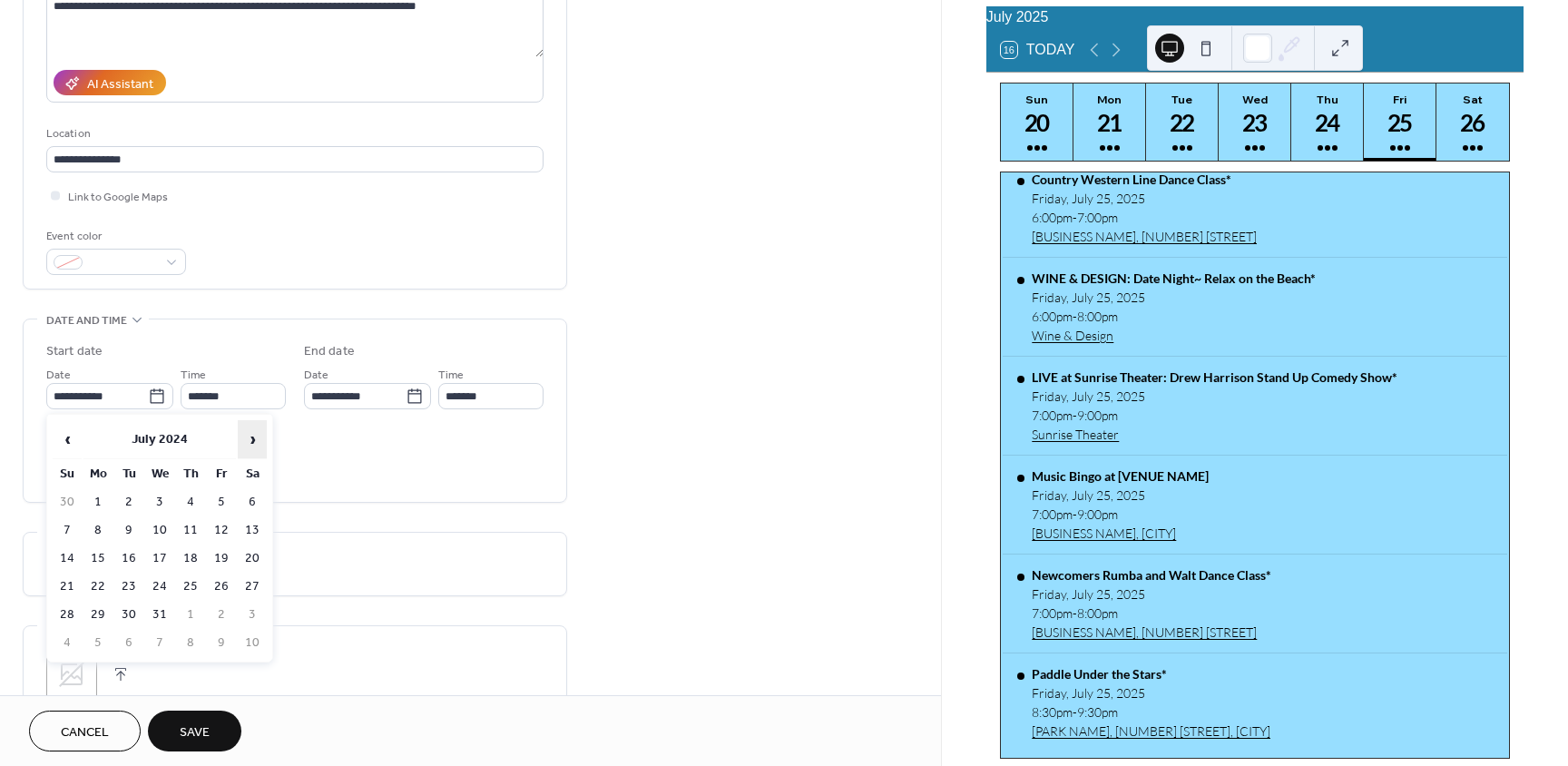 click on "›" at bounding box center [252, 439] 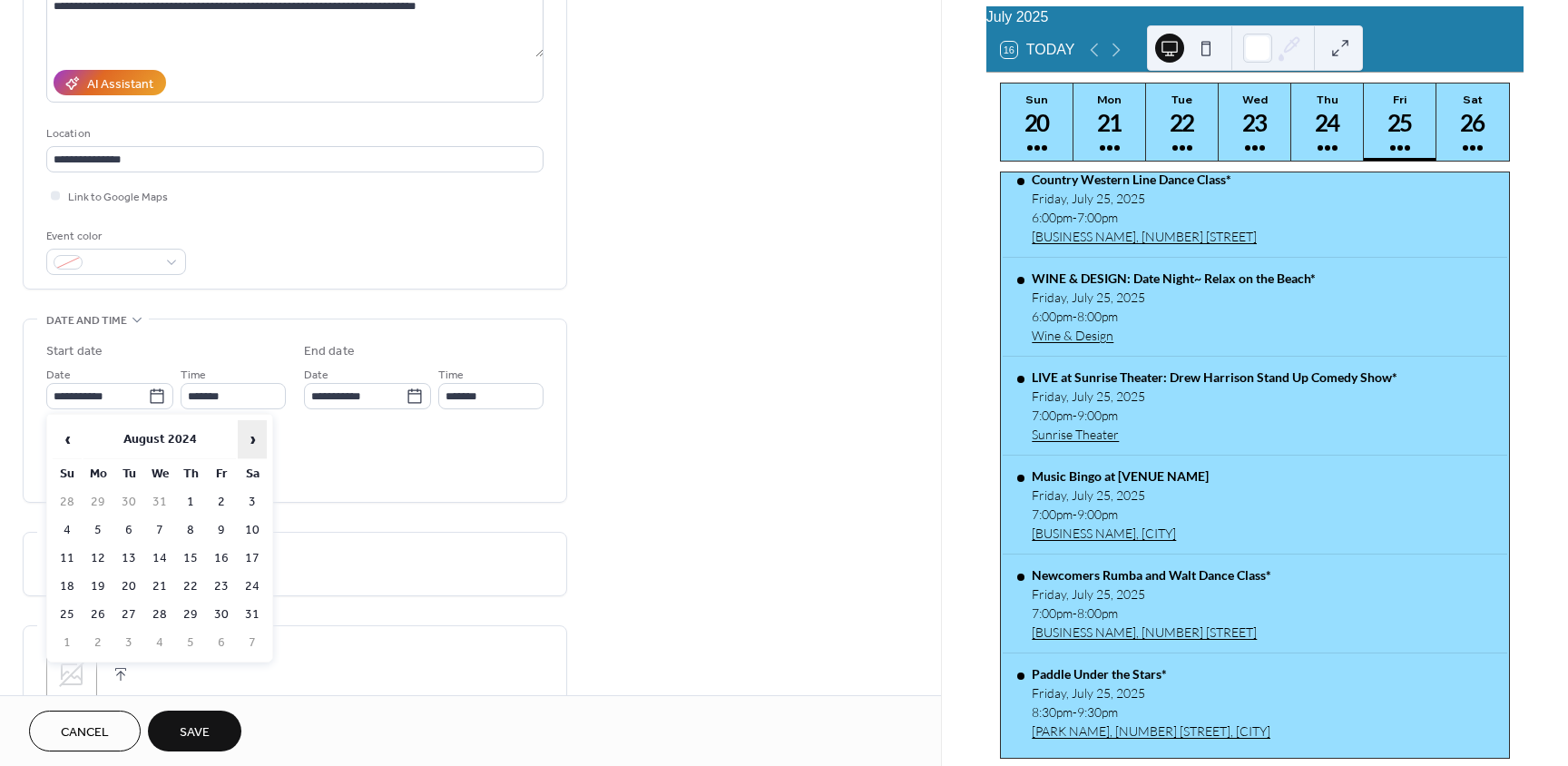 click on "›" at bounding box center (252, 439) 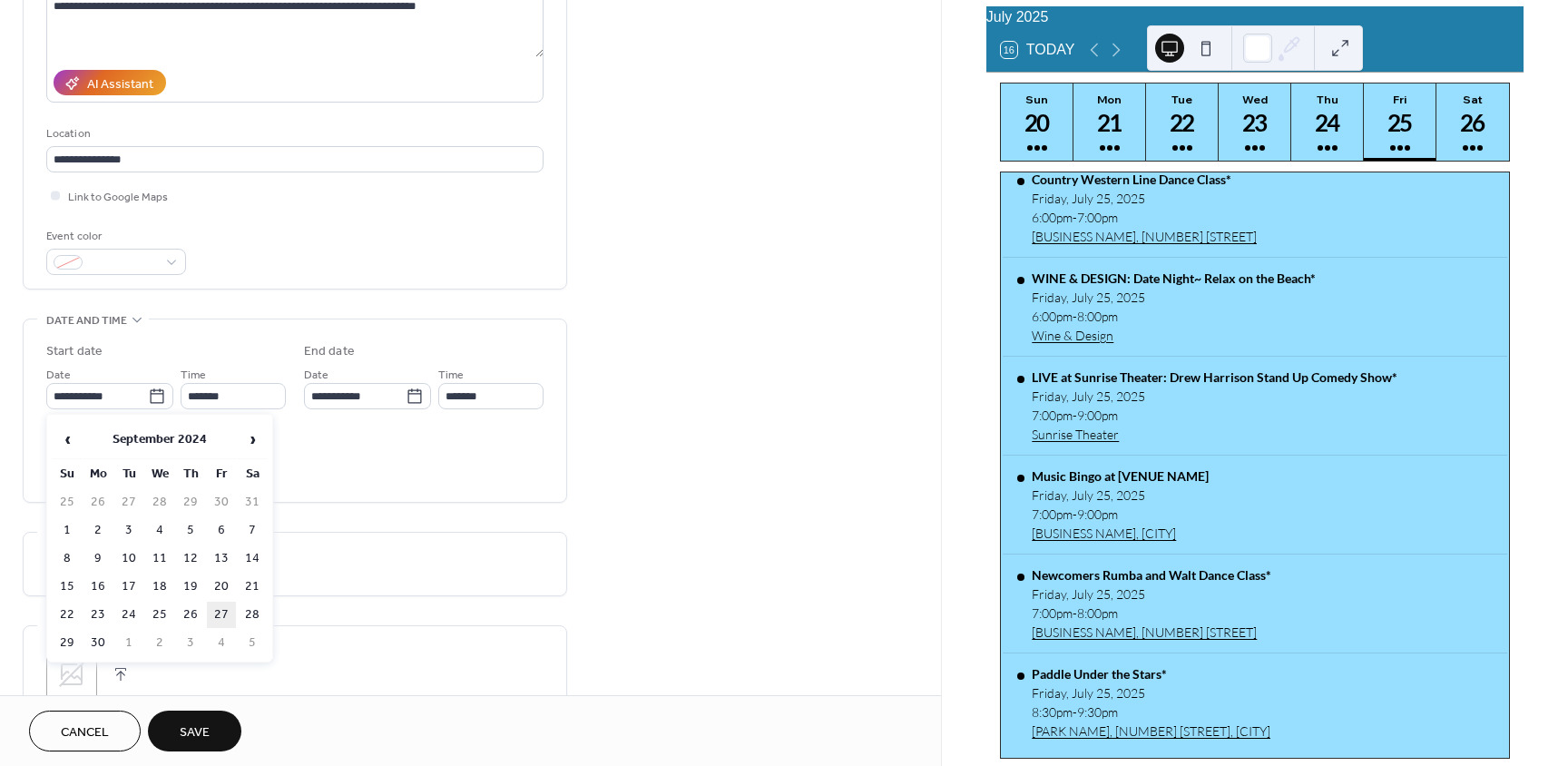 click on "27" at bounding box center (221, 614) 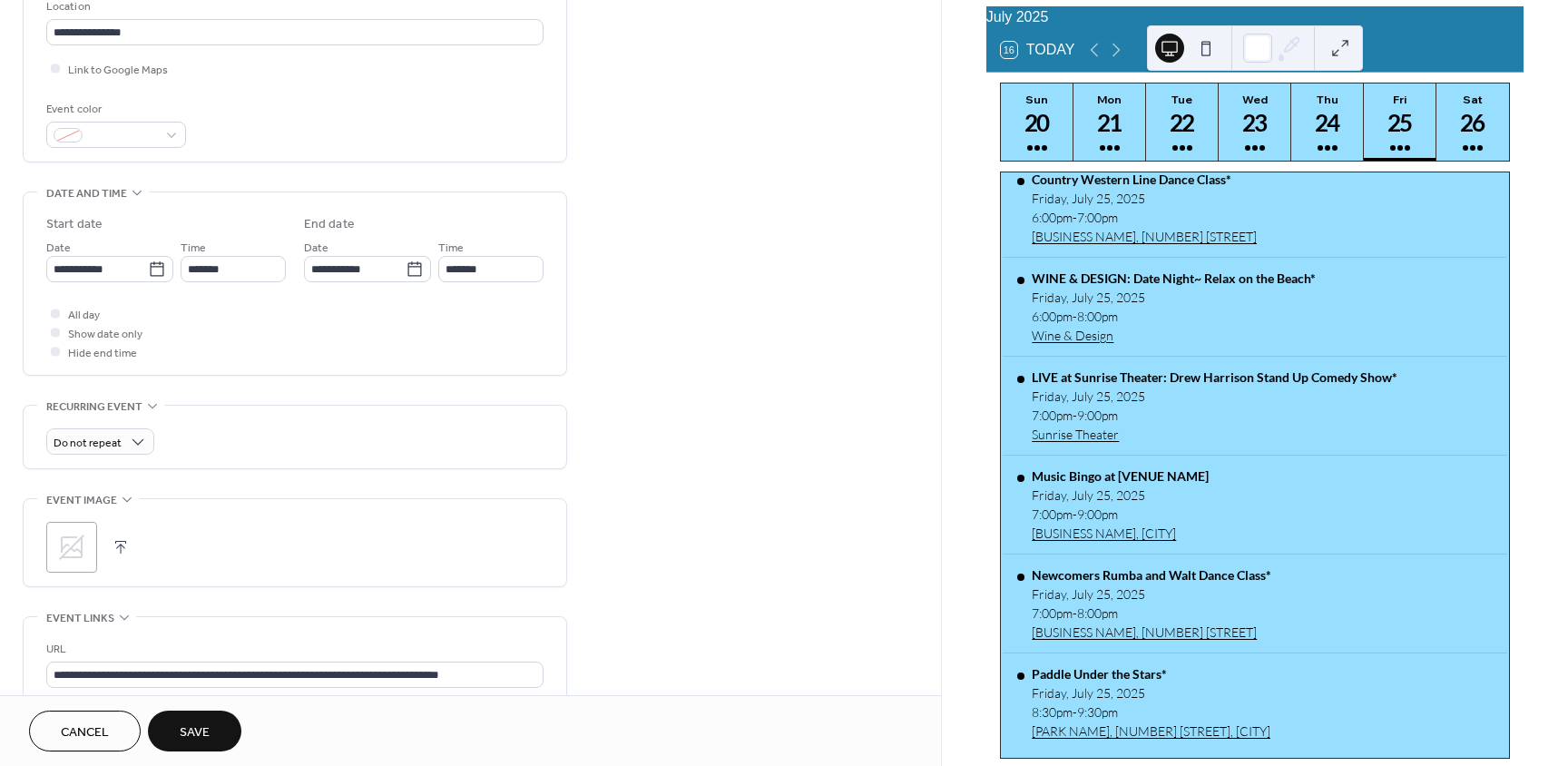 scroll, scrollTop: 730, scrollLeft: 0, axis: vertical 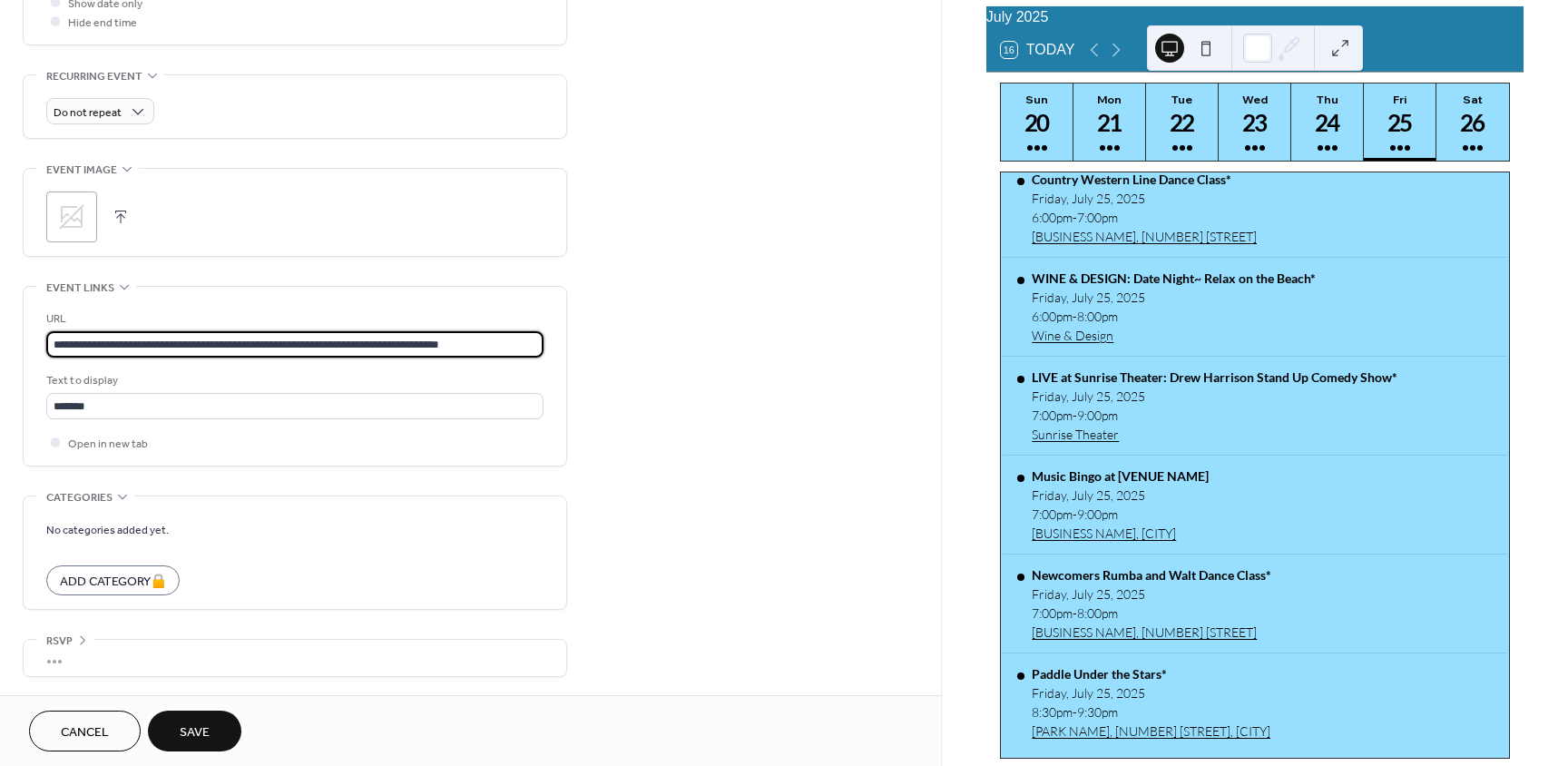 drag, startPoint x: 512, startPoint y: 338, endPoint x: -87, endPoint y: 338, distance: 599 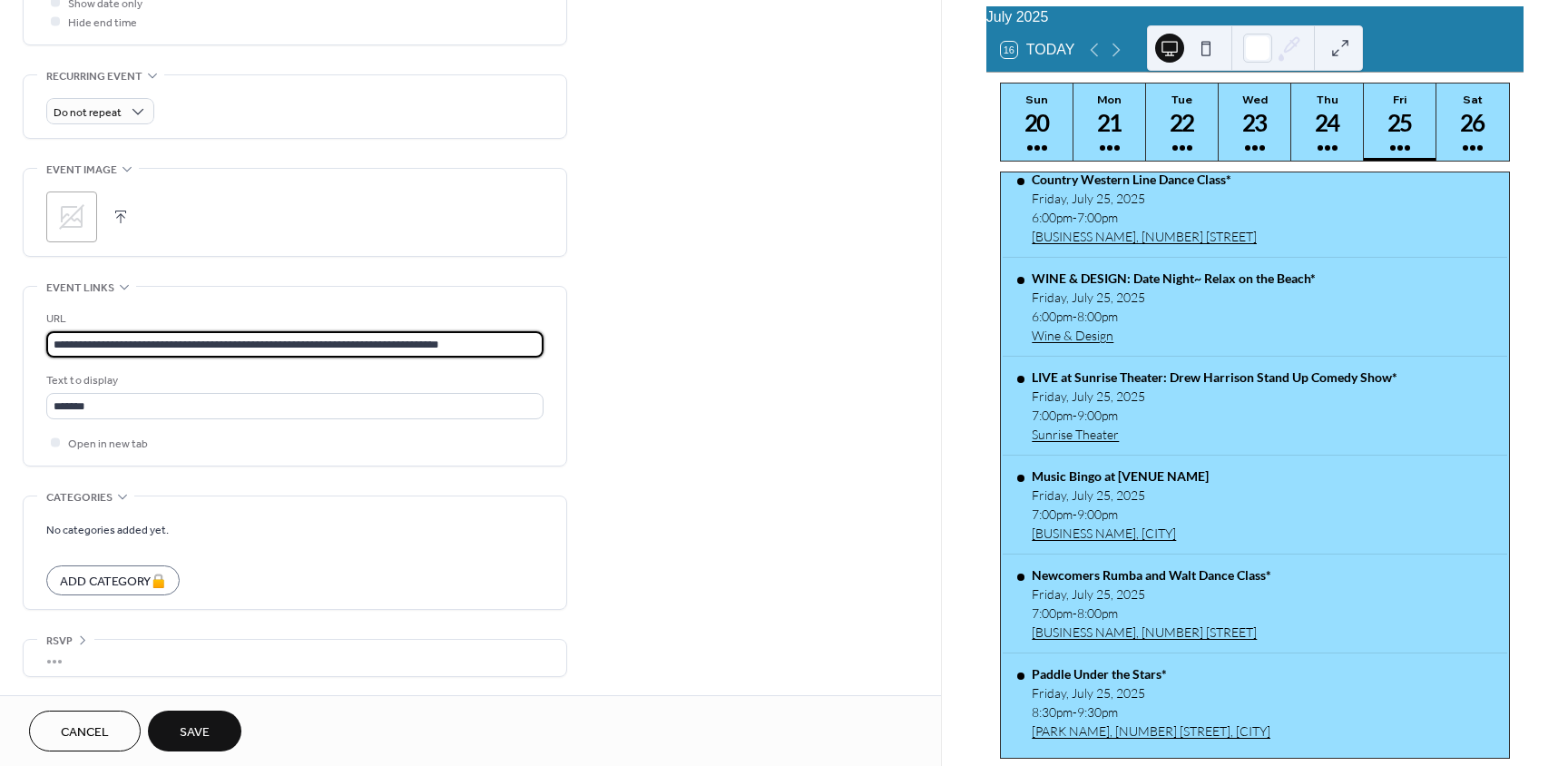 click on "**********" at bounding box center (784, 383) 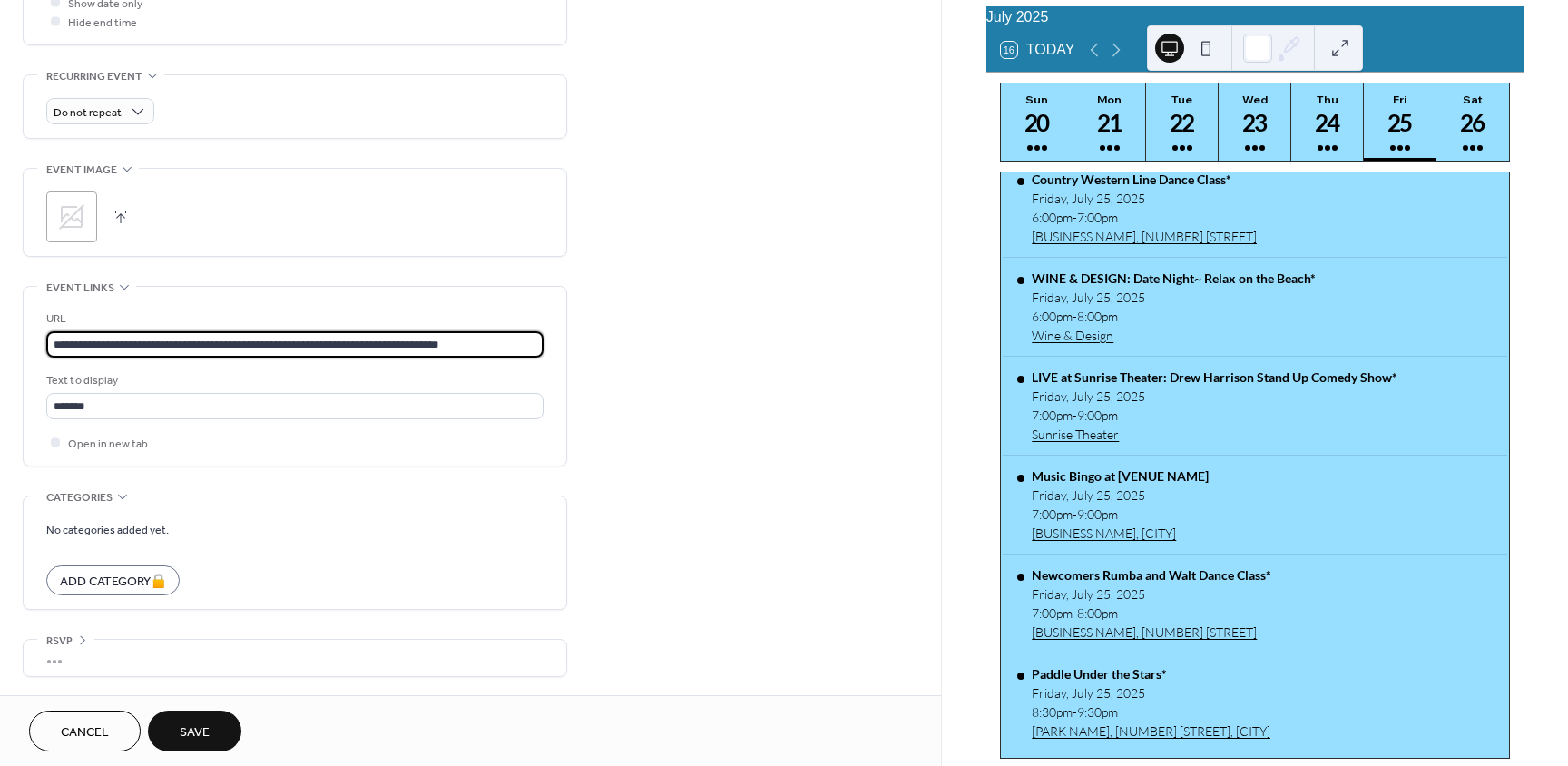 paste 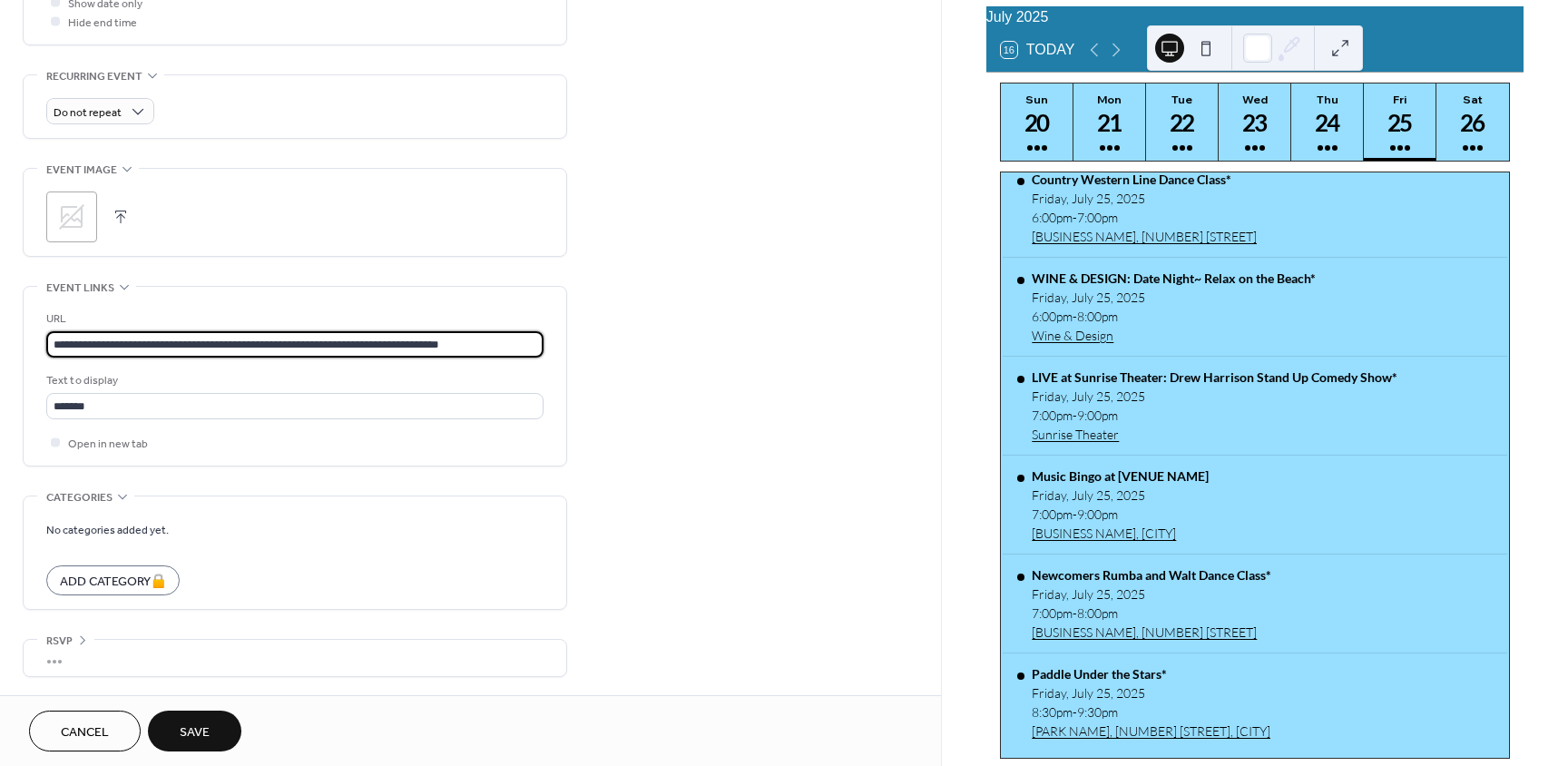 type on "**********" 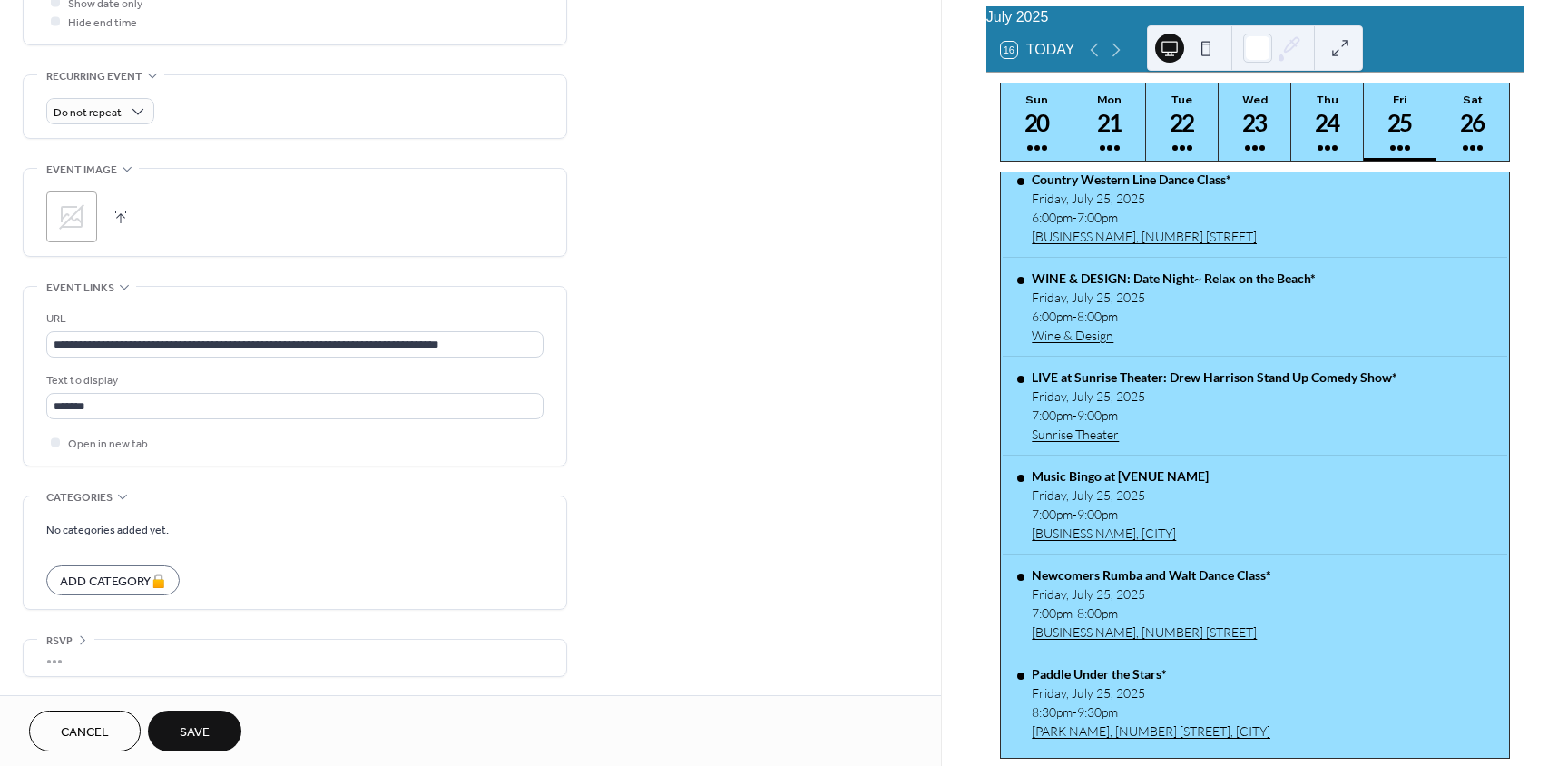 click on "Save" at bounding box center [194, 732] 